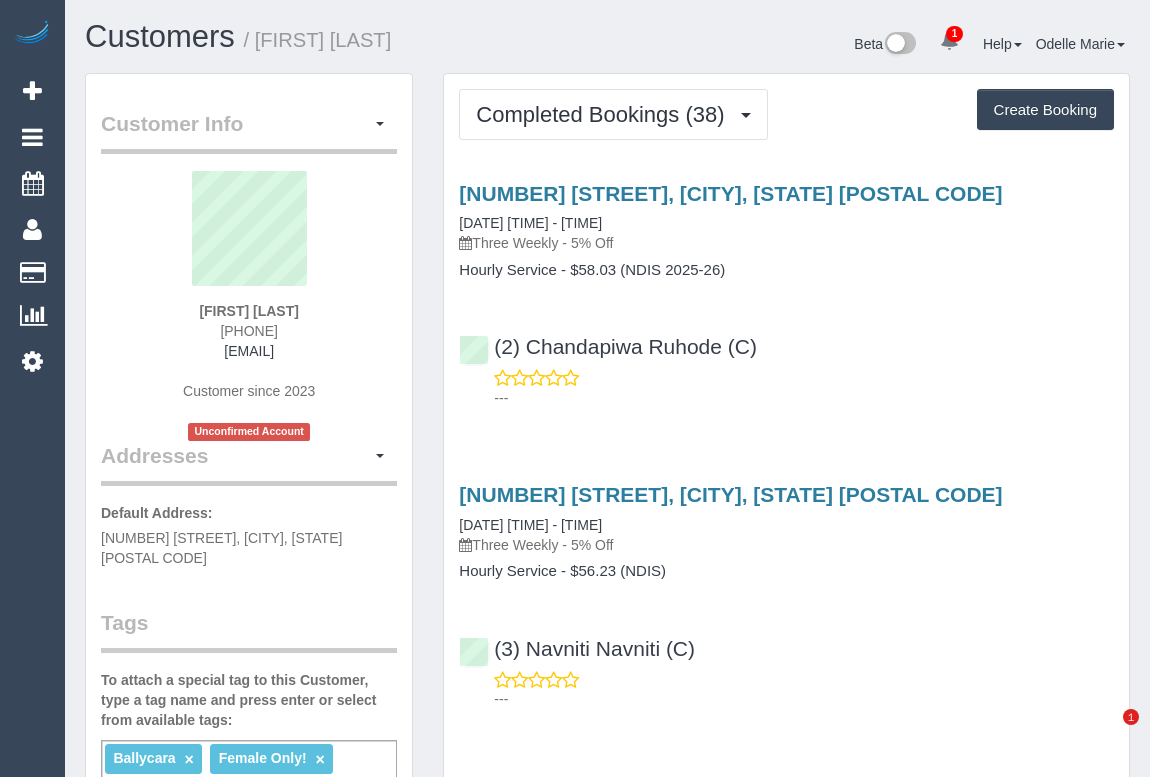 scroll, scrollTop: 0, scrollLeft: 0, axis: both 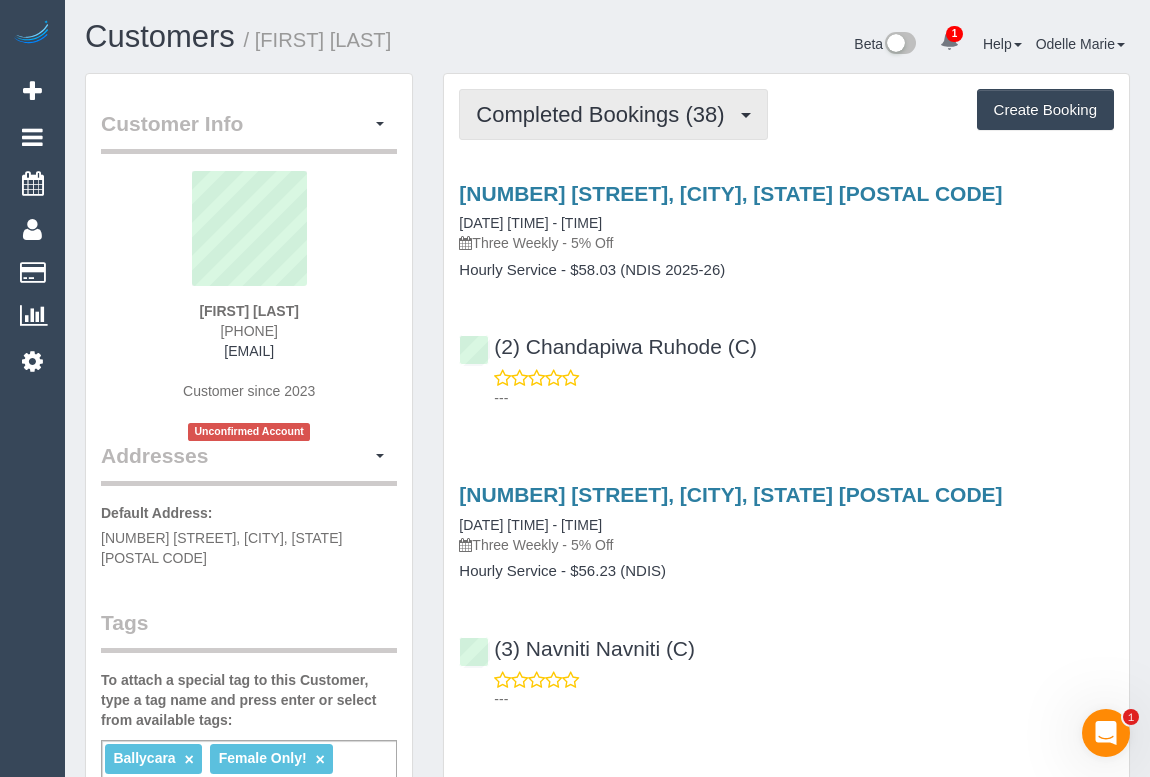click on "Completed Bookings (38)" at bounding box center (605, 114) 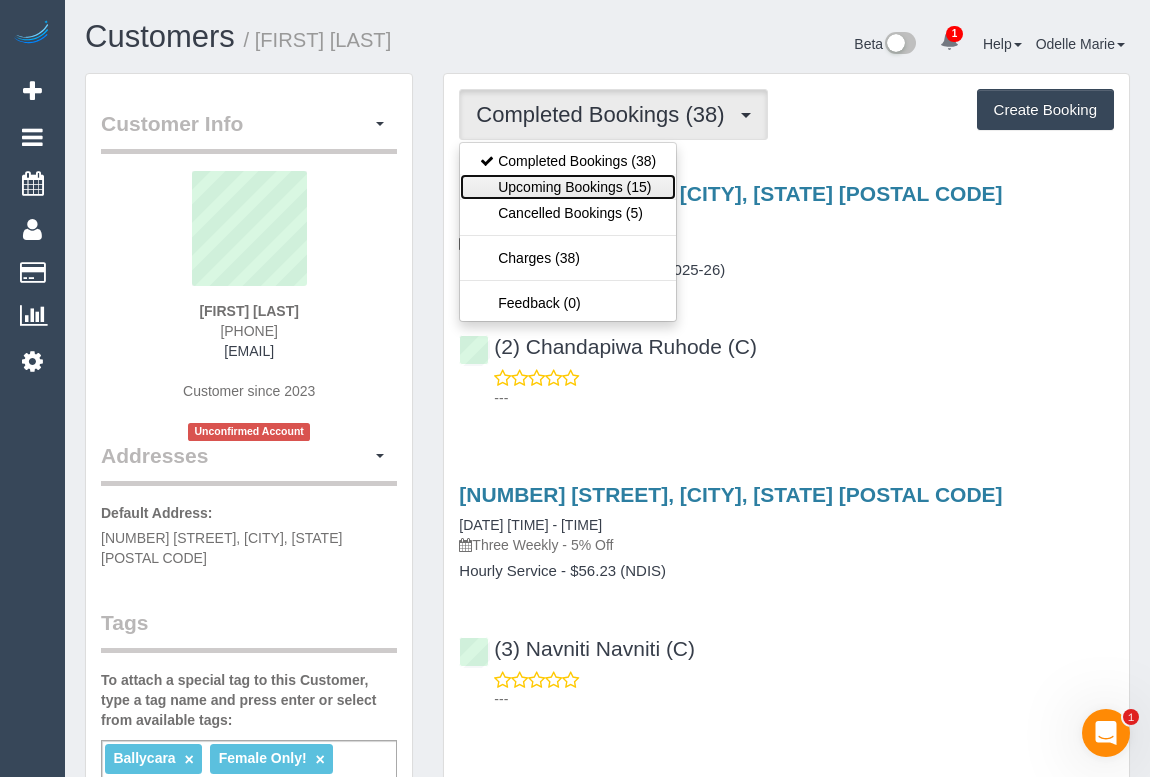 click on "Upcoming Bookings (15)" at bounding box center (568, 187) 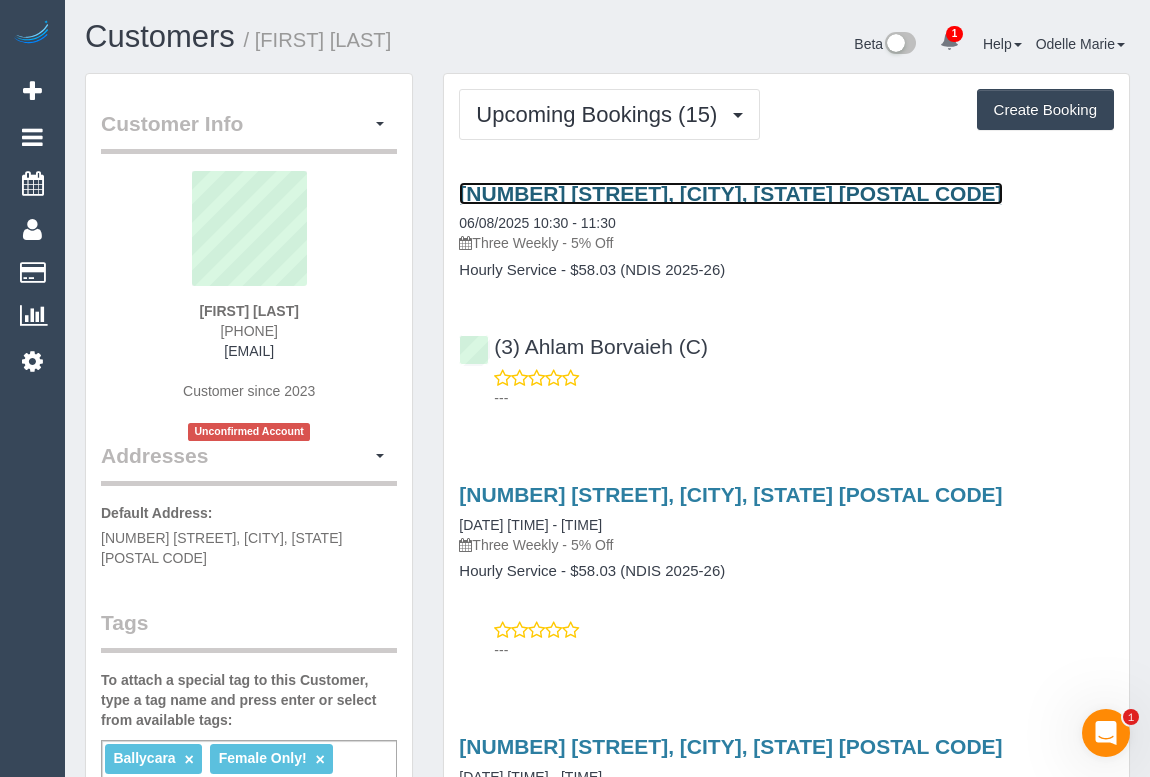 click on "122 Gardenia Rd, Lalor, VIC 3075" at bounding box center (730, 193) 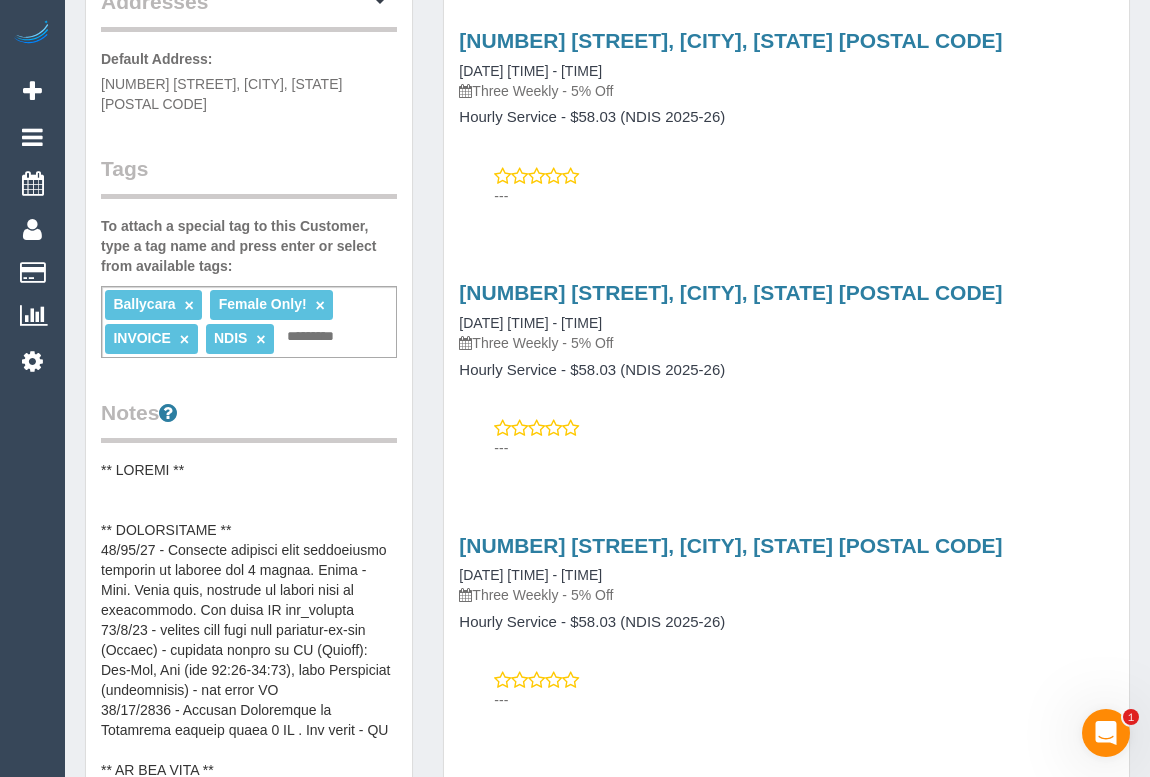 scroll, scrollTop: 181, scrollLeft: 0, axis: vertical 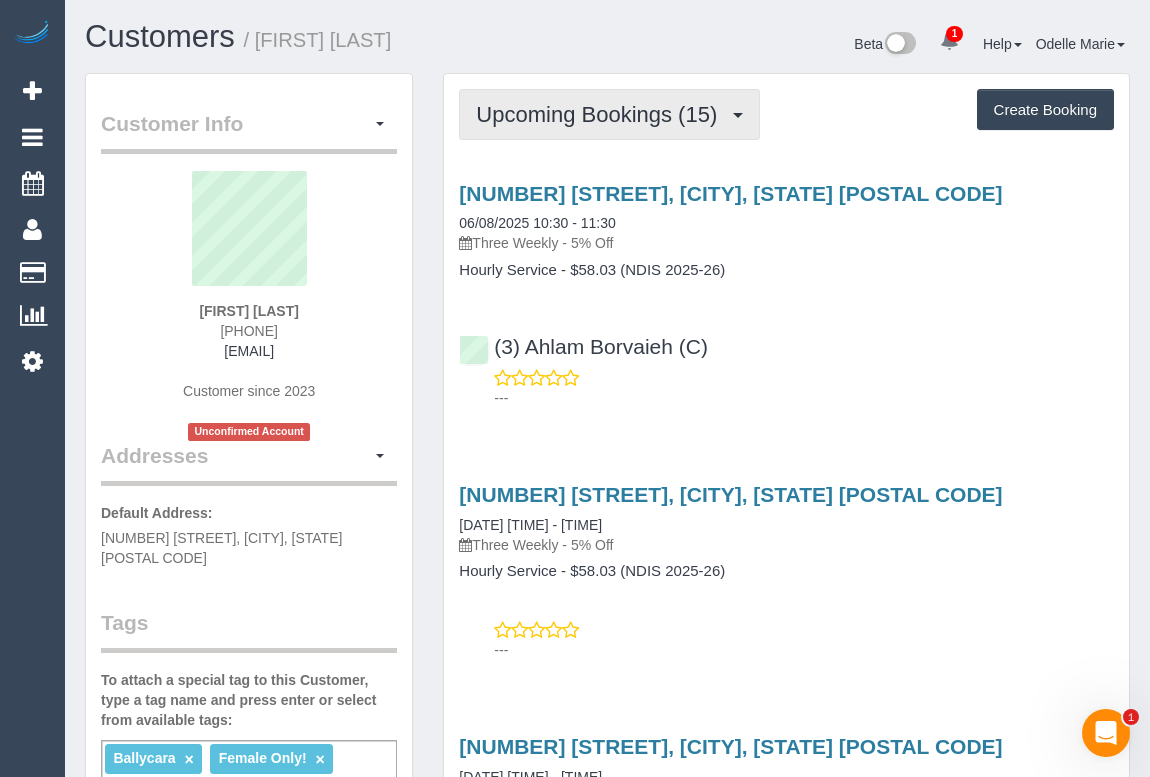 click on "Upcoming Bookings (15)" at bounding box center (601, 114) 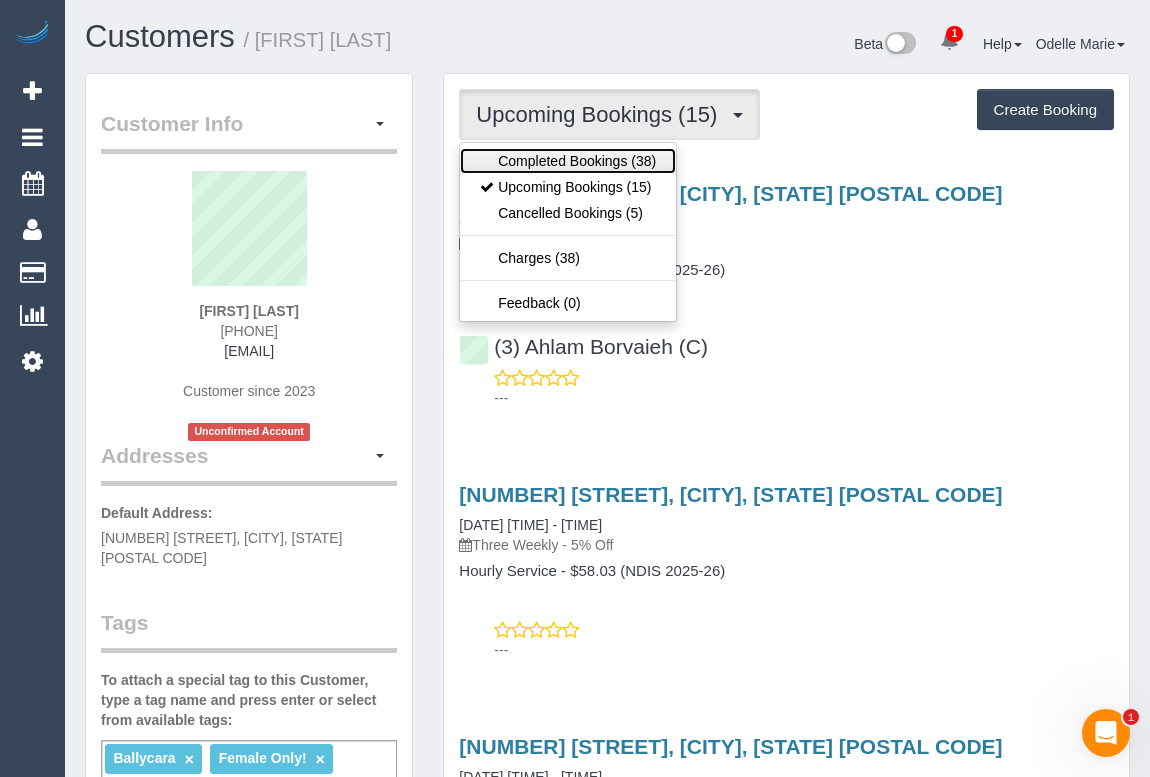 click on "Completed Bookings (38)" at bounding box center [568, 161] 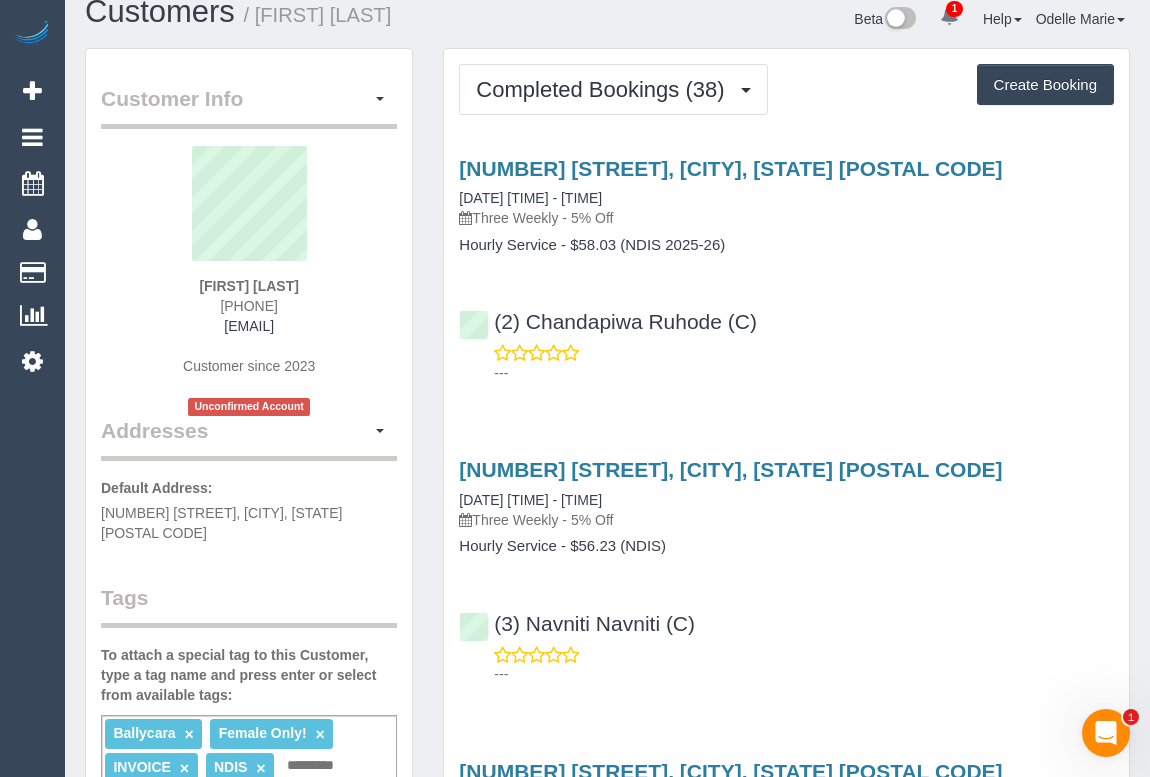 scroll, scrollTop: 0, scrollLeft: 0, axis: both 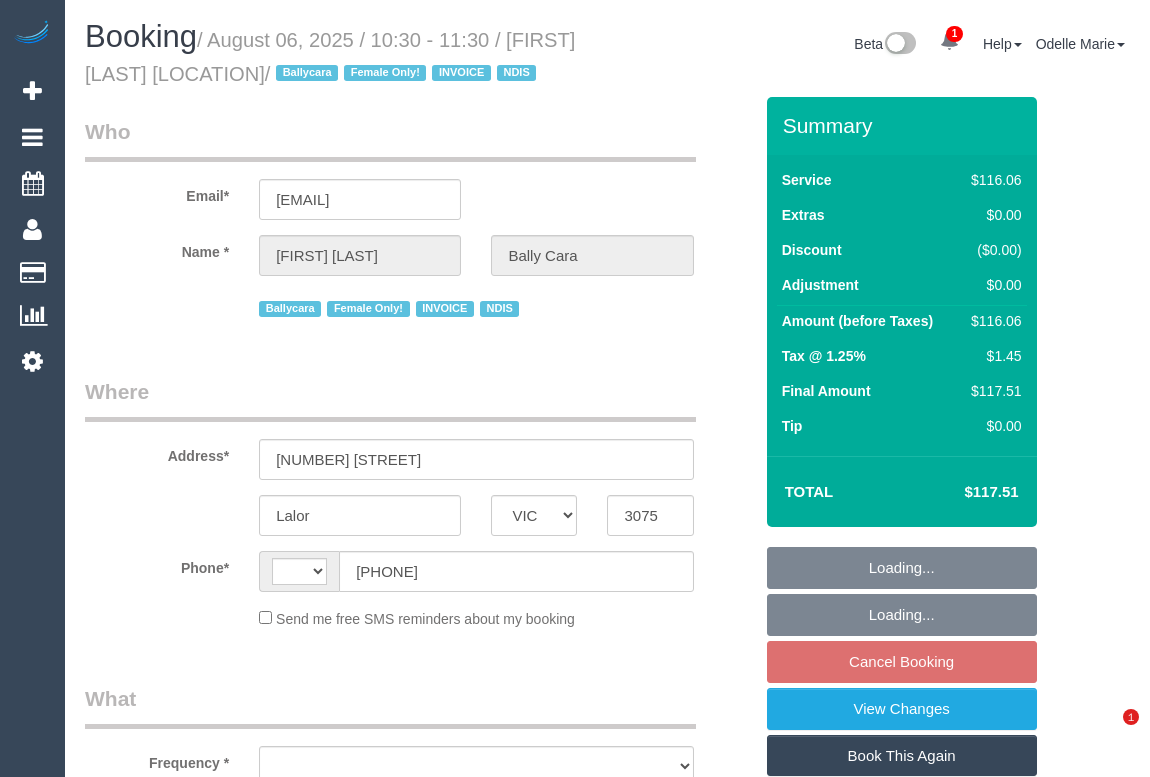 select on "VIC" 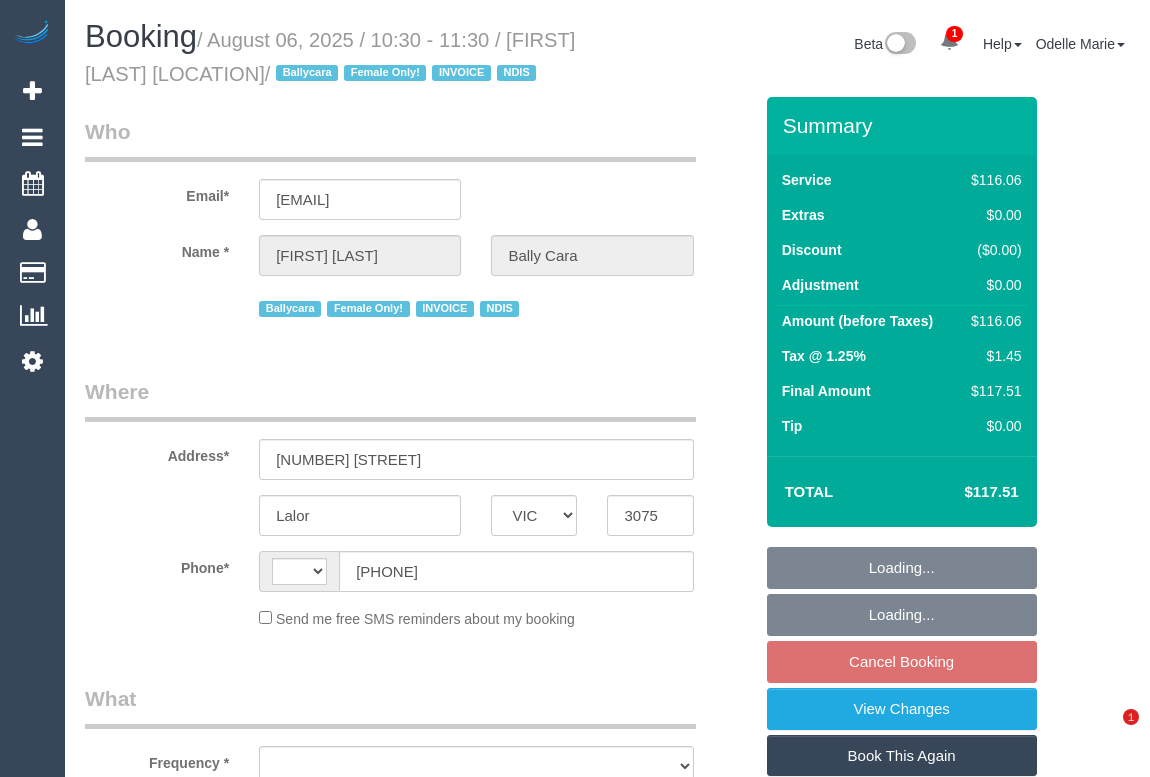 scroll, scrollTop: 0, scrollLeft: 0, axis: both 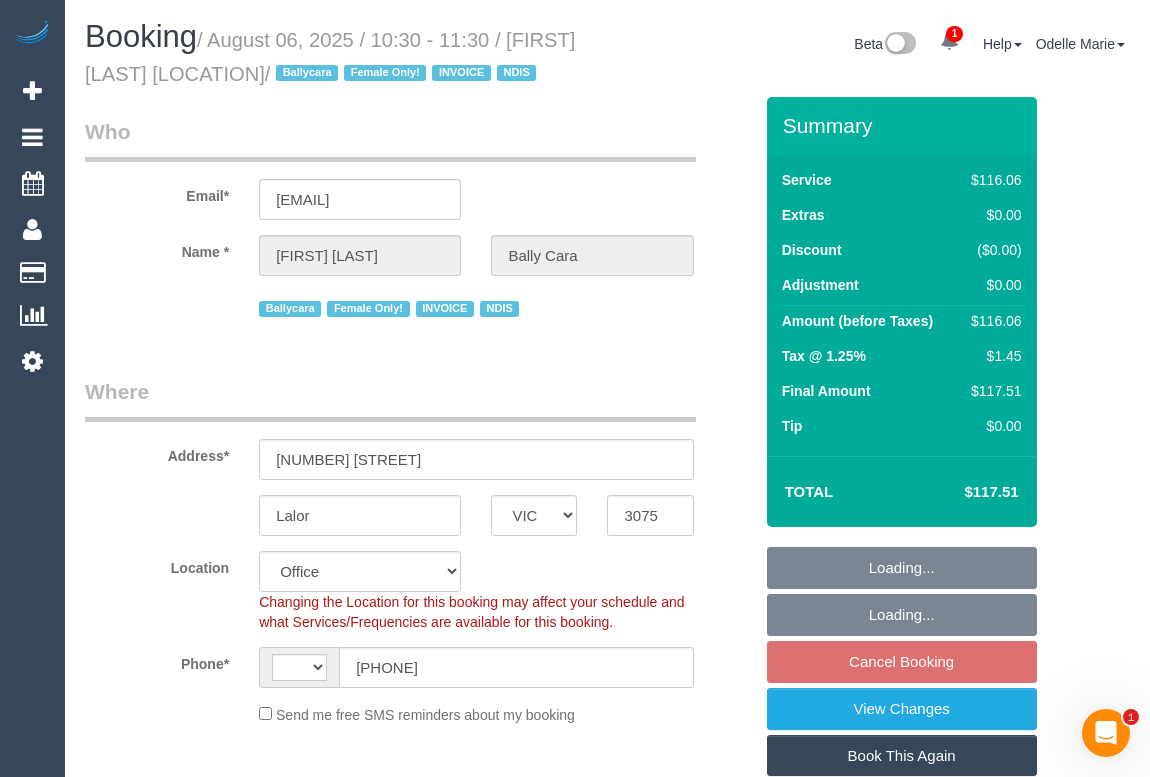 select on "string:AU" 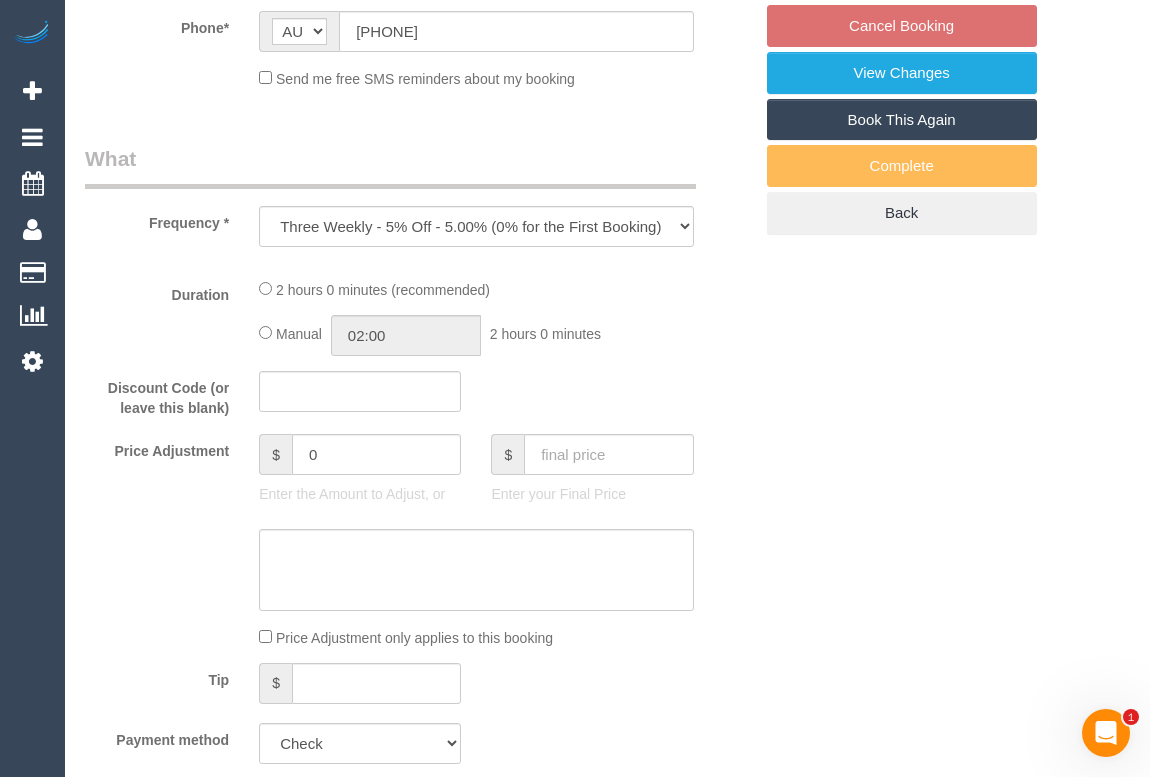 select on "object:699" 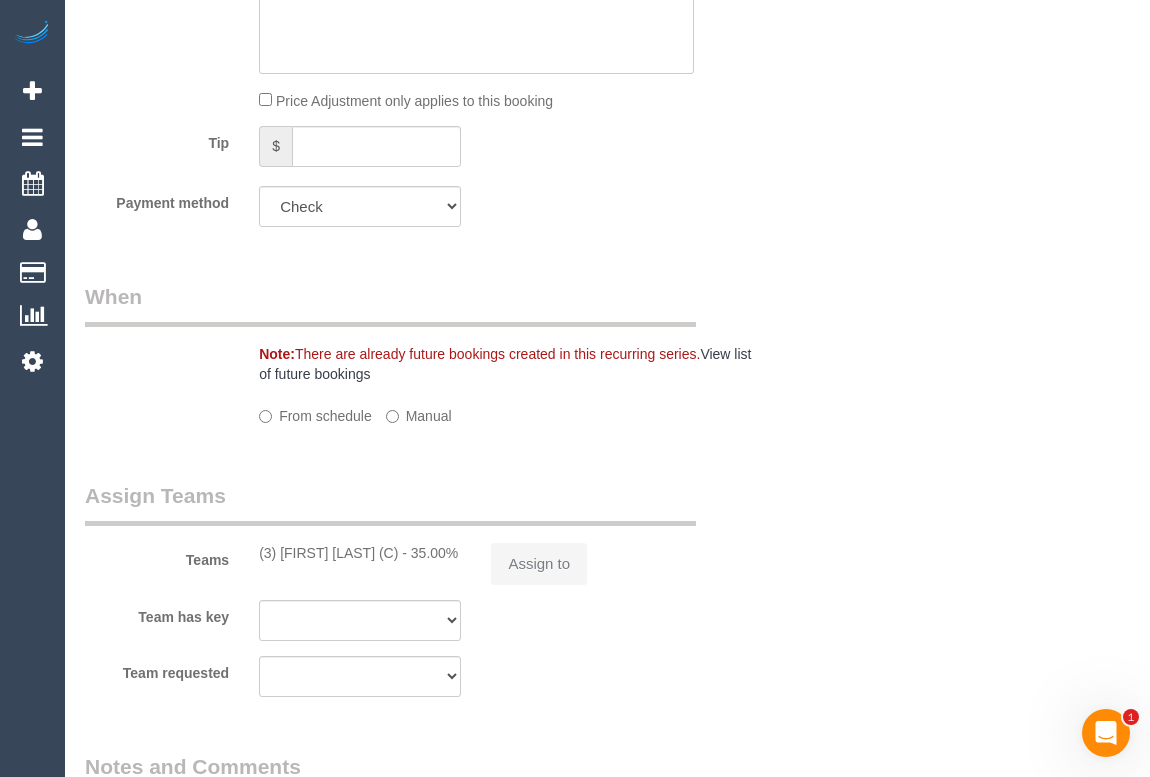 select on "number:28" 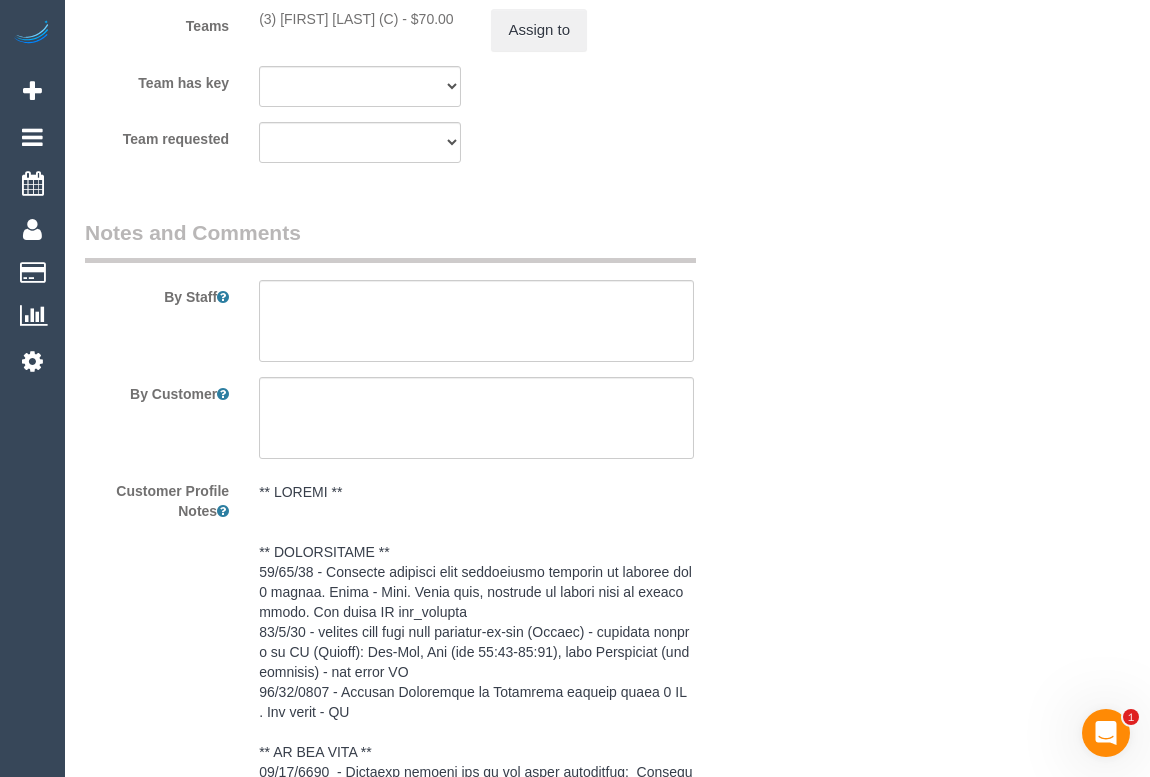 scroll, scrollTop: 2664, scrollLeft: 0, axis: vertical 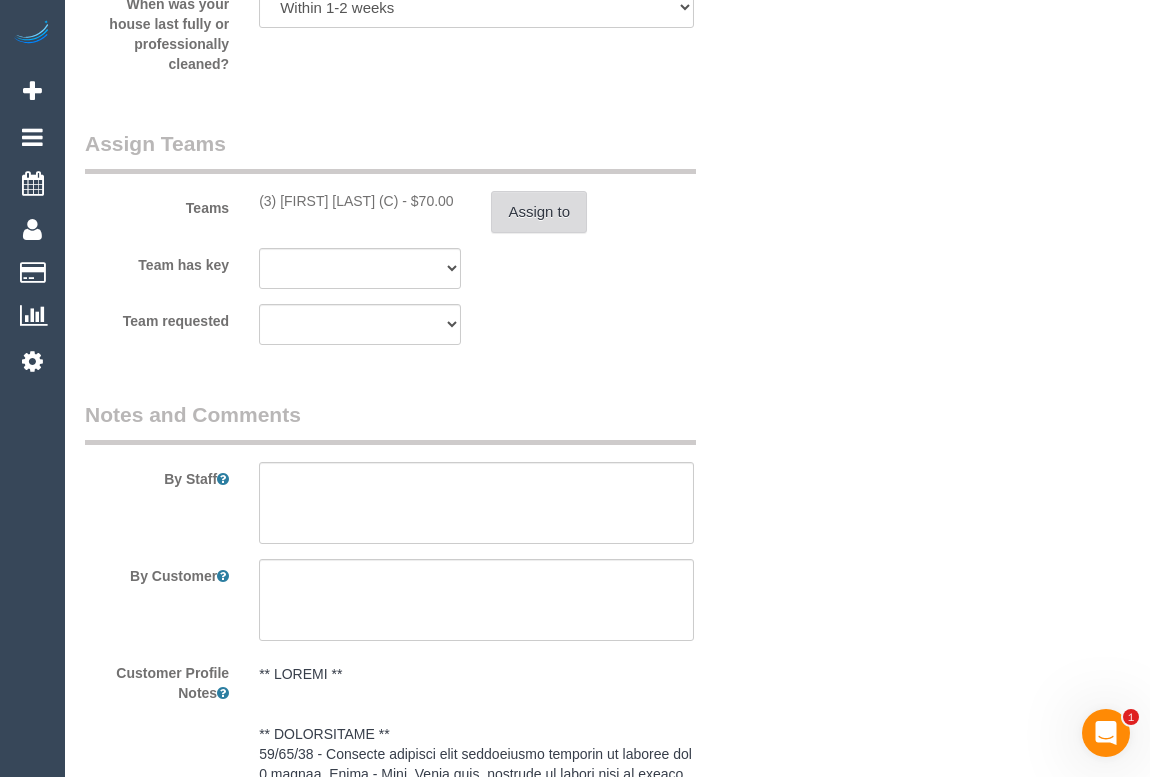 drag, startPoint x: 259, startPoint y: 199, endPoint x: 505, endPoint y: 206, distance: 246.09958 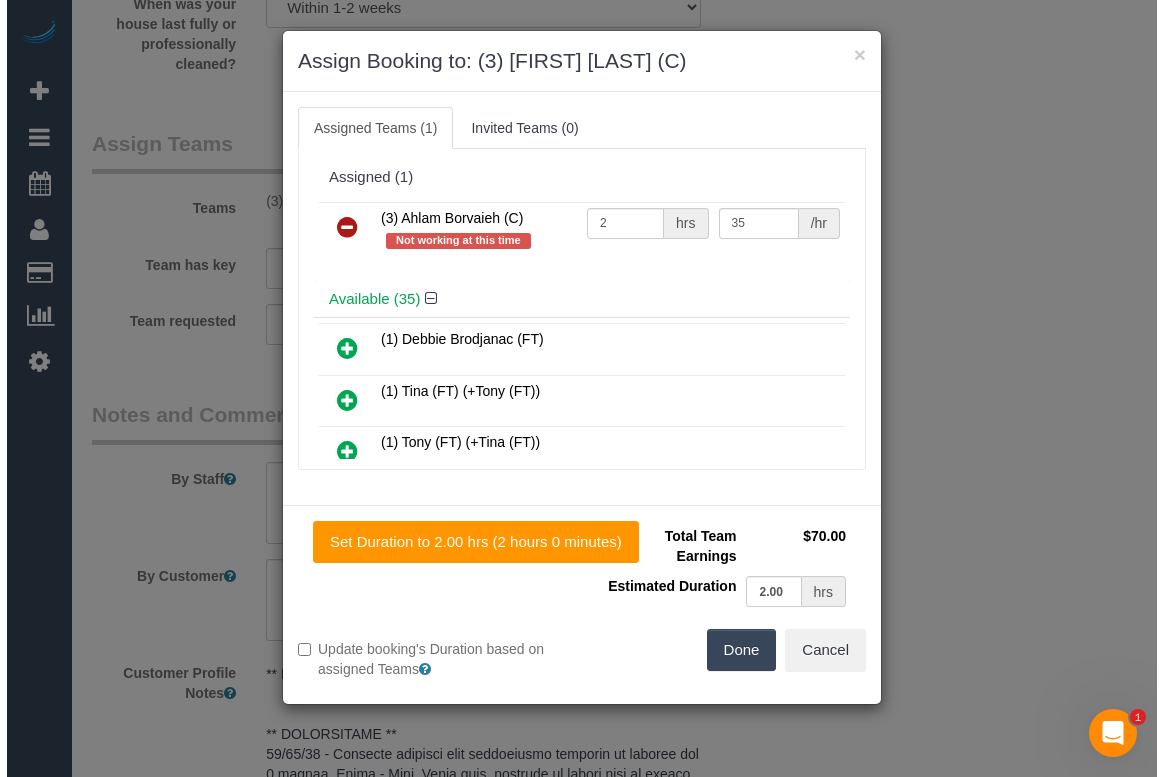 scroll, scrollTop: 2644, scrollLeft: 0, axis: vertical 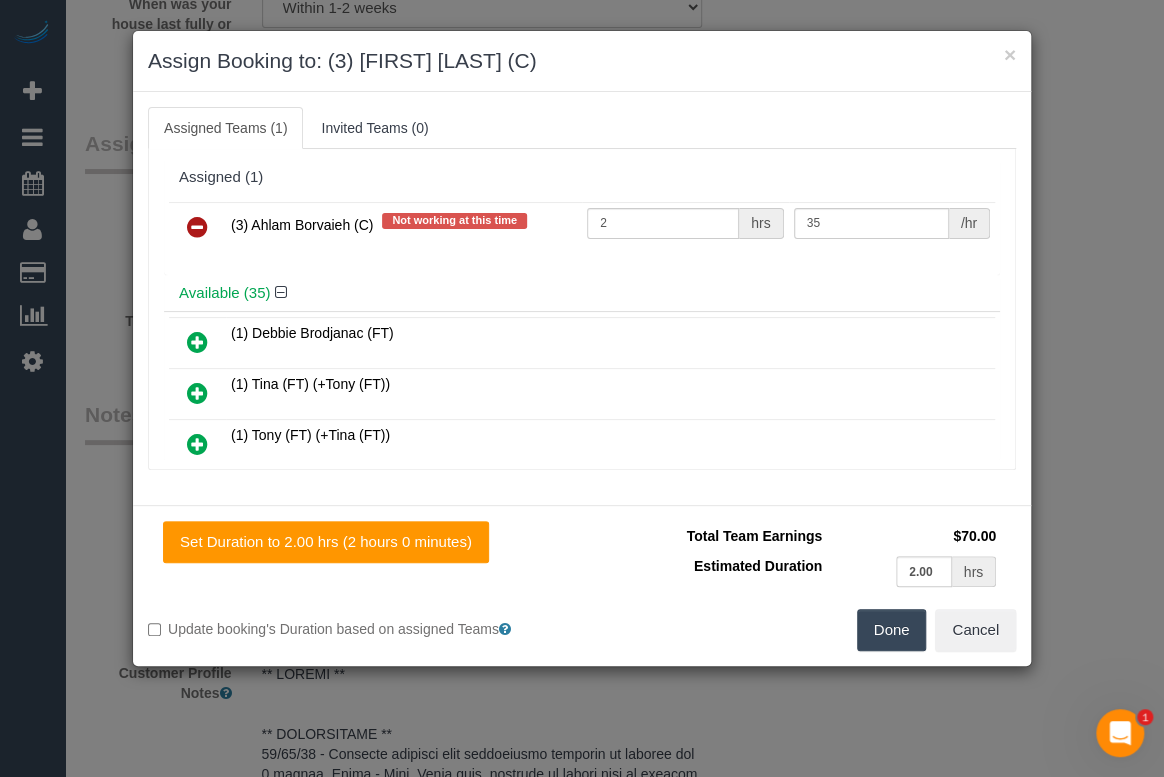 click at bounding box center (197, 227) 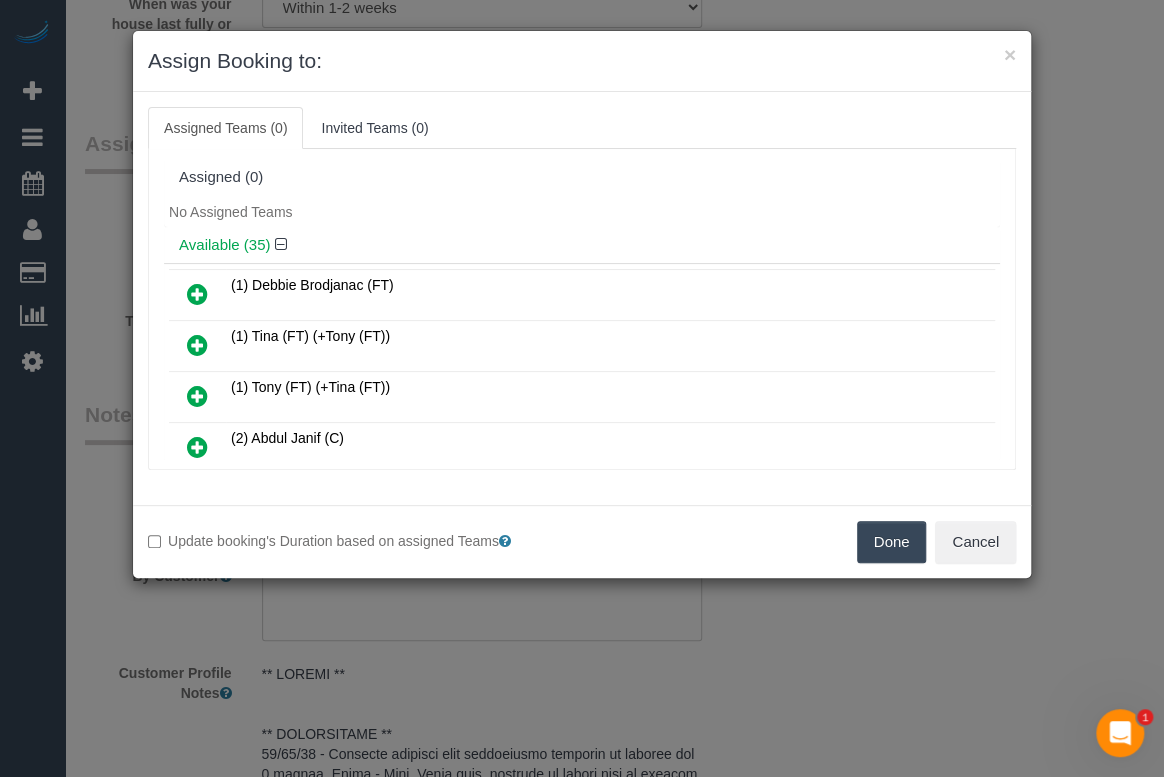 click on "Done" at bounding box center (892, 542) 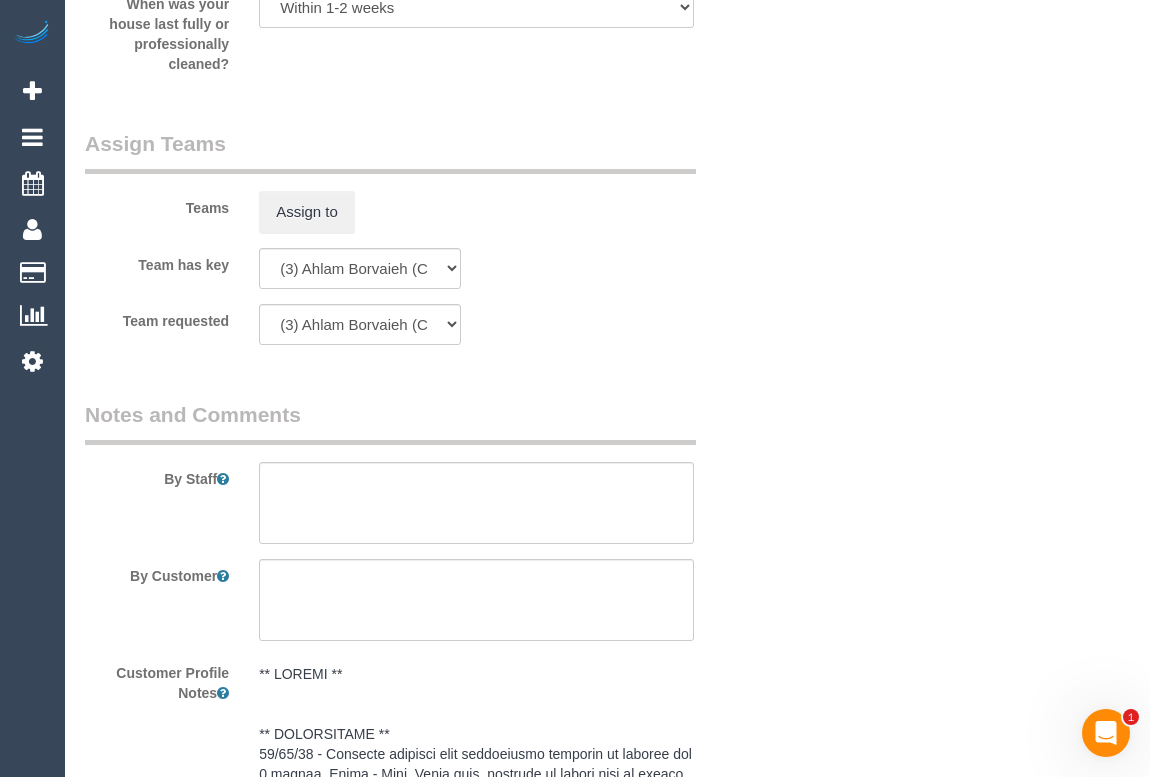click on "×
Assign Booking to:
Assigned Teams (0)
Invited Teams (0)
Assigned (0)
No Assigned Teams
Available (35)
(1) Debbie Brodjanac (FT)
(1) Tina (FT) (+Tony (FT))" at bounding box center (575, 388) 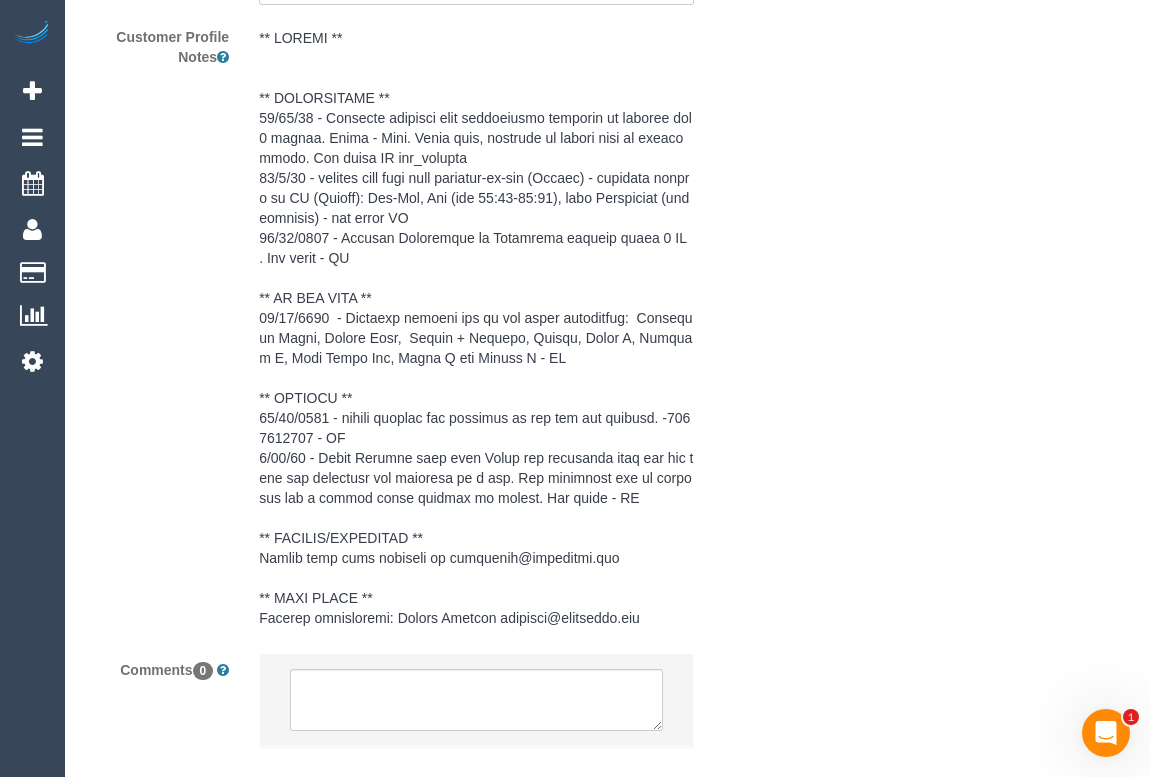 scroll, scrollTop: 3411, scrollLeft: 0, axis: vertical 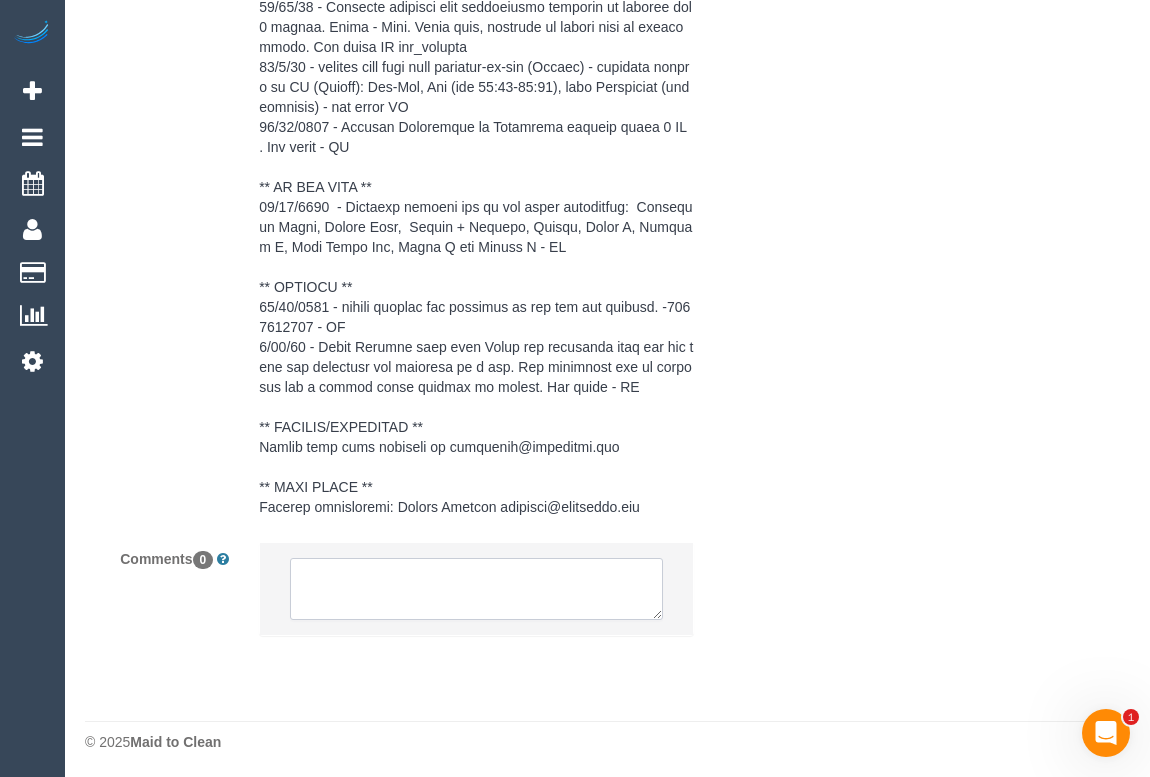 click at bounding box center [476, 589] 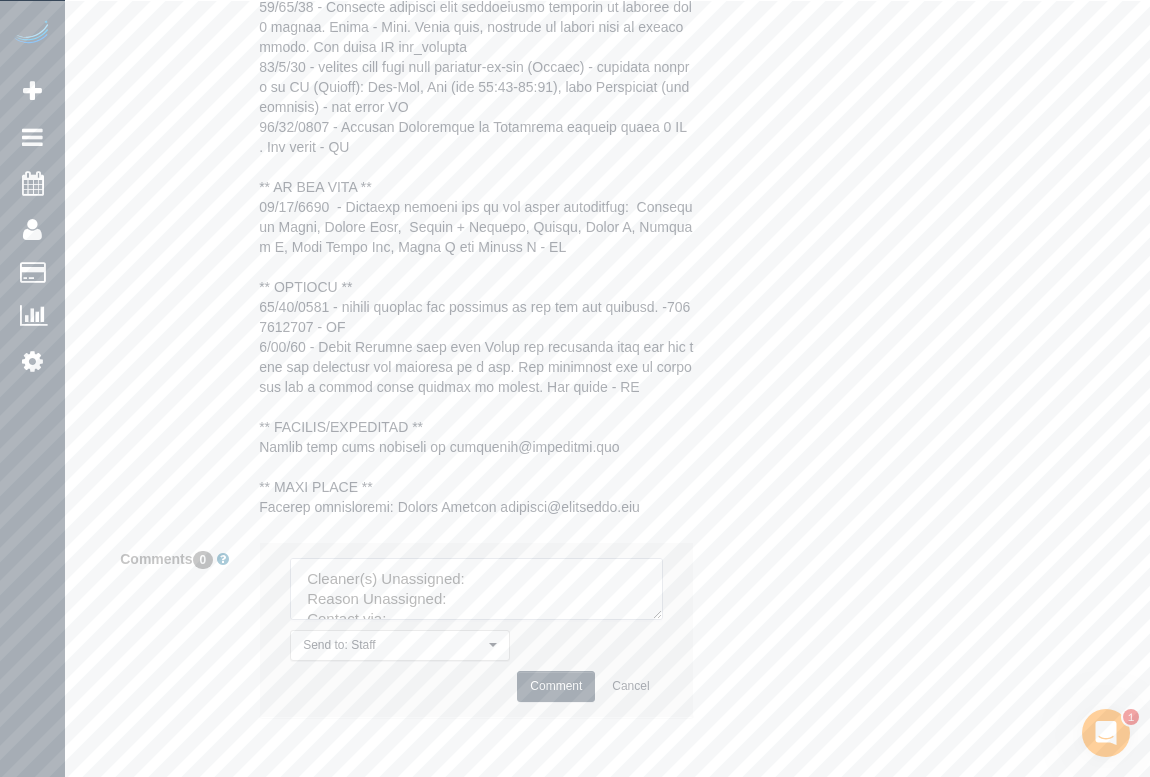 click at bounding box center [476, 589] 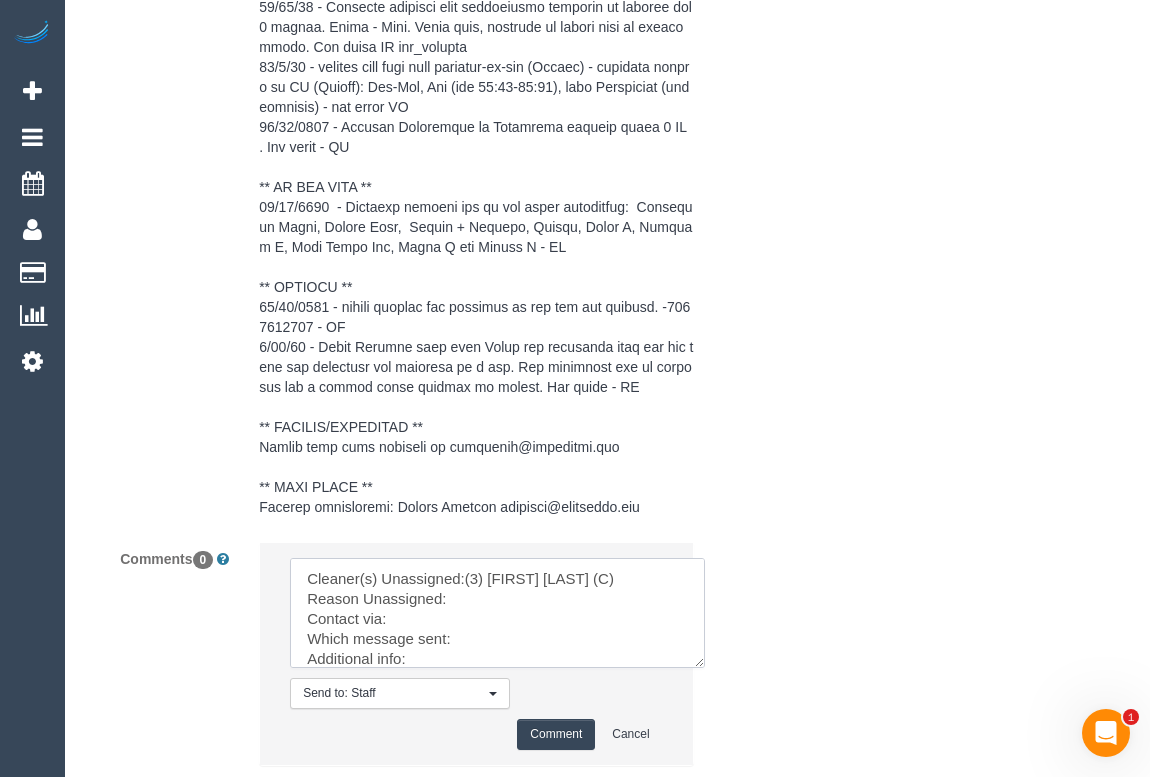 drag, startPoint x: 653, startPoint y: 609, endPoint x: 673, endPoint y: 665, distance: 59.464275 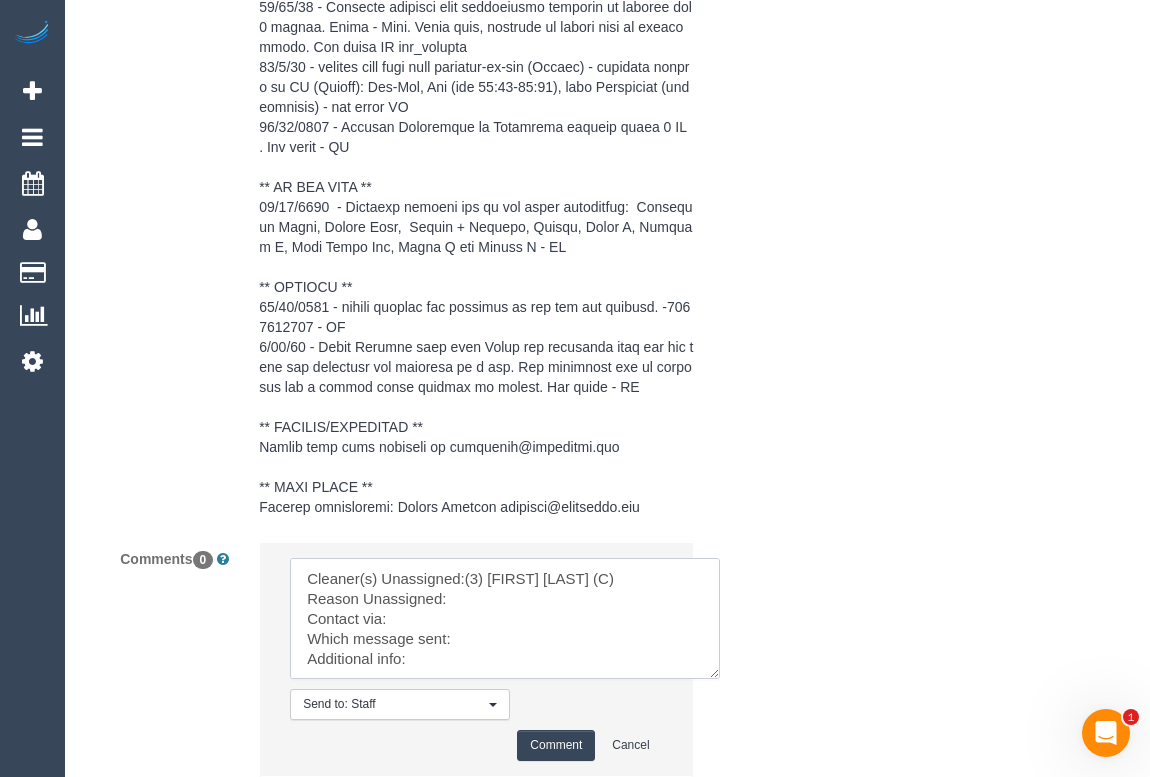 click at bounding box center (505, 618) 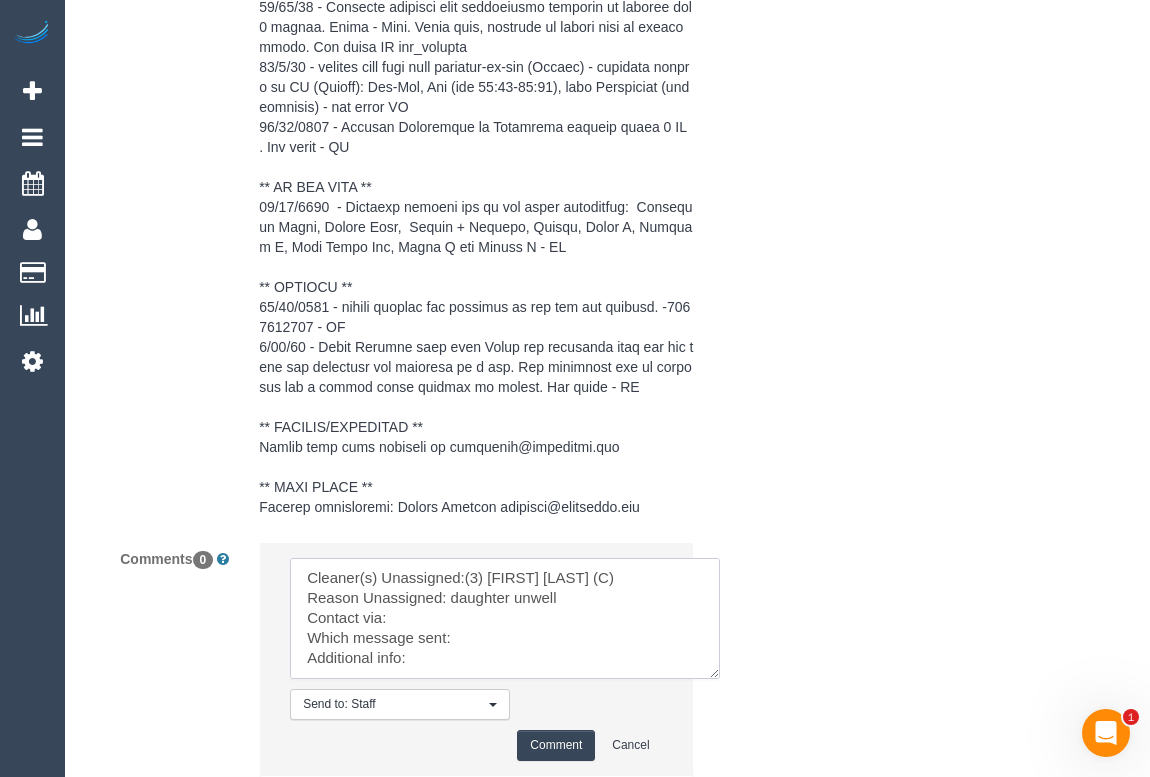 scroll, scrollTop: 20, scrollLeft: 0, axis: vertical 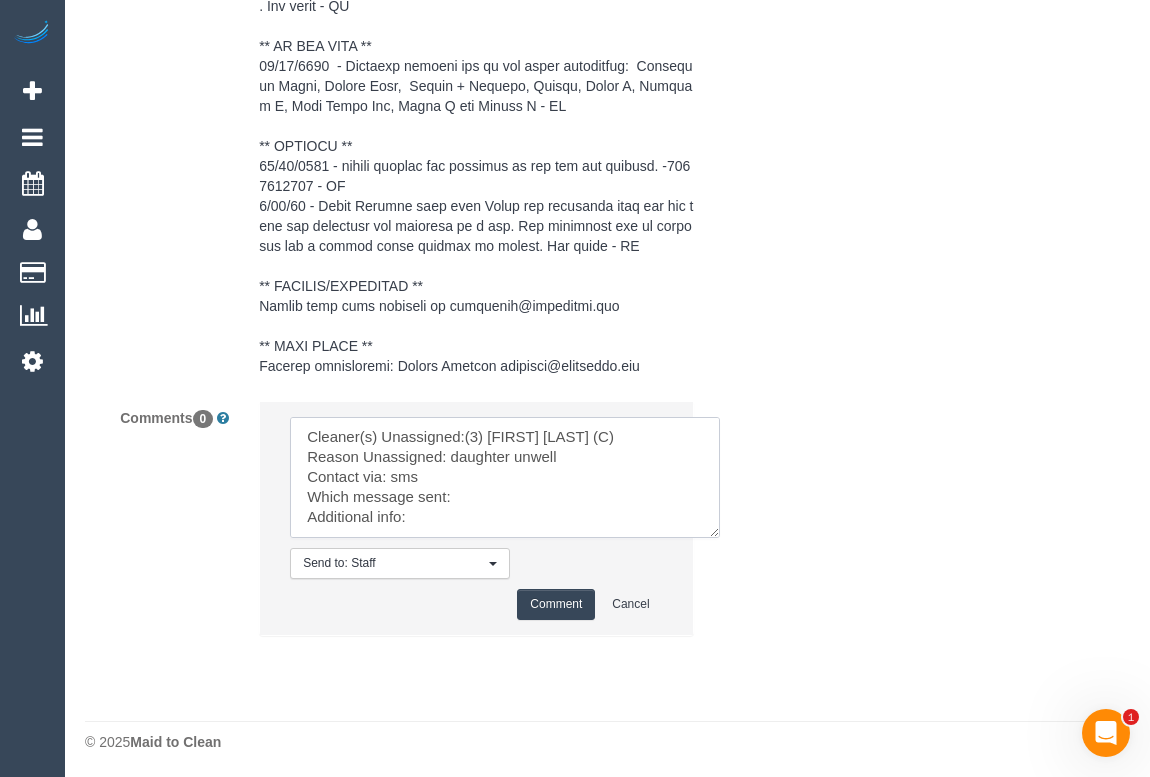 click at bounding box center (505, 477) 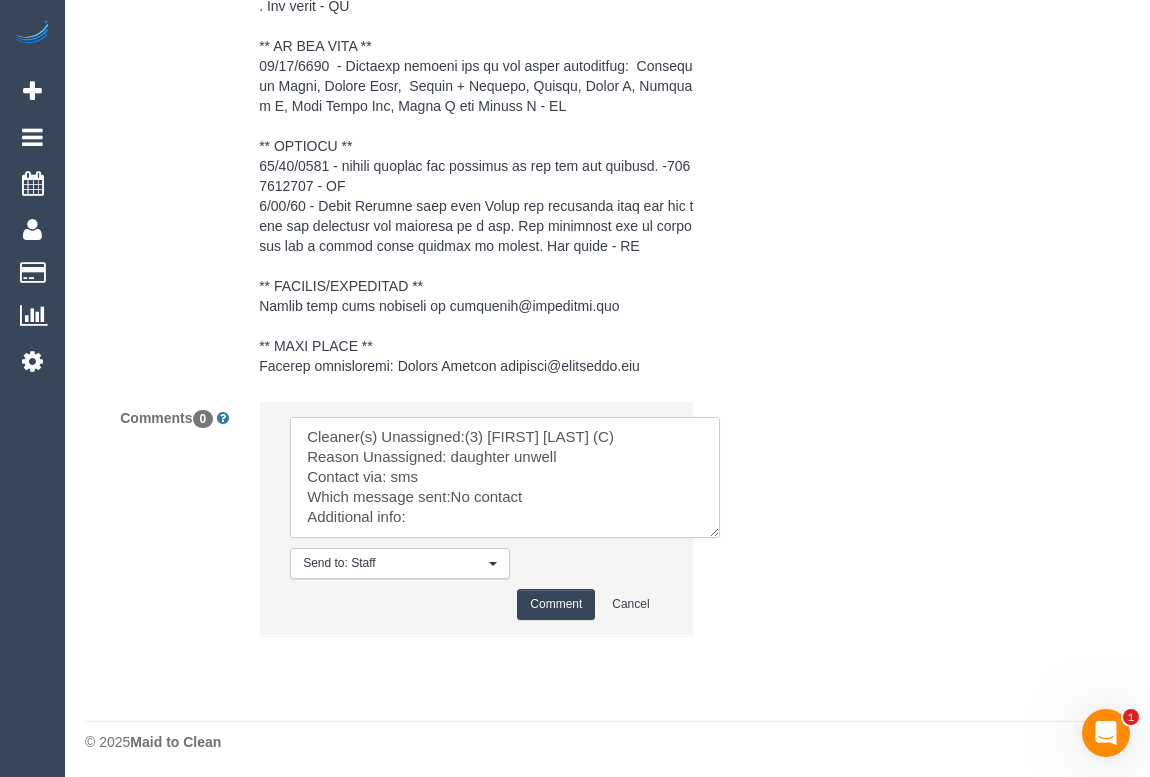 click at bounding box center [505, 477] 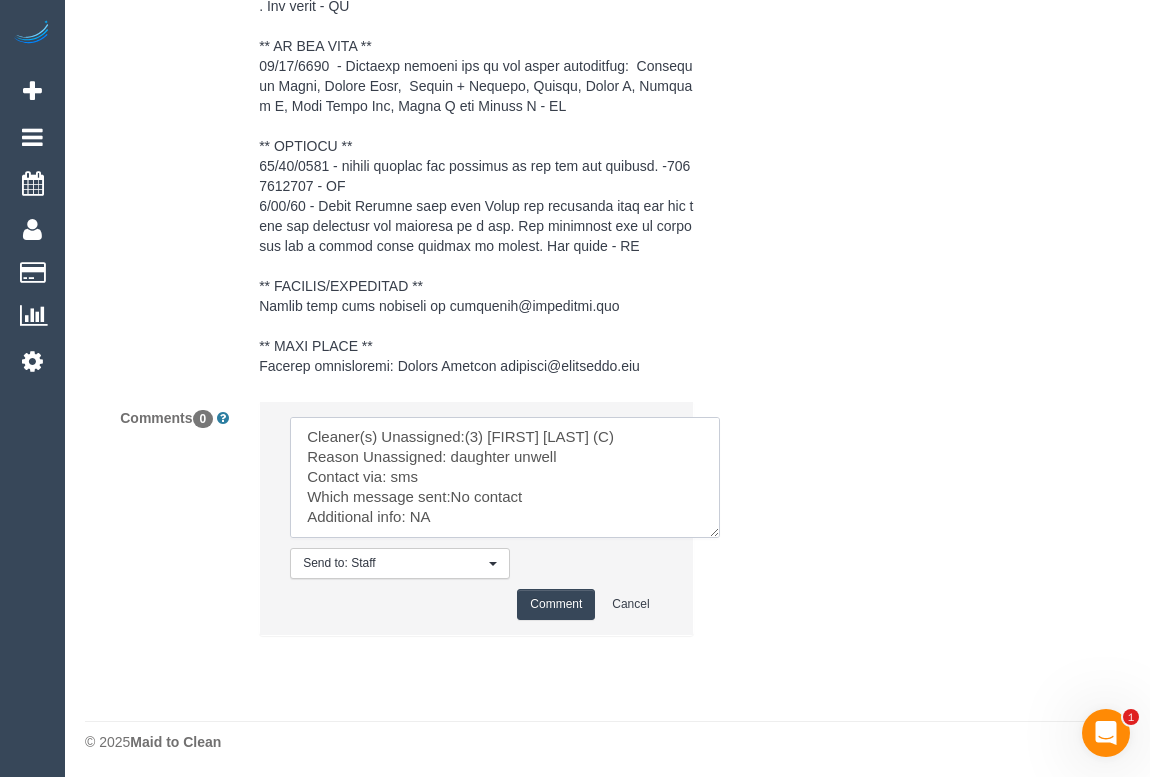 type on "Cleaner(s) Unassigned:(3) Ahlam Borvaieh (C)
Reason Unassigned: daughter unwell
Contact via: sms
Which message sent:No contact
Additional info: NA" 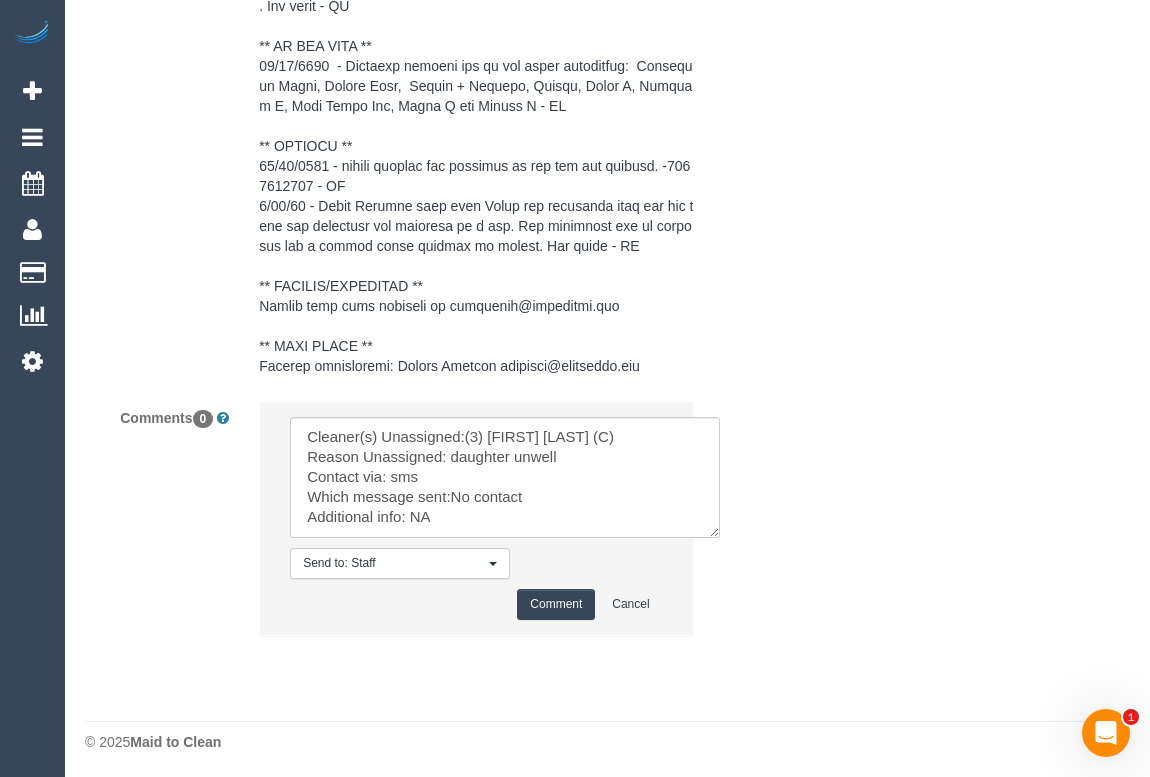 click on "Comment" at bounding box center [556, 604] 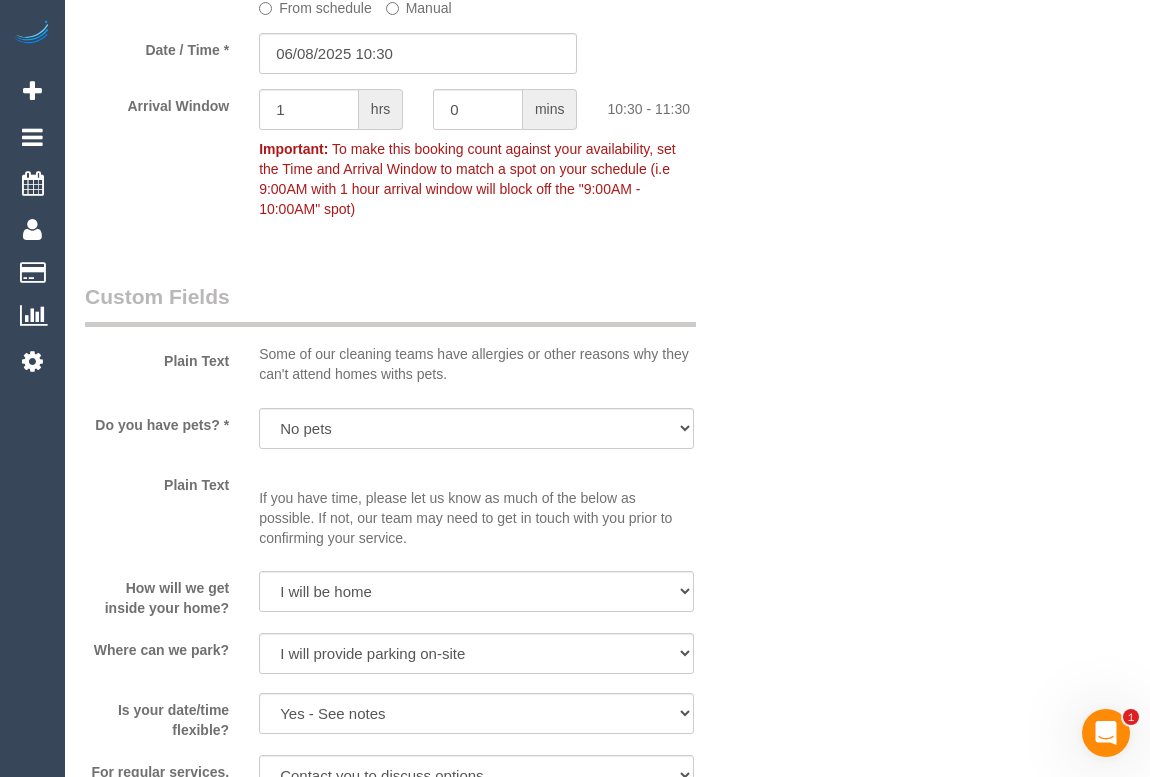 type 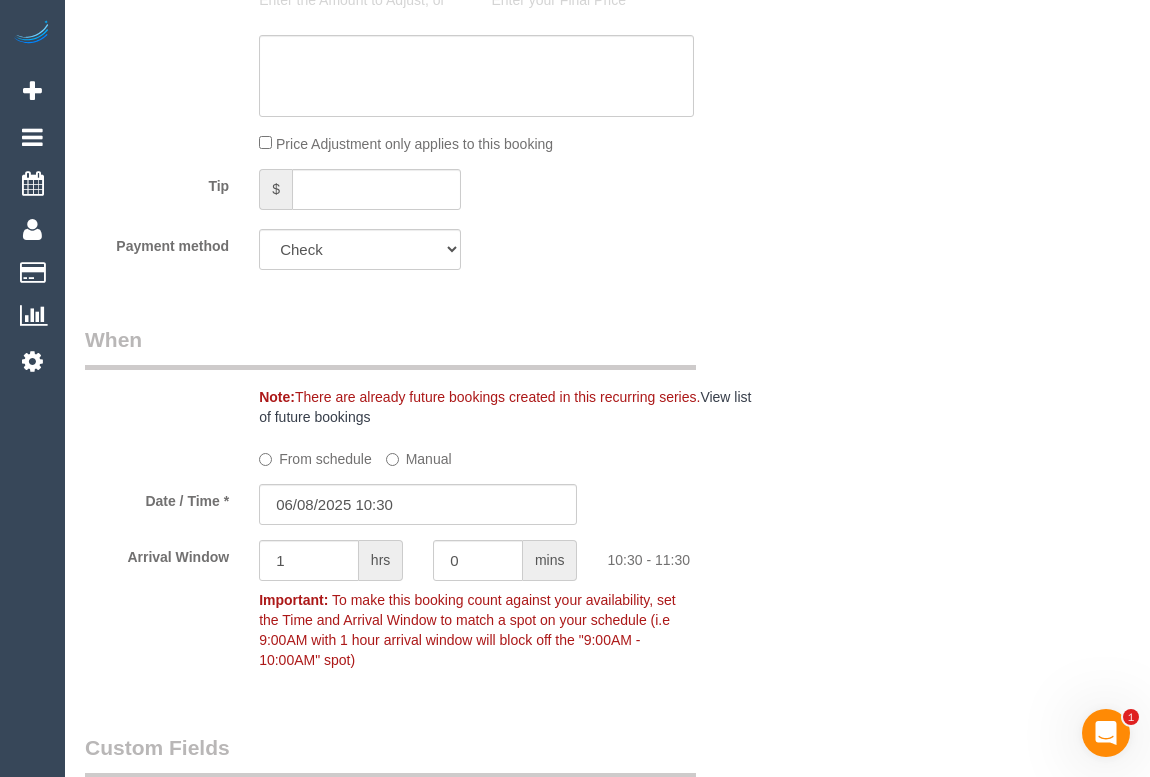 scroll, scrollTop: 0, scrollLeft: 0, axis: both 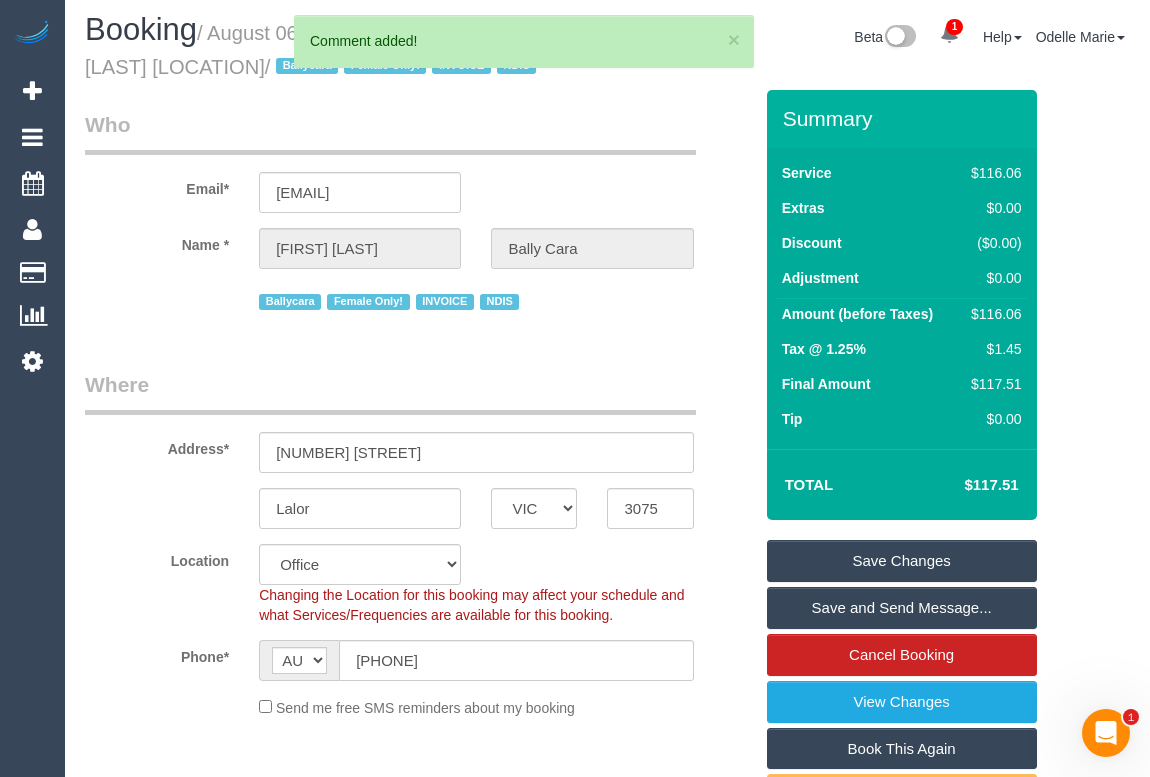 click on "Save Changes" at bounding box center (902, 561) 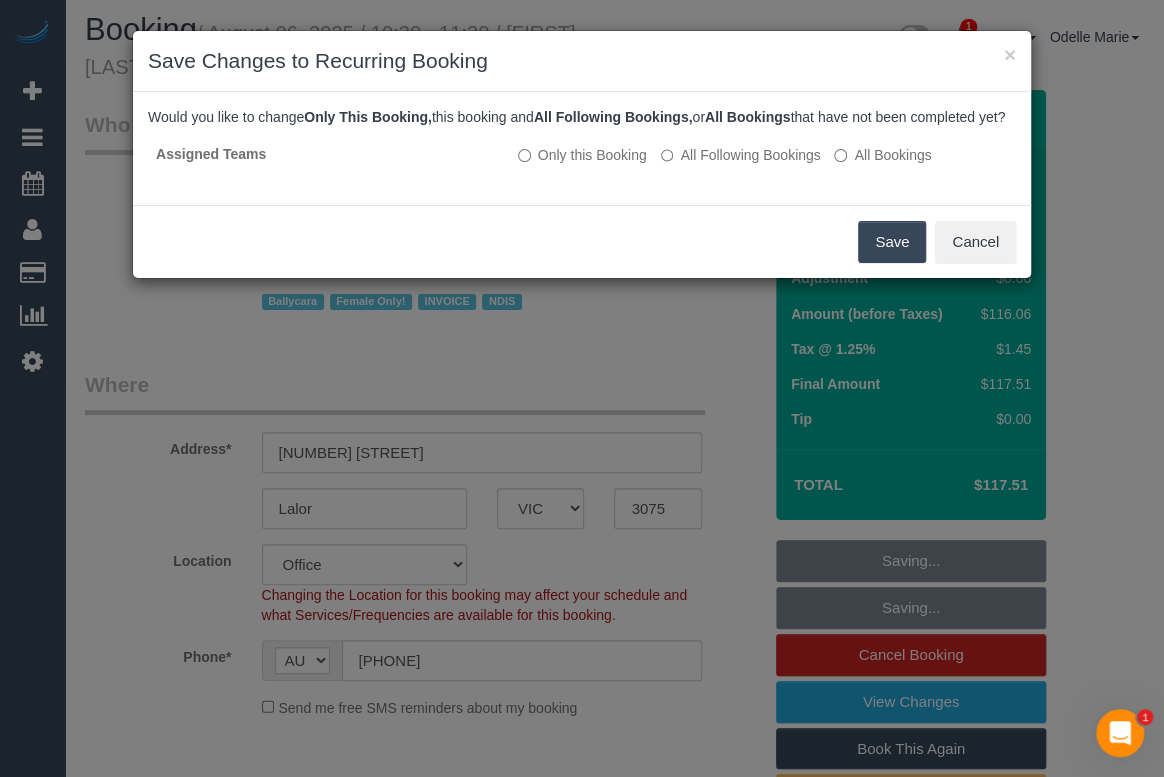 click on "Save" at bounding box center (892, 242) 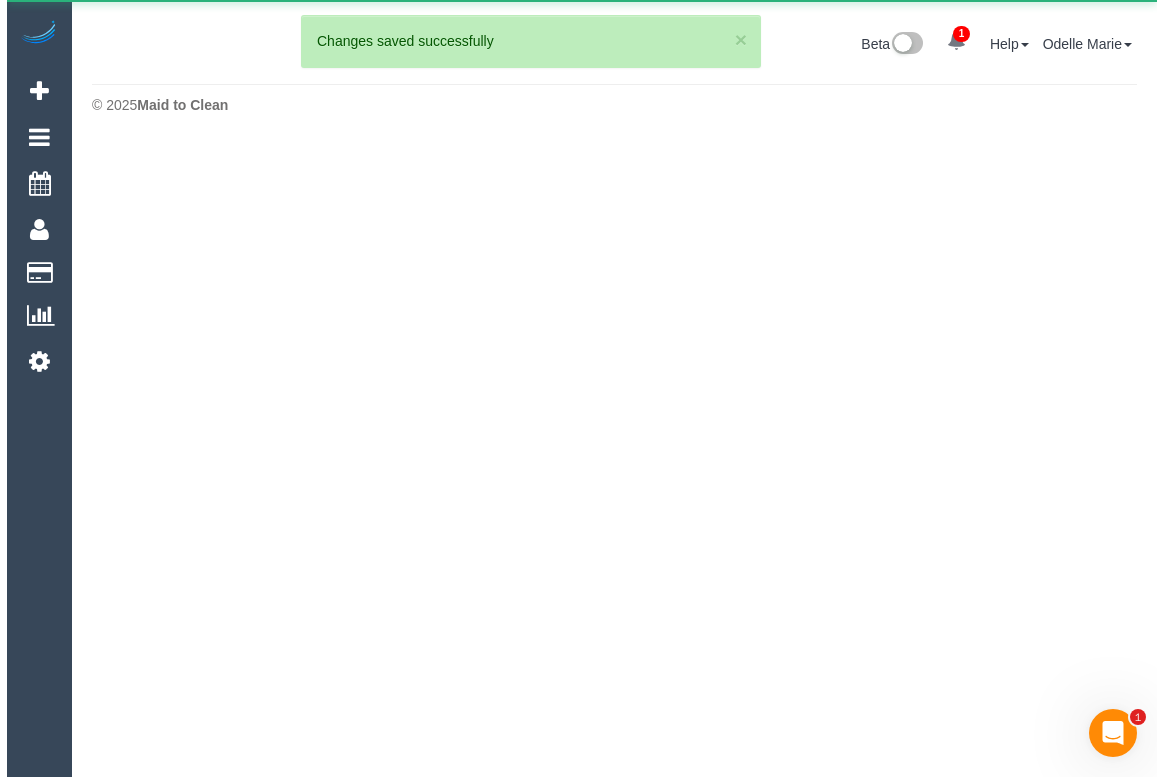 scroll, scrollTop: 0, scrollLeft: 0, axis: both 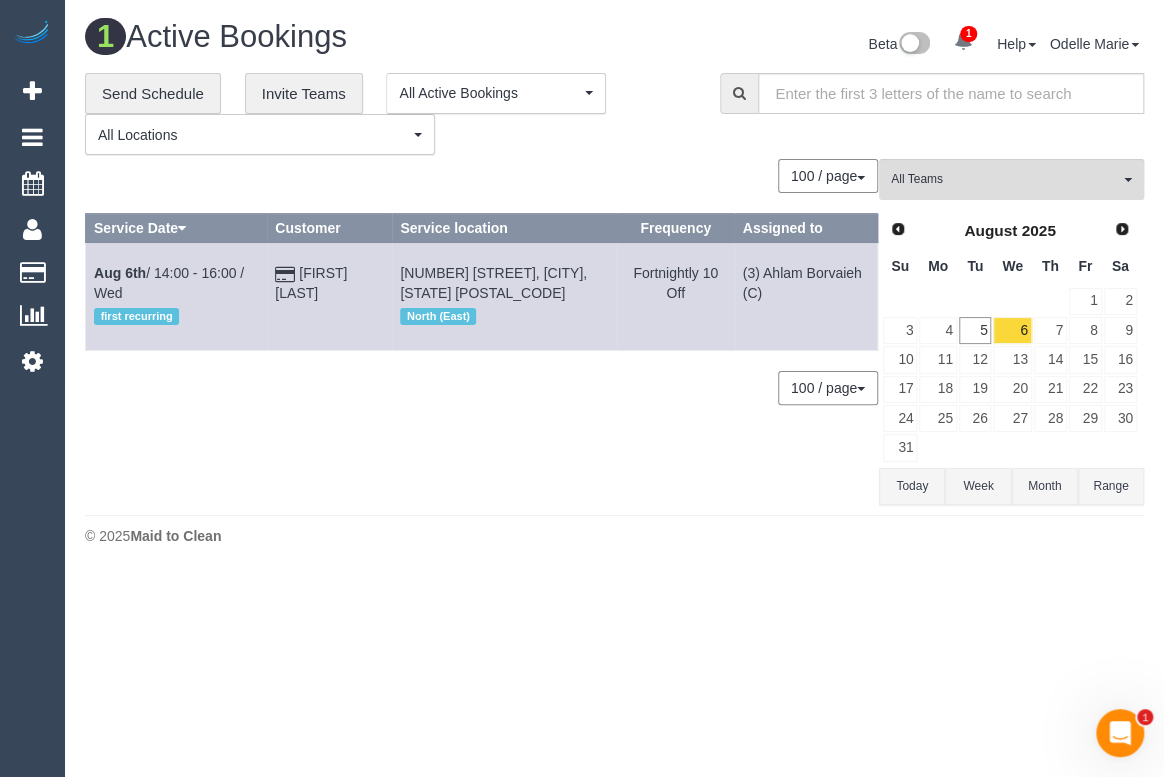 click on "0 Bookings found.
We couldn't find any bookings that matched your search.
Create a Booking
100 / page
10 / page
20 / page
30 / page
40 / page
50 / page
100 / page
Service Date
Customer
Service location
Frequency
Assigned to
Aug 6th
/ 14:00 - 16:00 / Wed
first recurring" at bounding box center [482, 332] 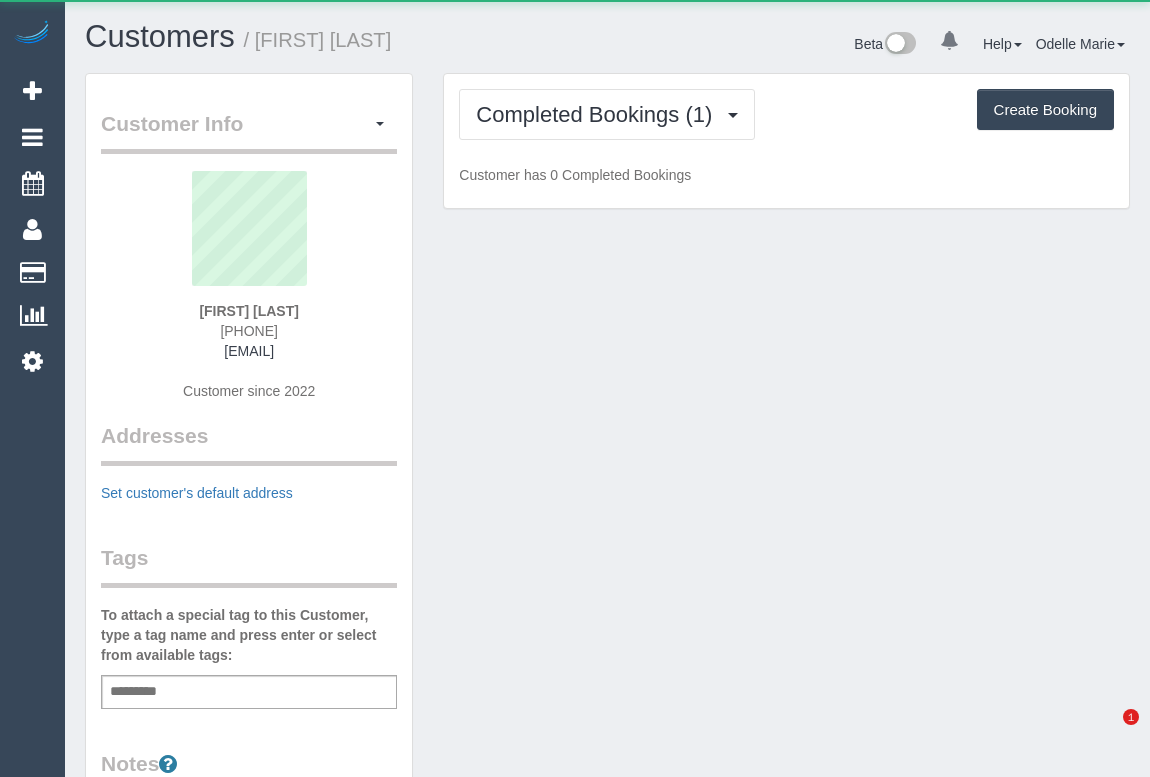 scroll, scrollTop: 0, scrollLeft: 0, axis: both 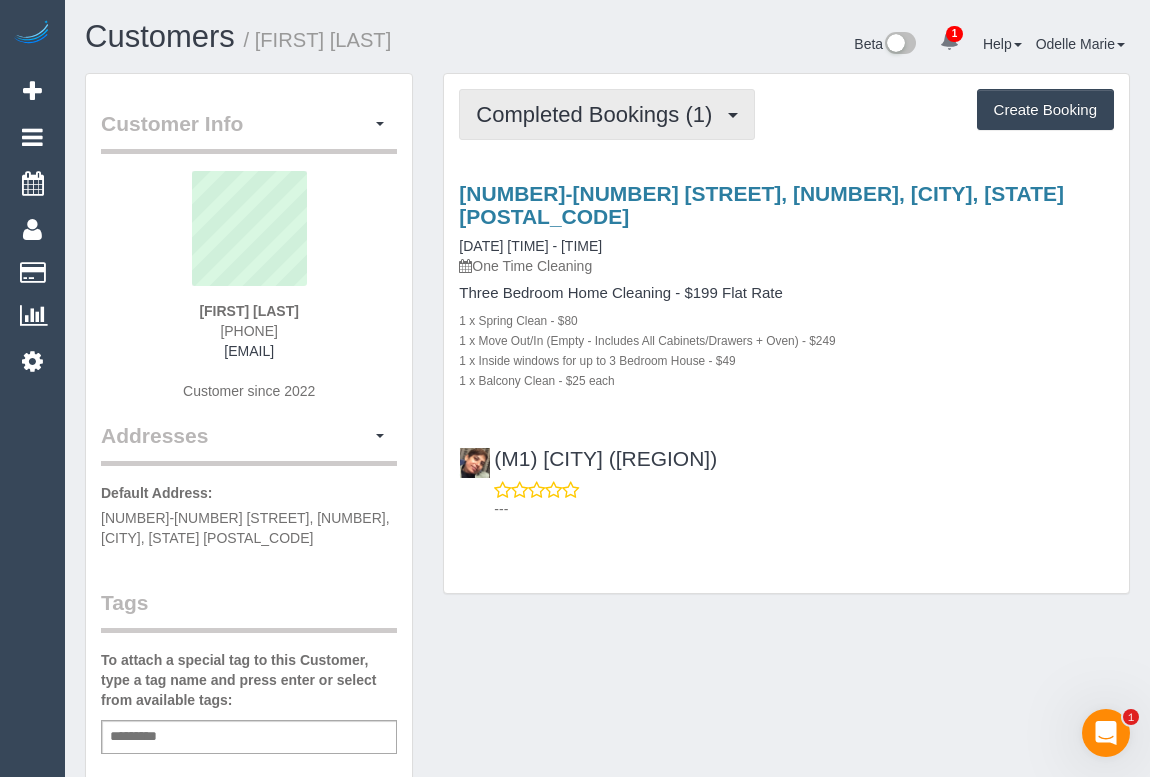 click on "Completed Bookings (1)" at bounding box center (599, 114) 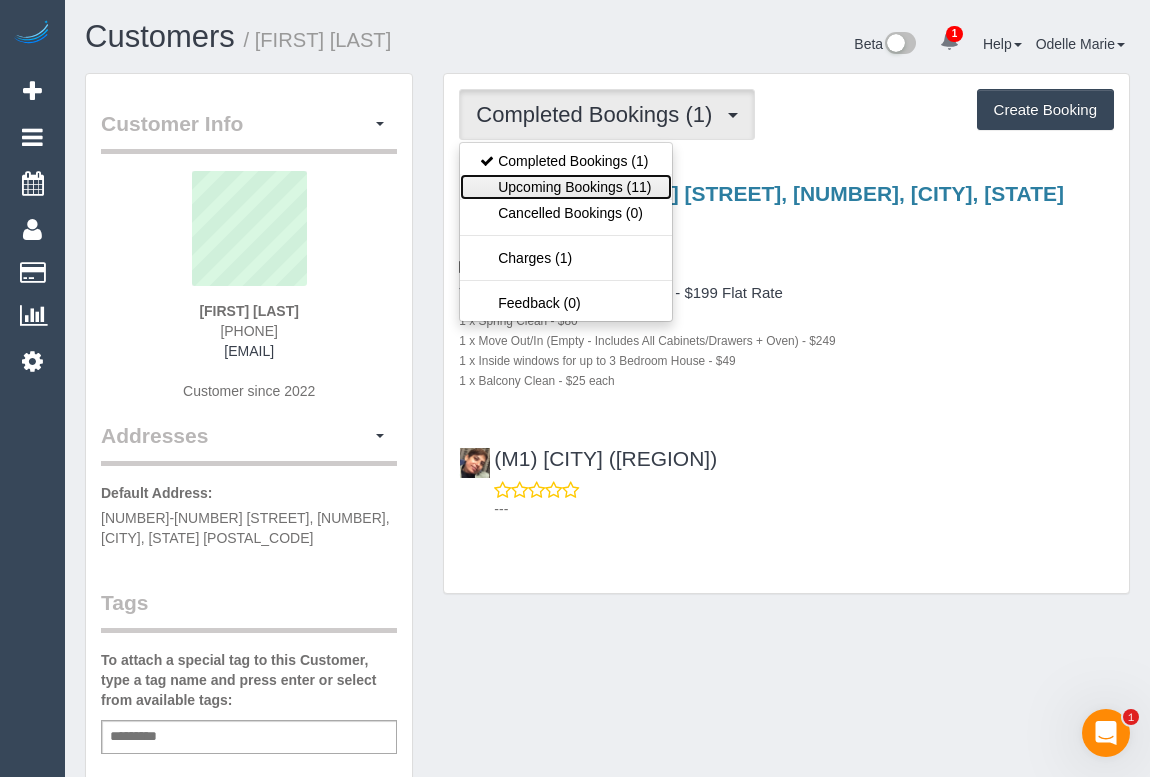 click on "Upcoming Bookings (11)" at bounding box center [565, 187] 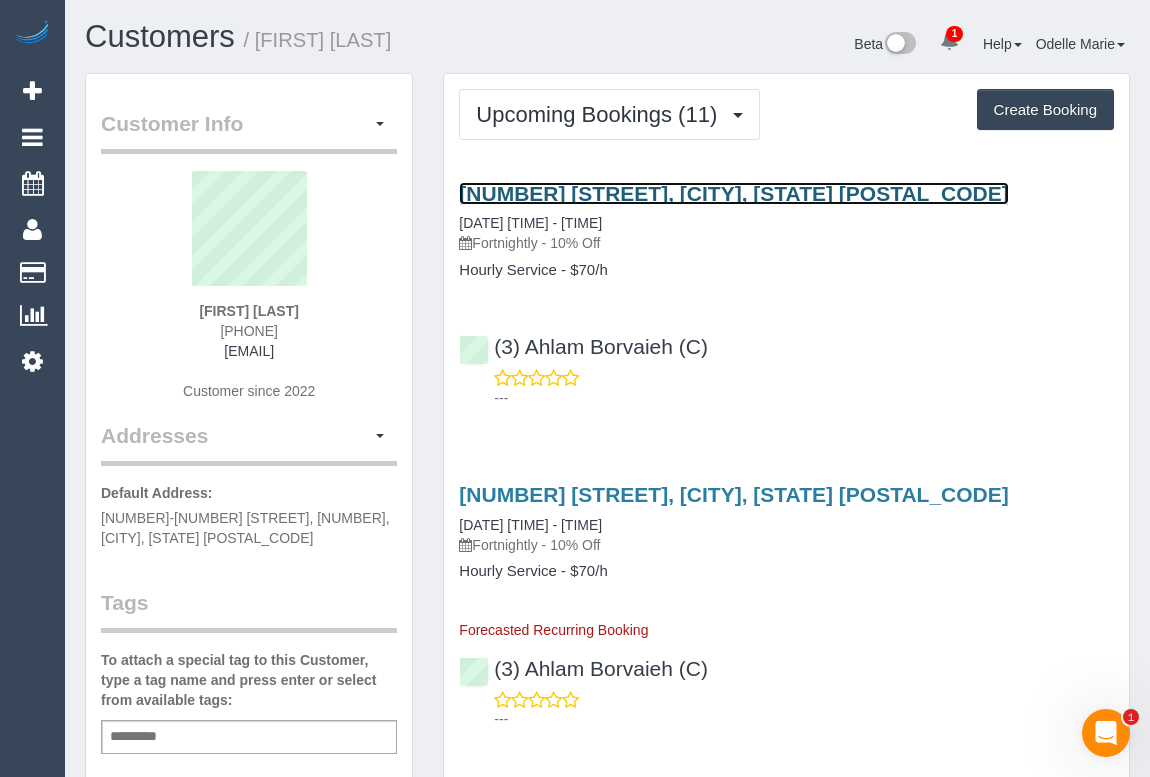 click on "74 Royal Pde, Reservoir, VIC 3073" at bounding box center [733, 193] 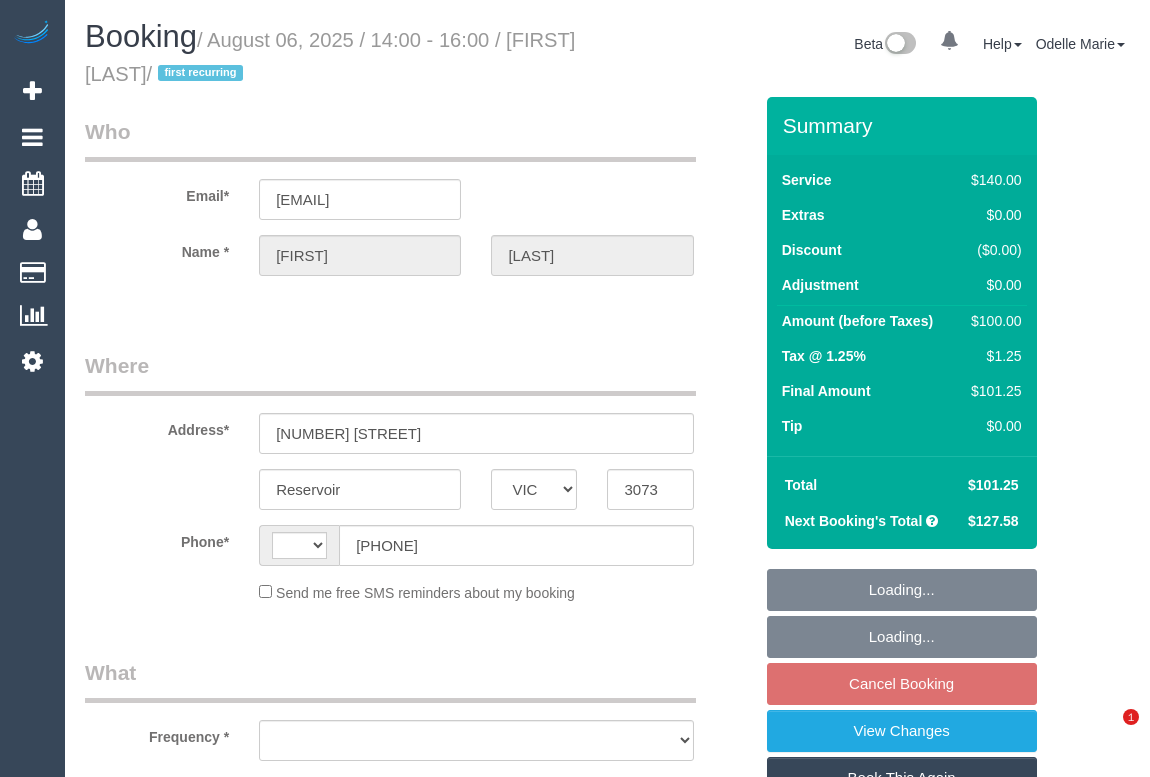select on "VIC" 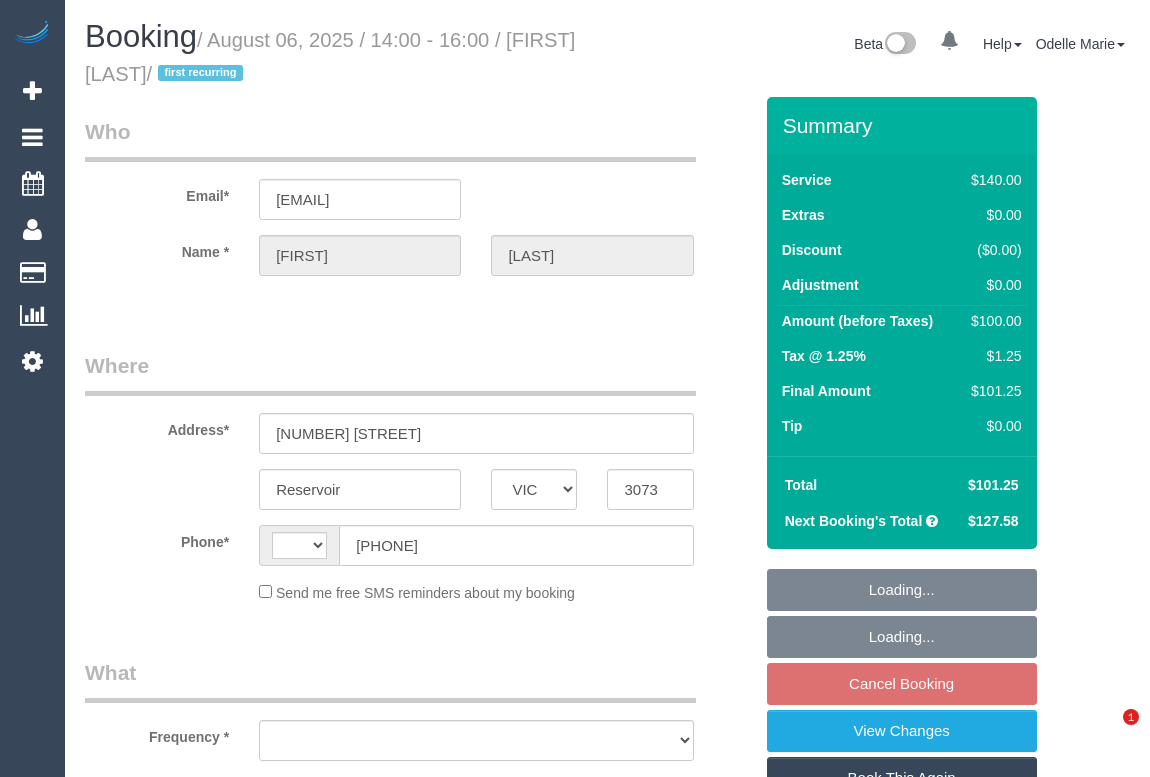 scroll, scrollTop: 0, scrollLeft: 0, axis: both 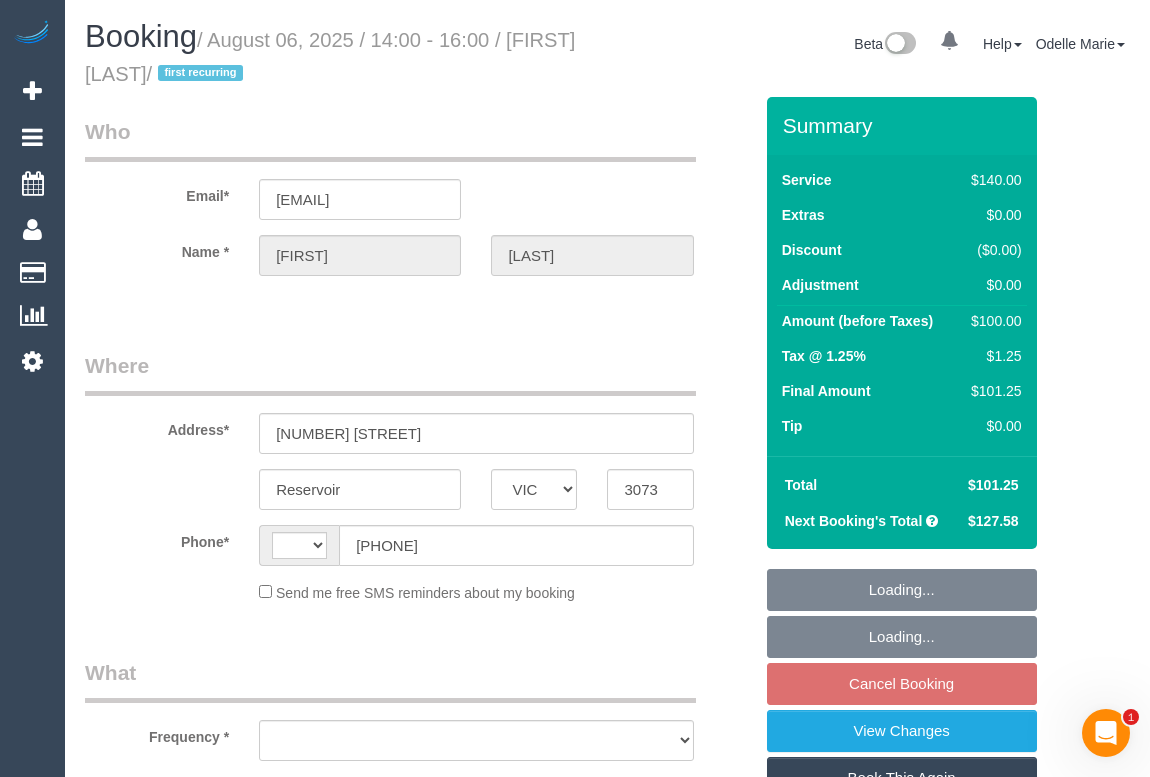 select on "number:28" 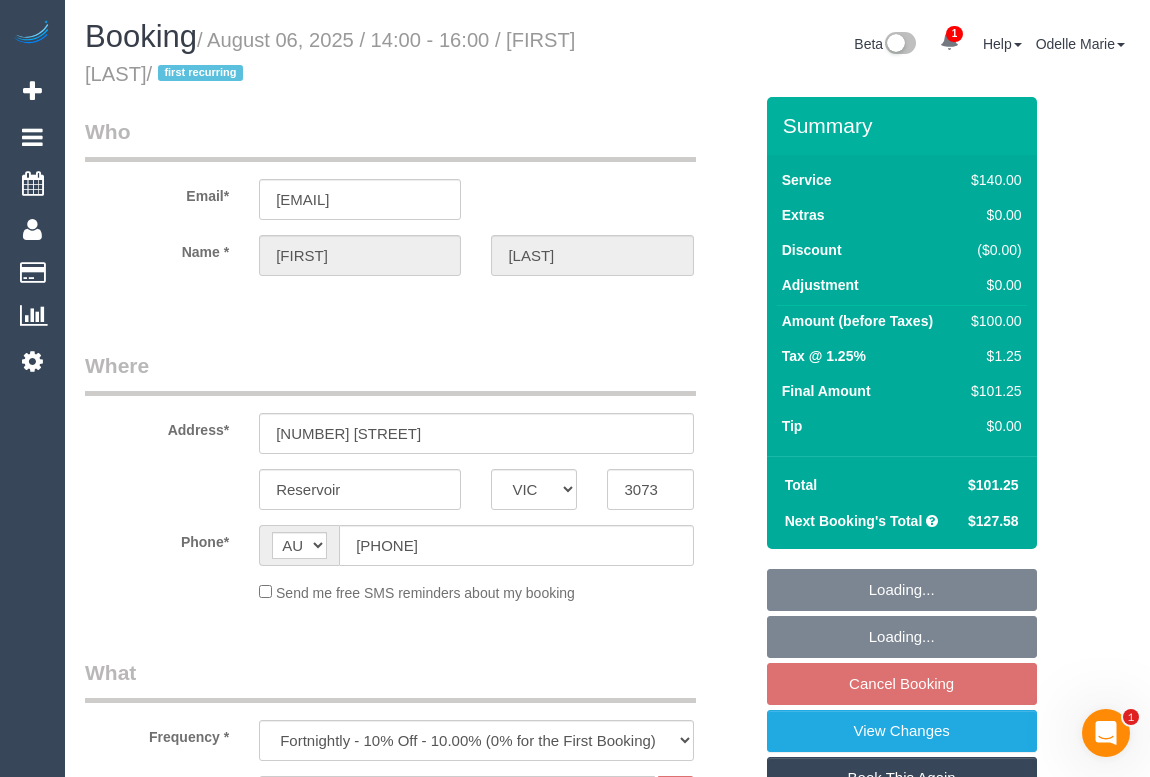 select on "object:854" 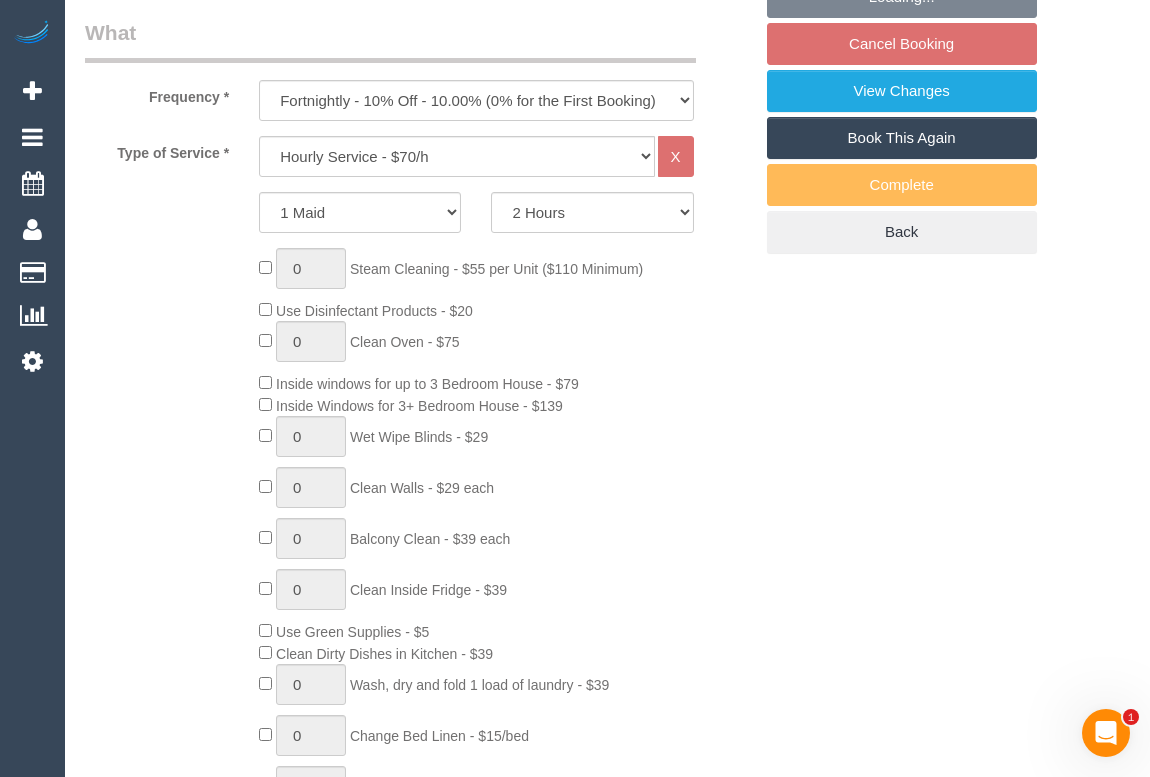 select on "string:stripe-pm_1RpfbB2GScqysDRVUMDkTrpR" 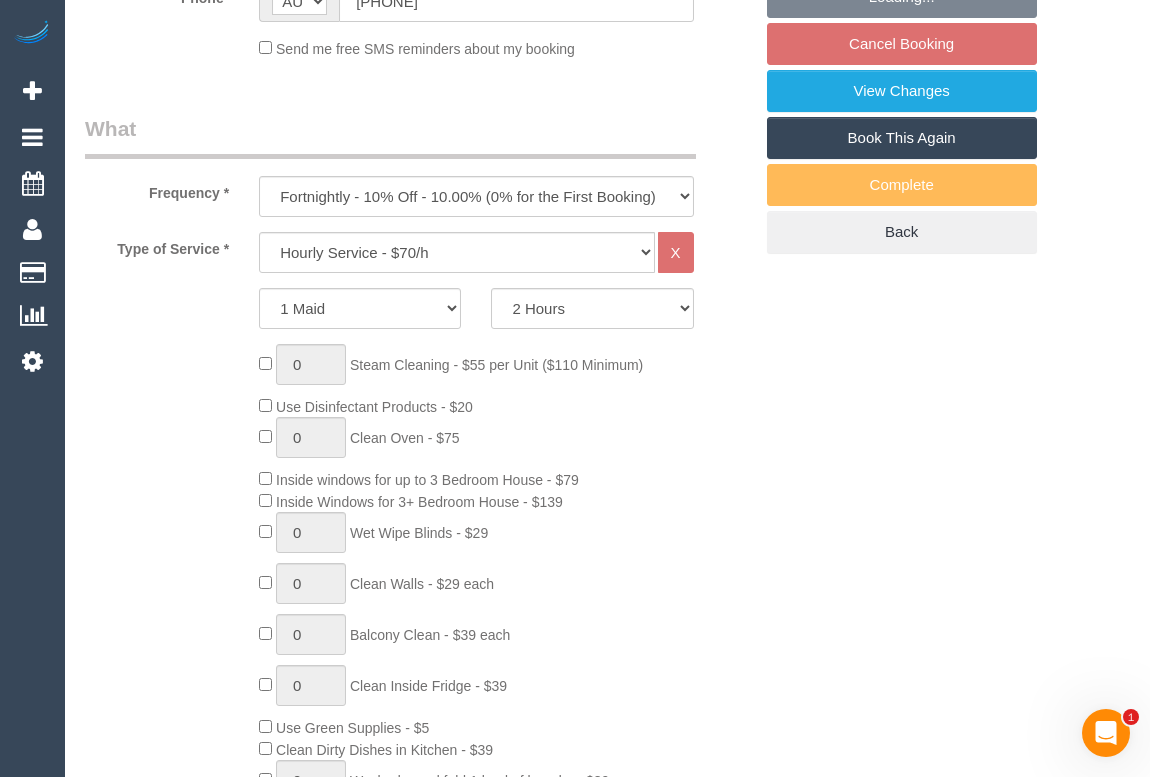 select on "object:861" 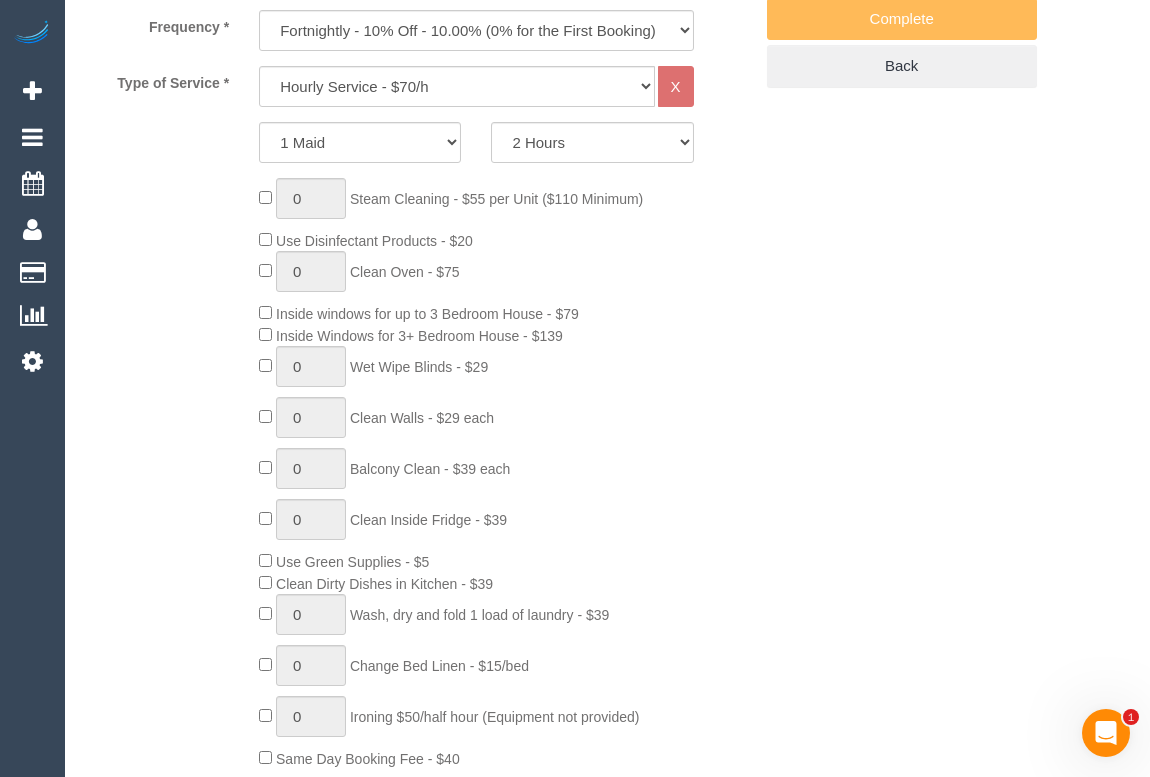 select on "spot1" 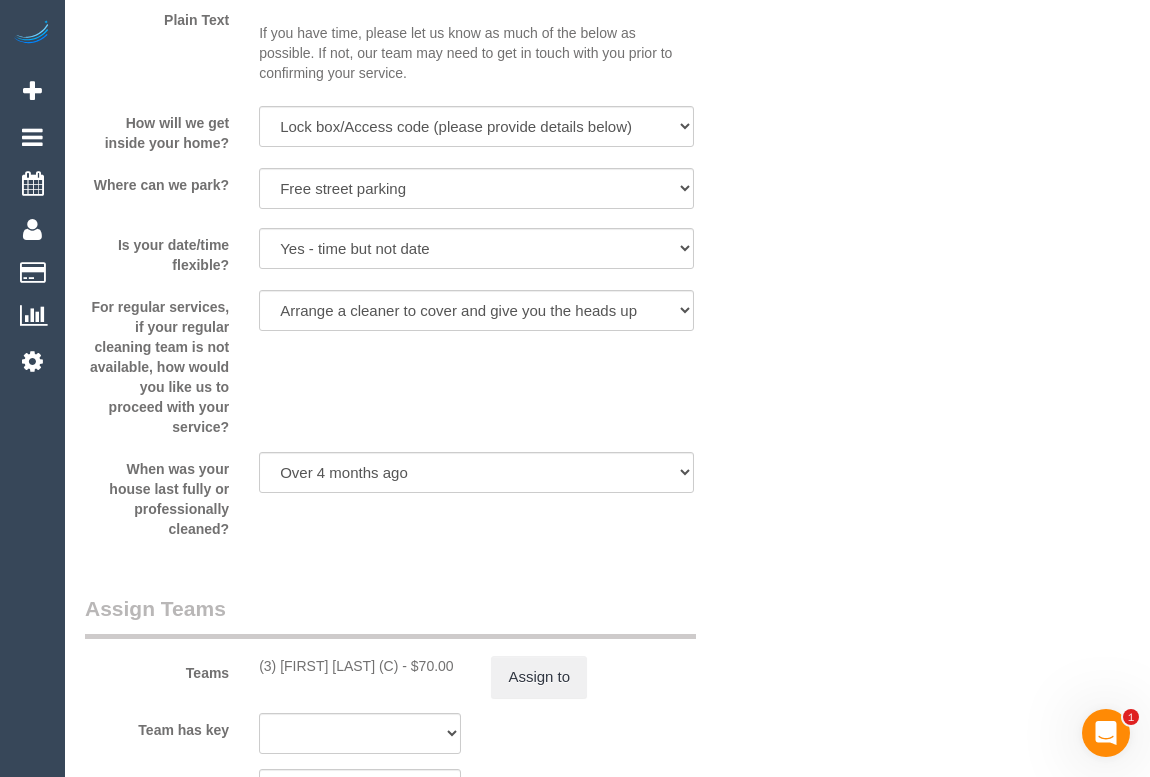 scroll, scrollTop: 3110, scrollLeft: 0, axis: vertical 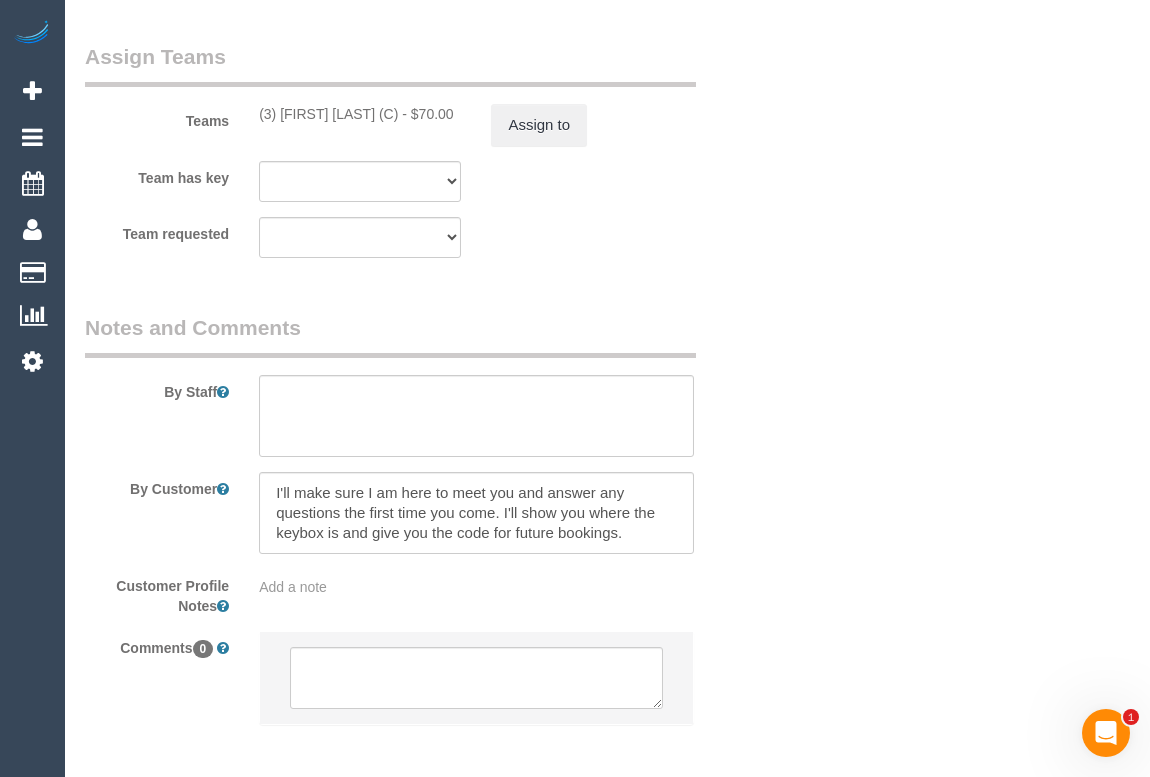 drag, startPoint x: 260, startPoint y: 115, endPoint x: 405, endPoint y: 115, distance: 145 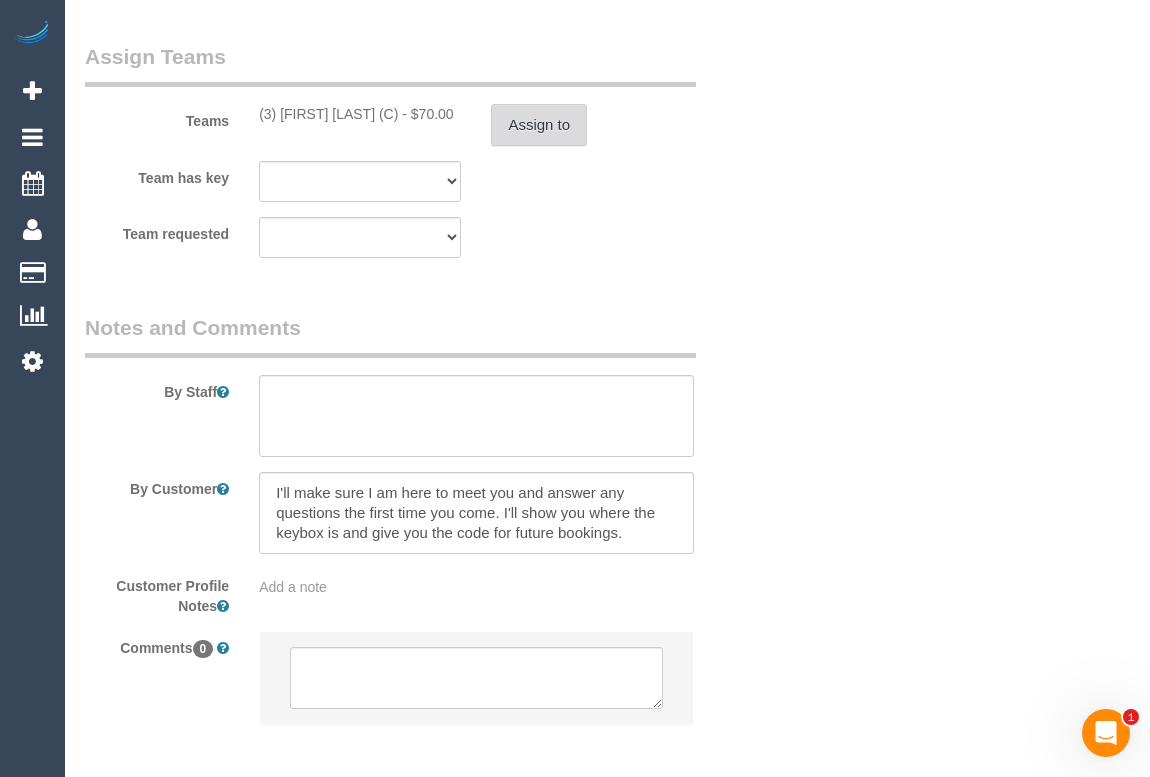 click on "Assign to" at bounding box center [539, 125] 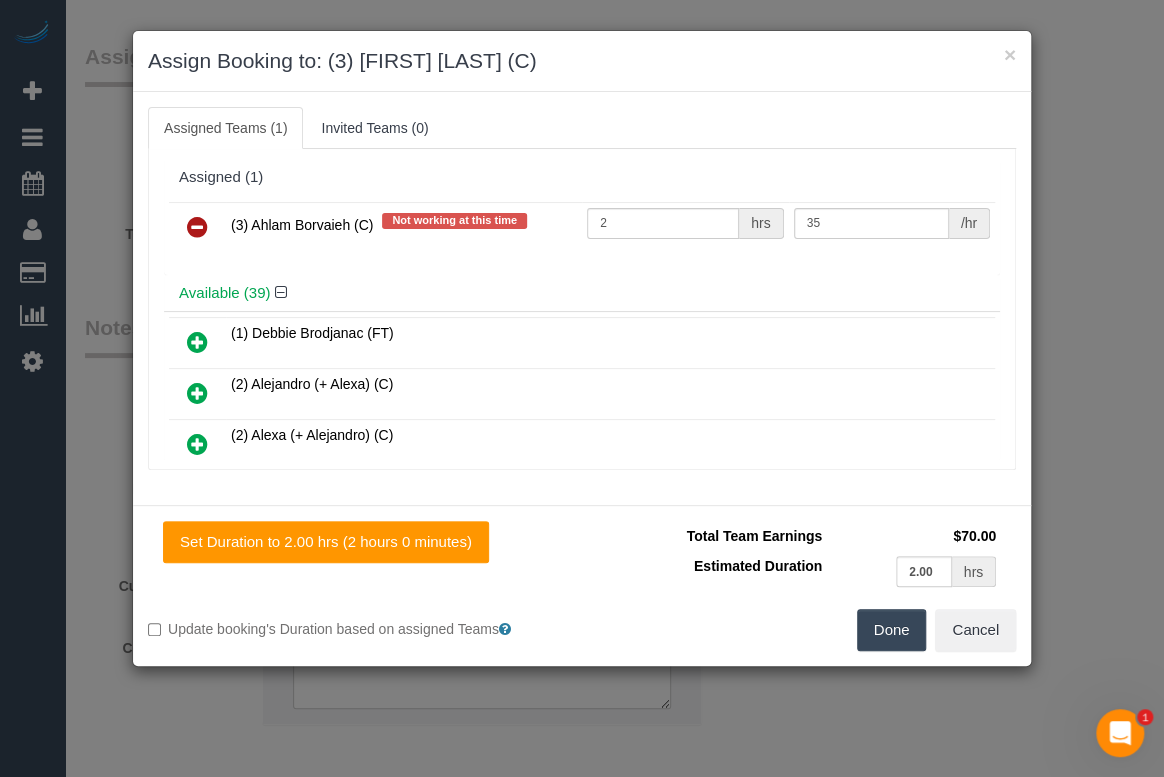 click at bounding box center [197, 227] 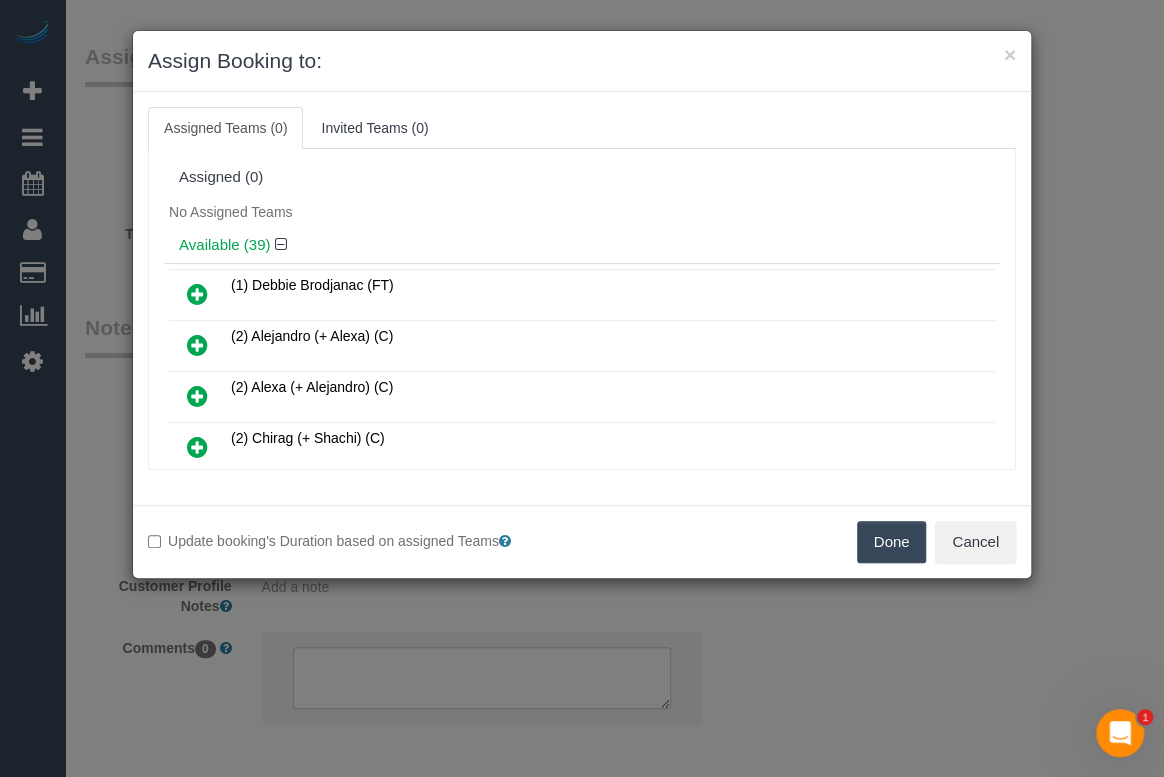 click on "Done" at bounding box center (892, 542) 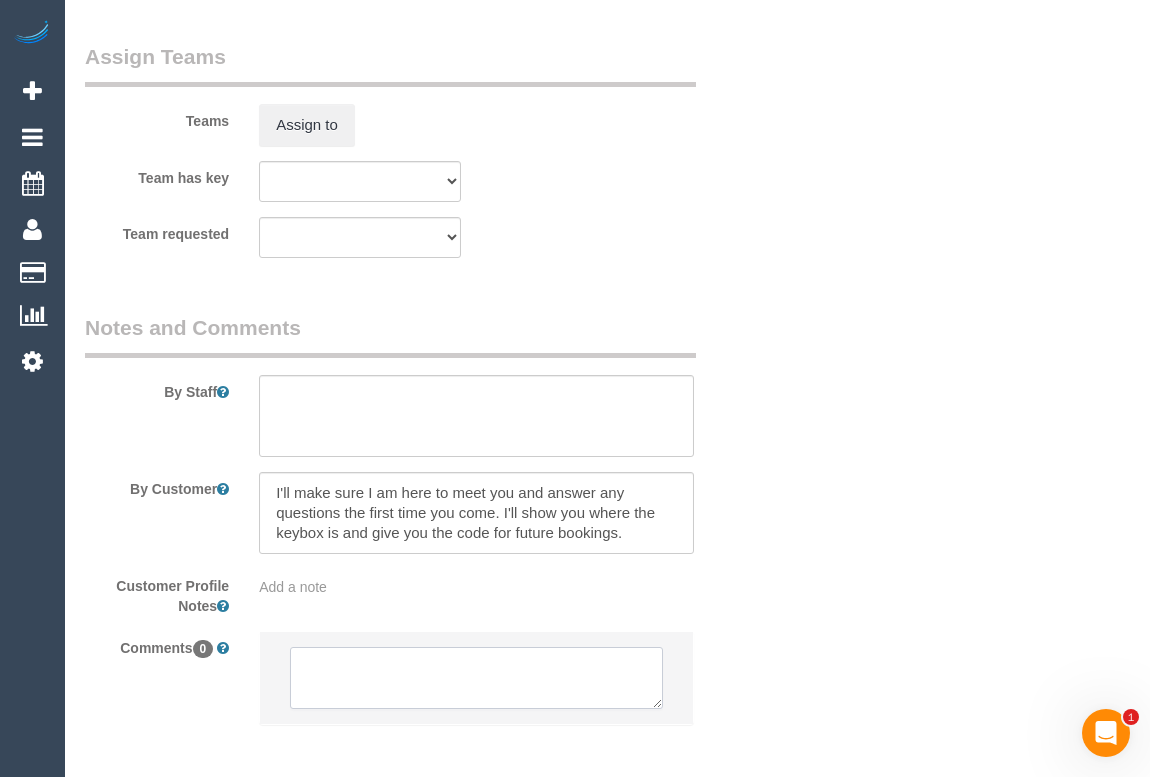 click at bounding box center [476, 678] 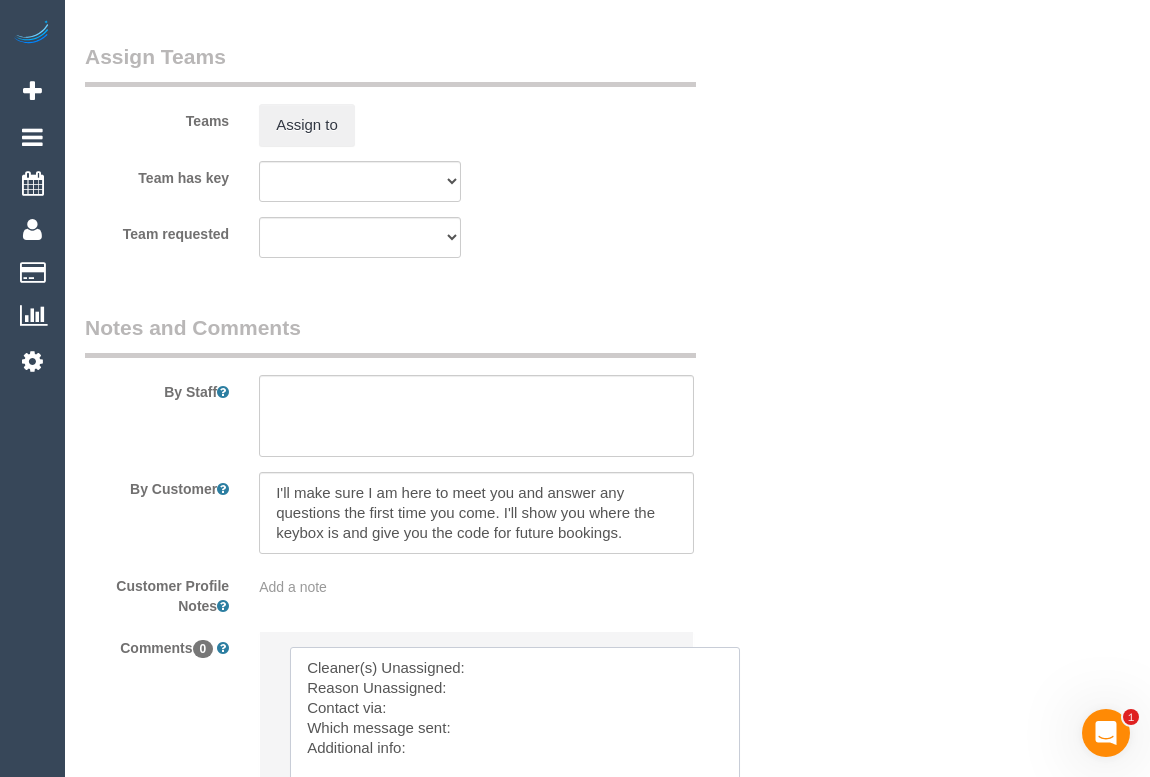 drag, startPoint x: 656, startPoint y: 701, endPoint x: 746, endPoint y: 820, distance: 149.2012 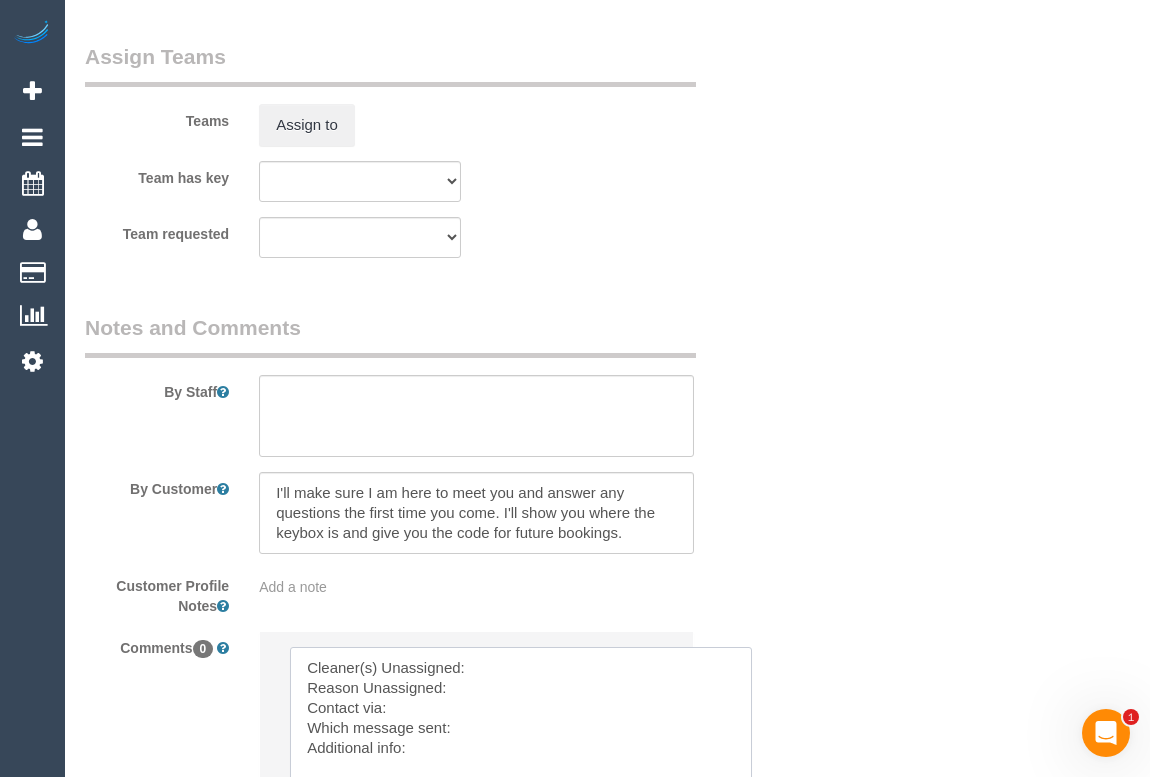 click at bounding box center (521, 737) 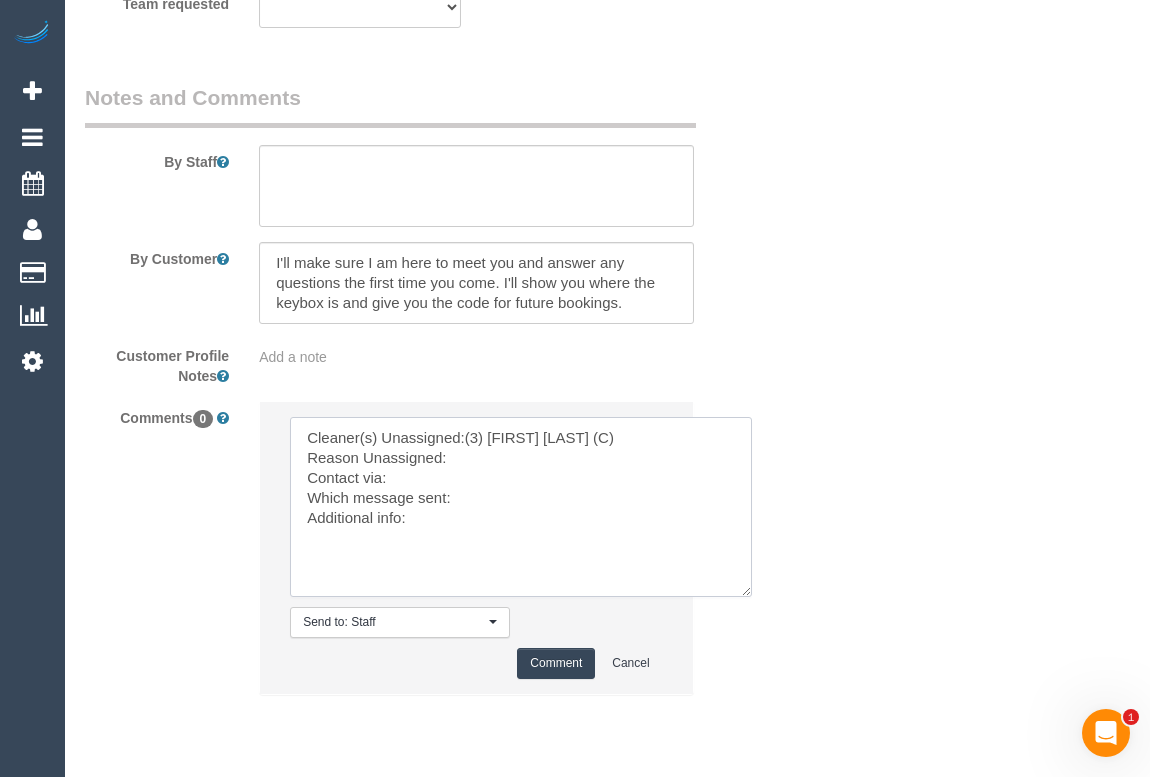 scroll, scrollTop: 3383, scrollLeft: 0, axis: vertical 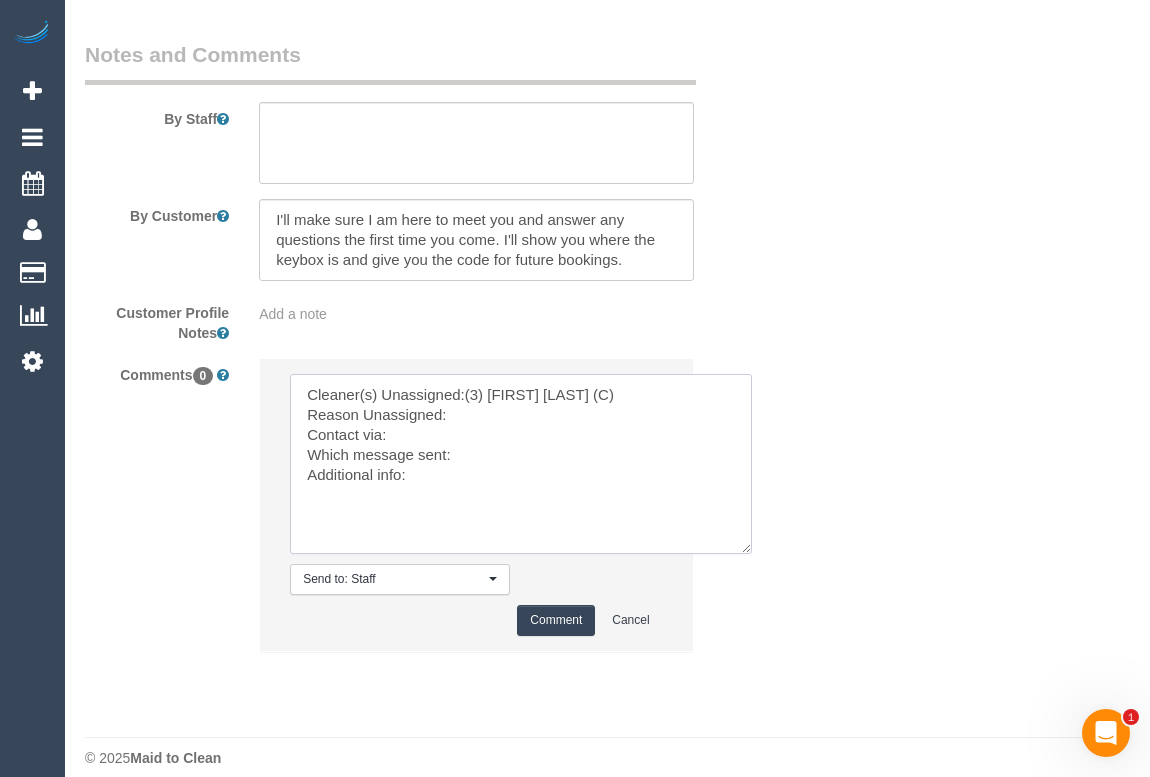 click at bounding box center [521, 464] 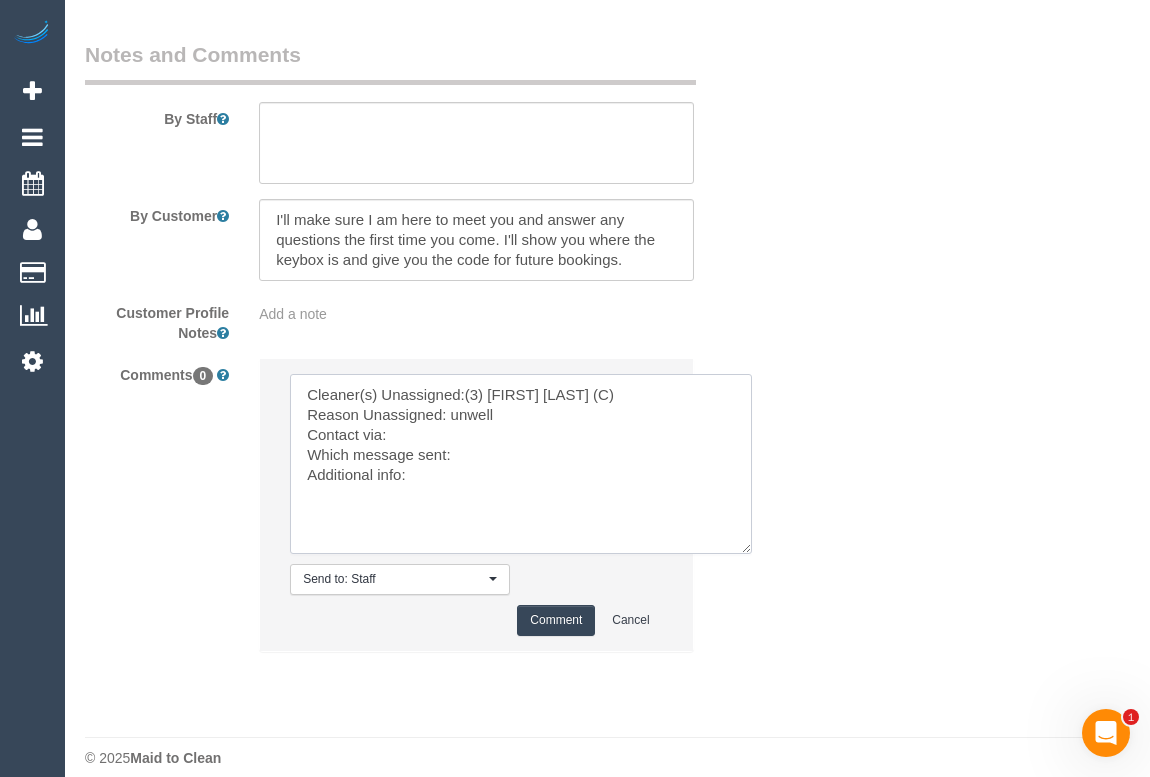 click at bounding box center (521, 464) 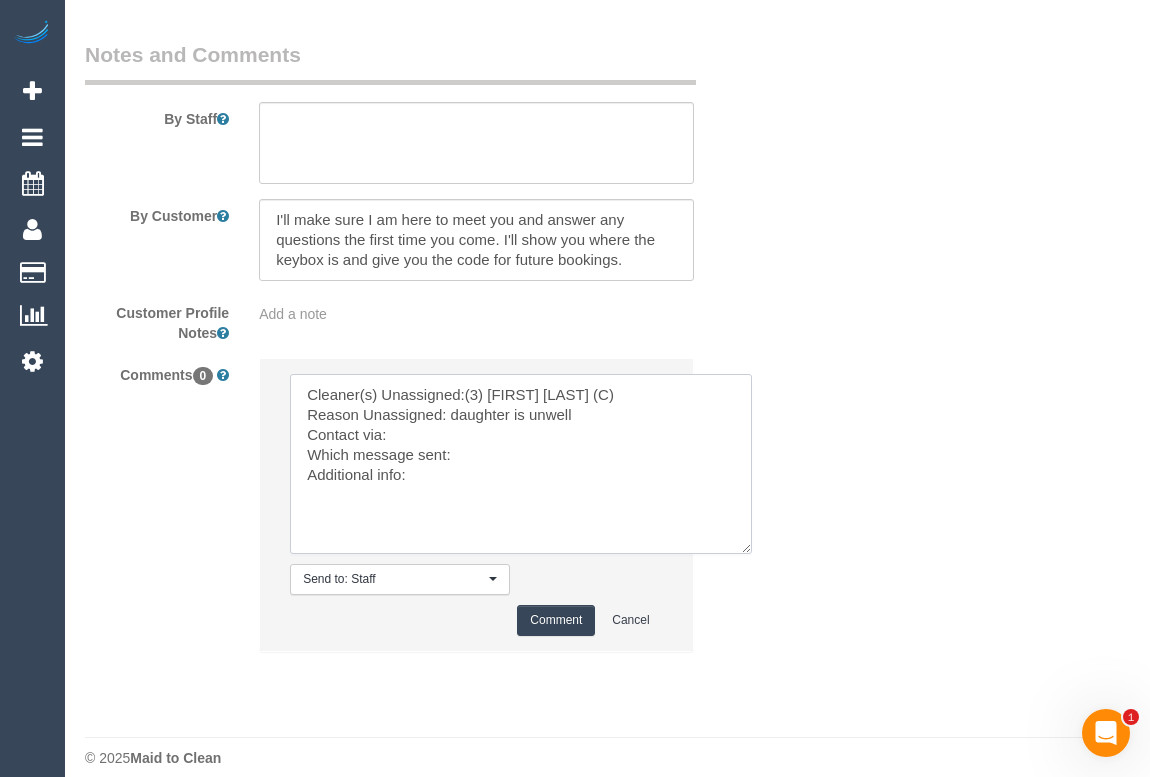 click at bounding box center [521, 464] 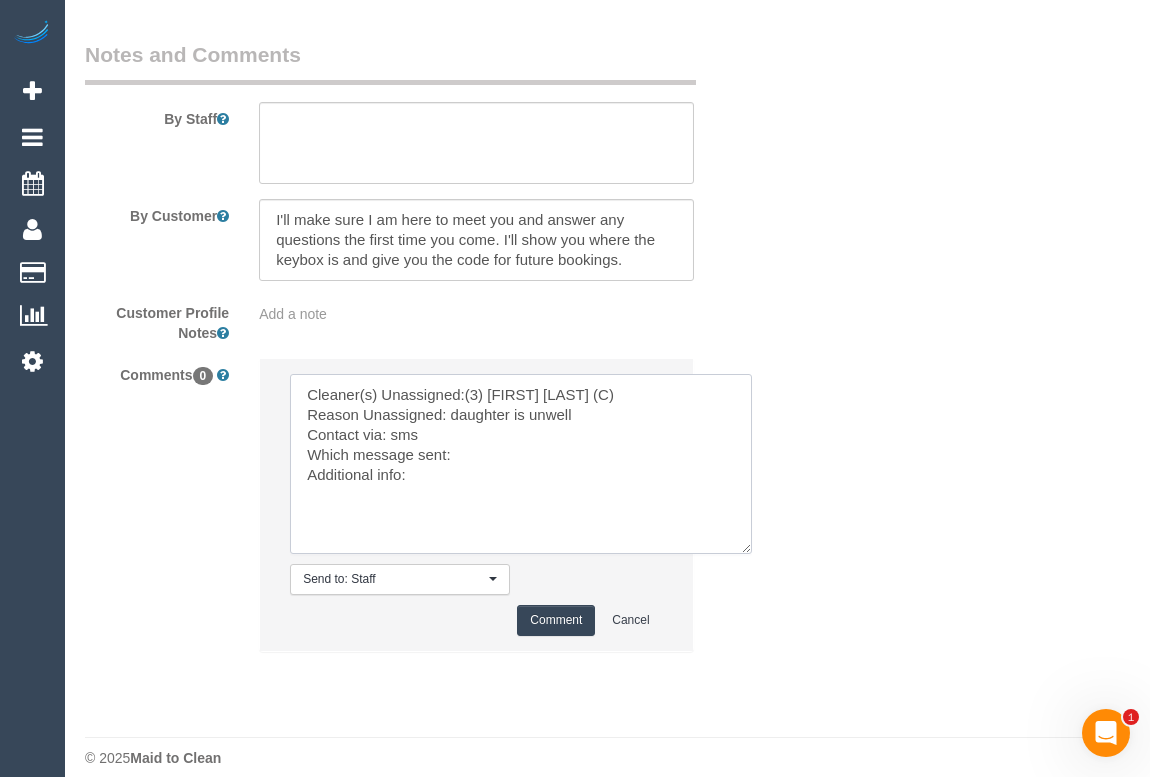 click at bounding box center (521, 464) 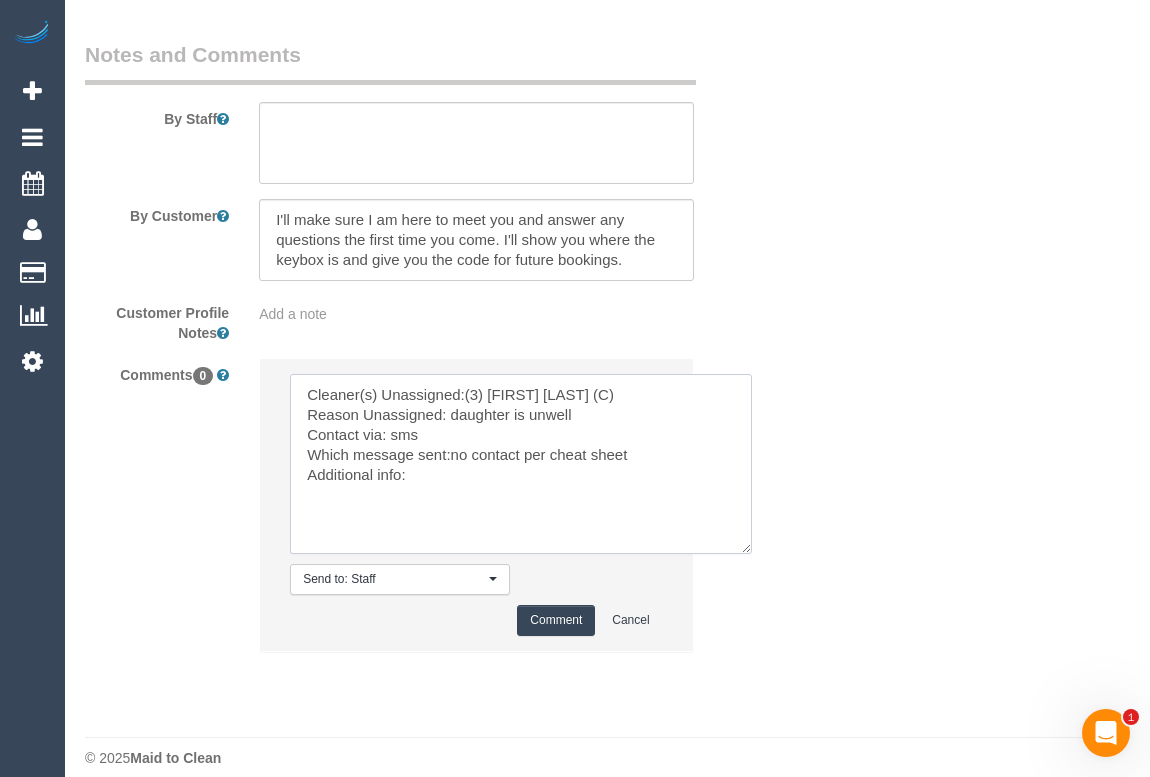 click at bounding box center (521, 464) 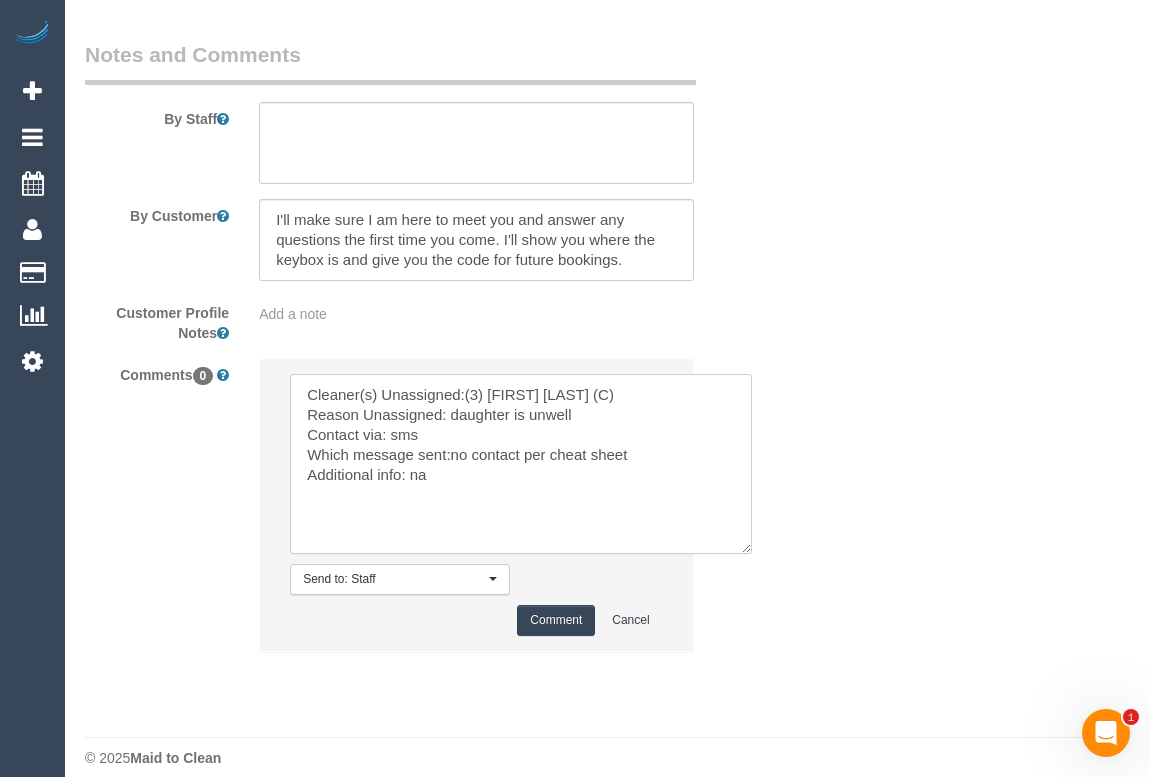 type on "Cleaner(s) Unassigned:(3) Ahlam Borvaieh (C)
Reason Unassigned: daughter is unwell
Contact via: sms
Which message sent:no contact per cheat sheet
Additional info: na" 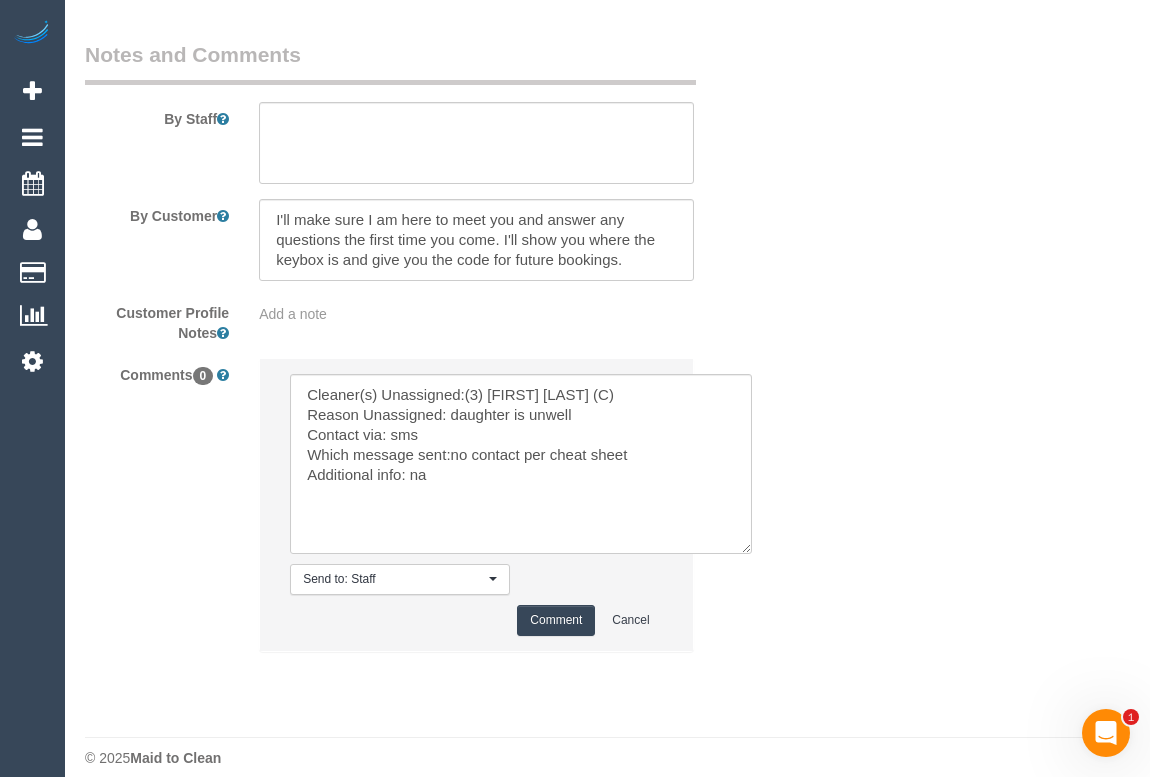 click on "Comment" at bounding box center [556, 620] 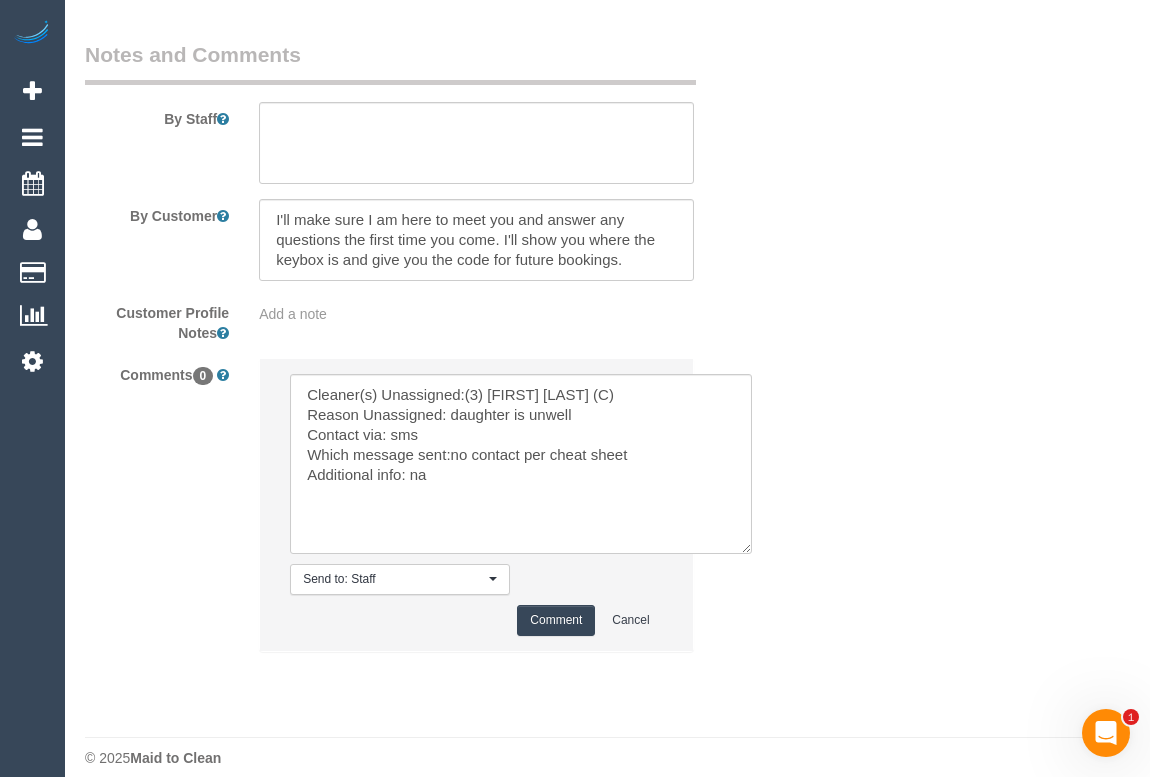 type 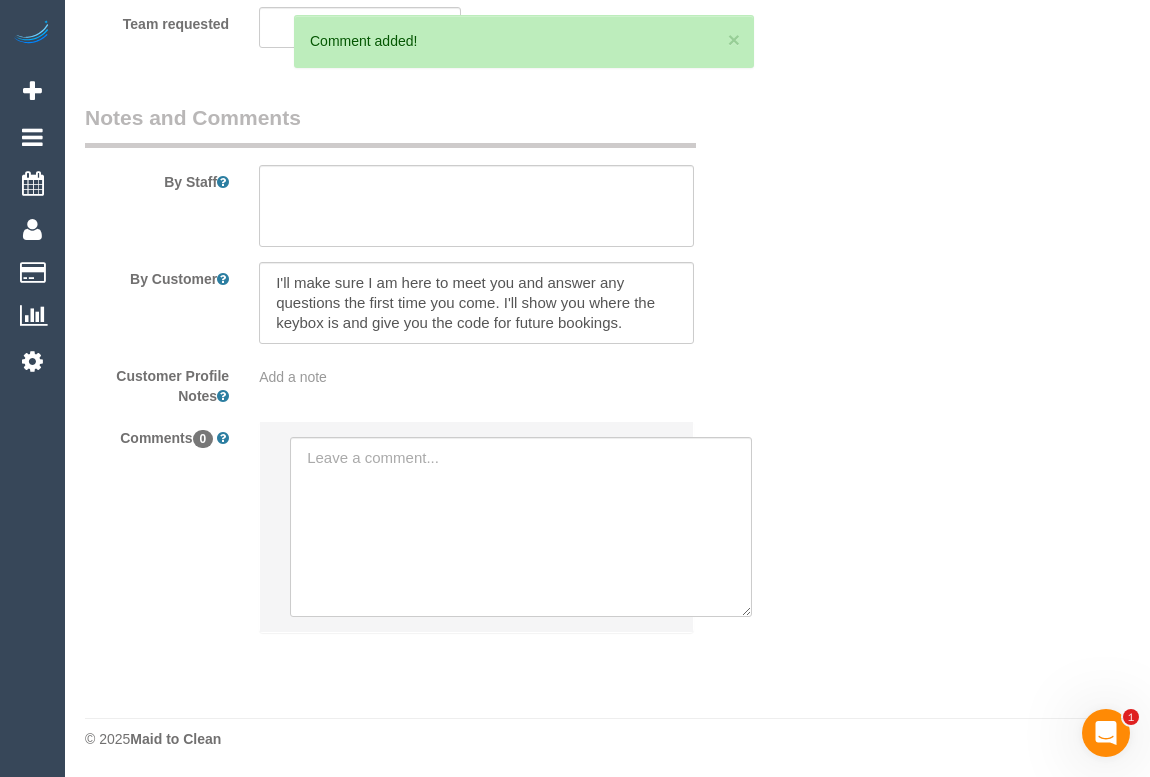 drag, startPoint x: 875, startPoint y: 442, endPoint x: 887, endPoint y: 503, distance: 62.169125 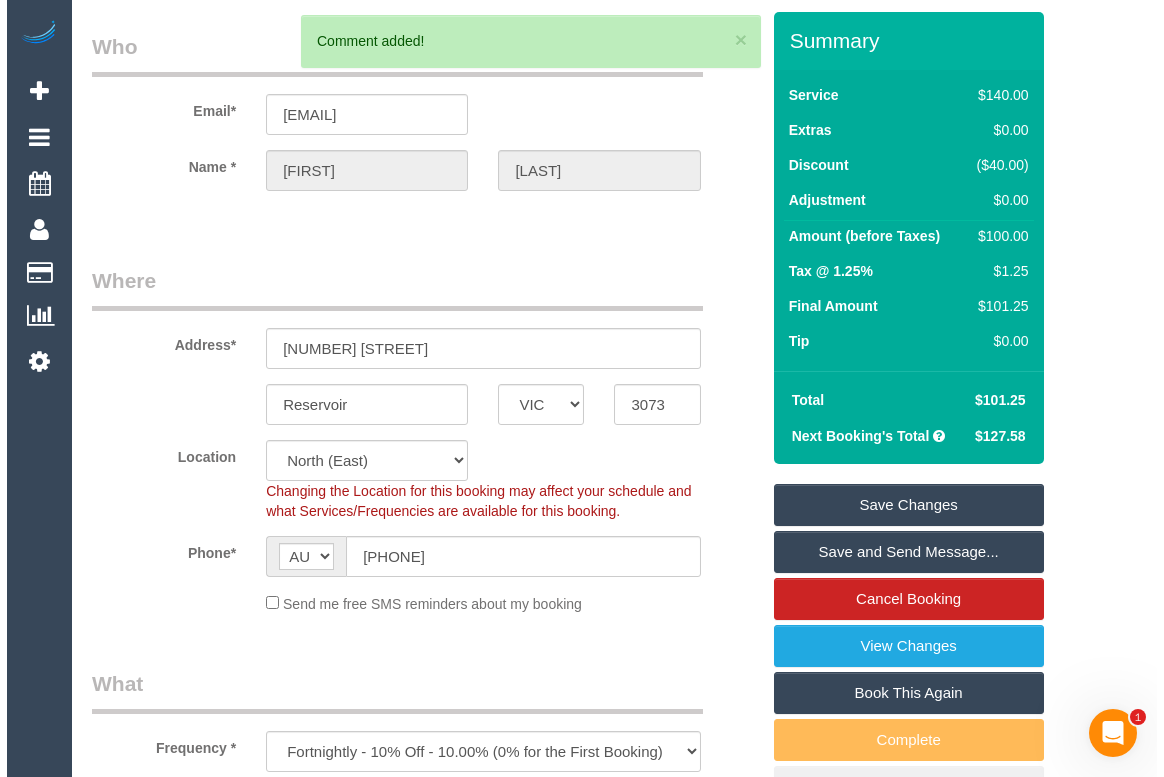 scroll, scrollTop: 0, scrollLeft: 0, axis: both 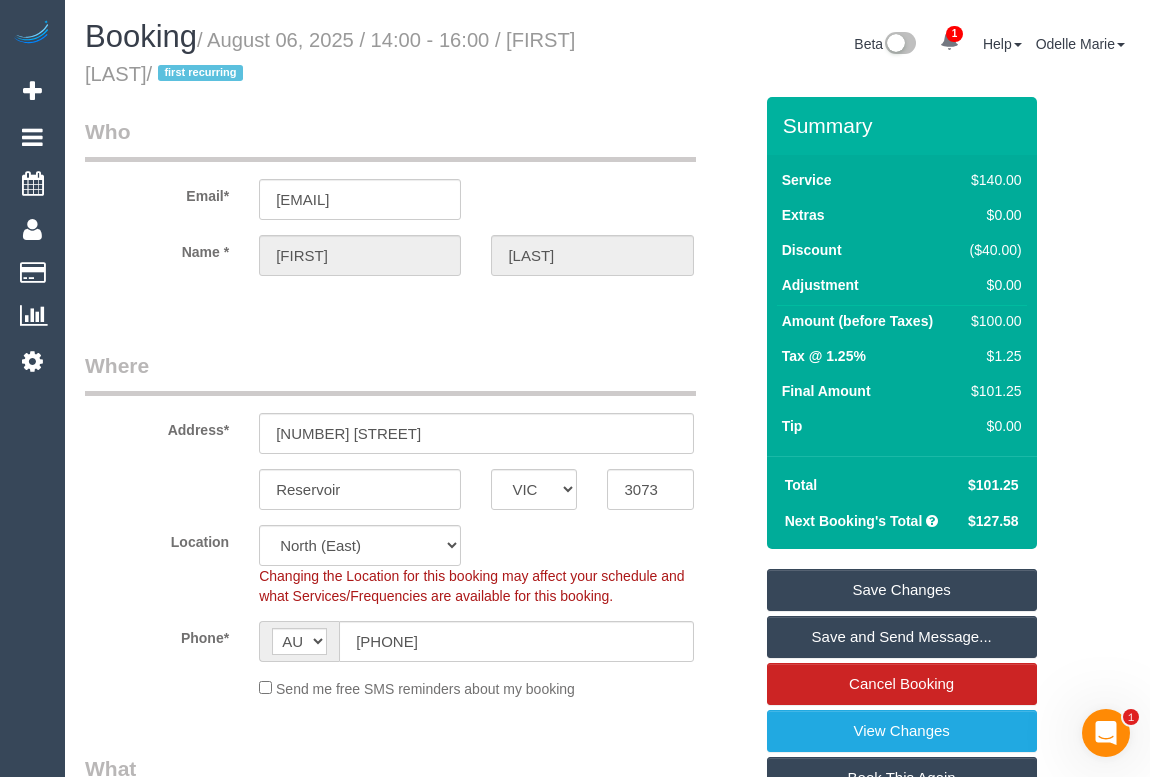 click on "Save Changes" at bounding box center [902, 590] 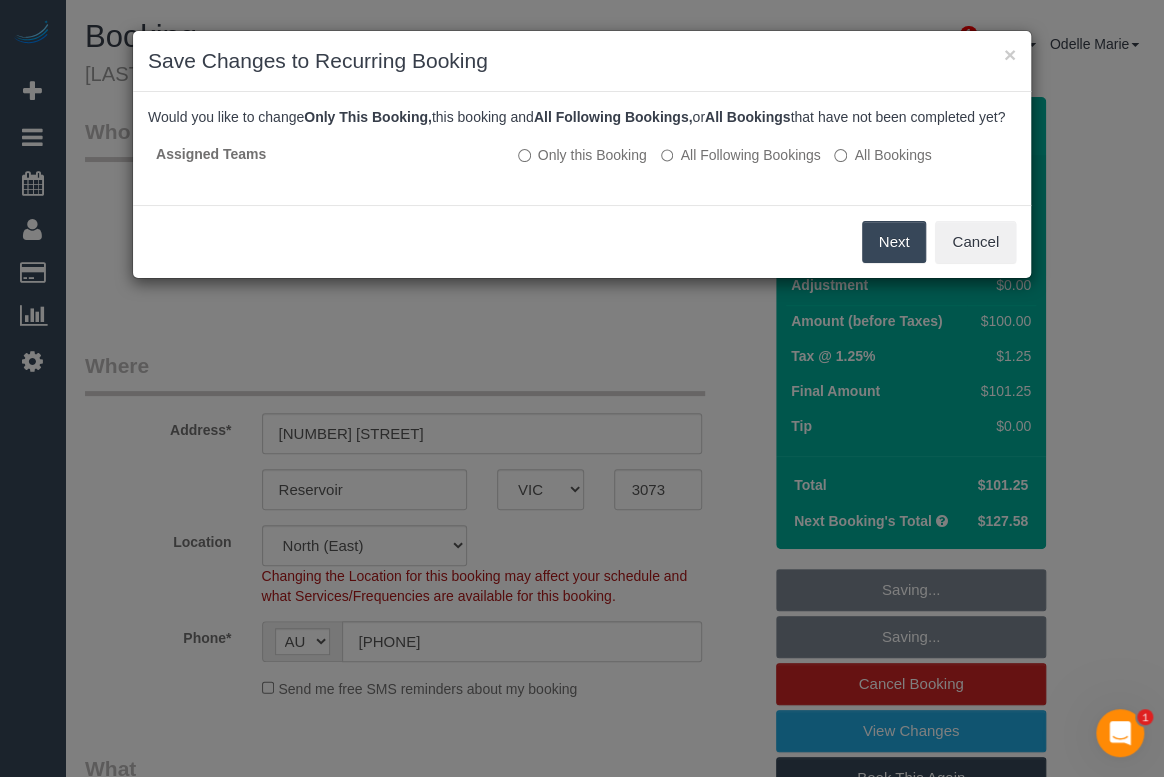 click on "Next" at bounding box center (894, 242) 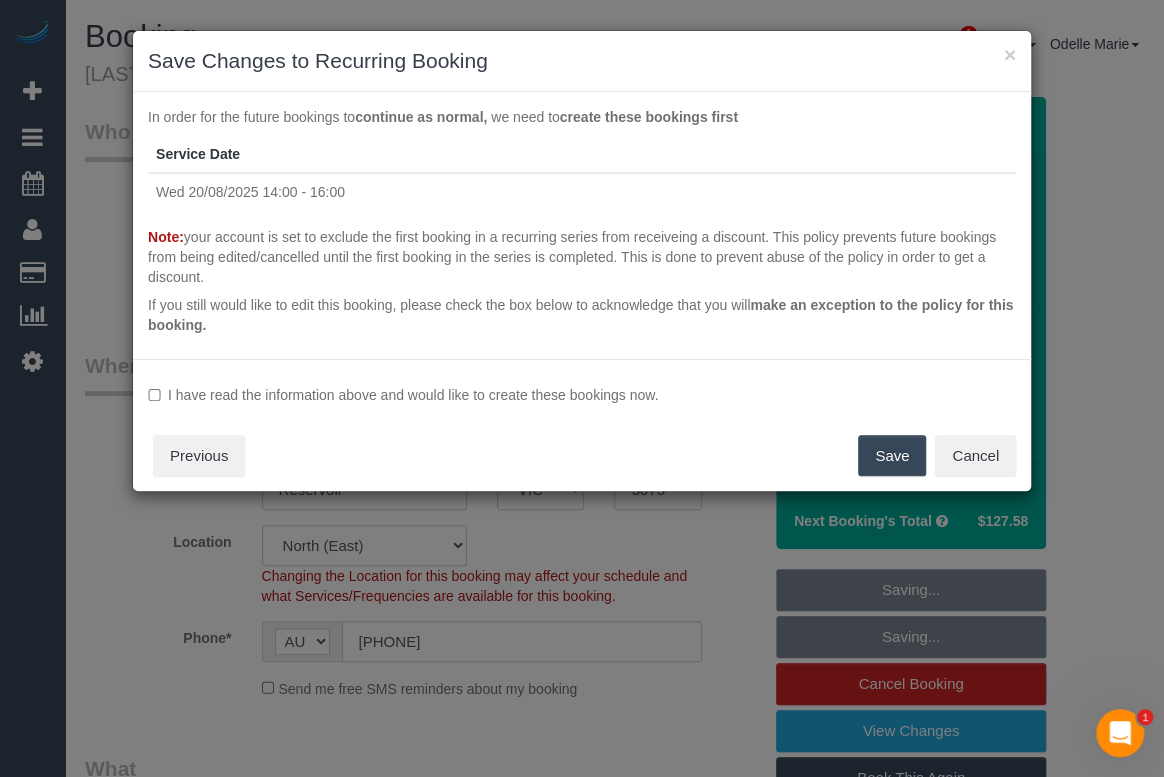 click on "Save" at bounding box center [892, 456] 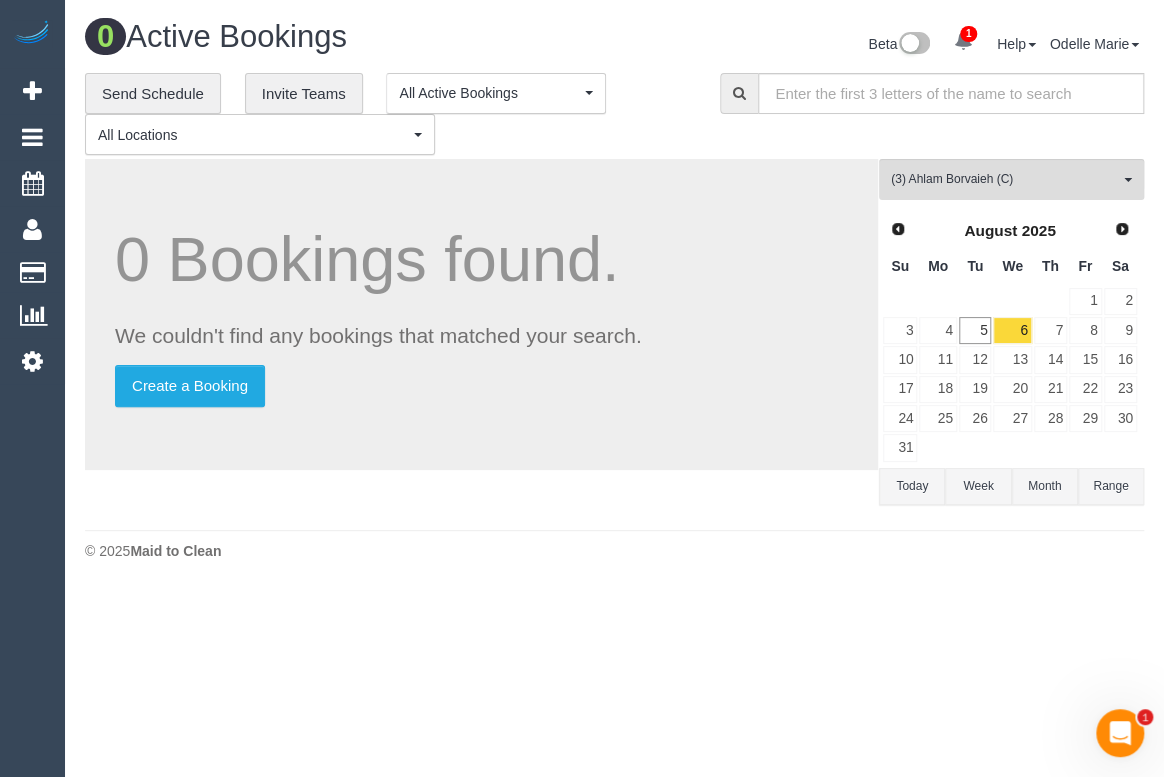 click on "0  Active Bookings
Beta
1
Your Notifications
You have 0 alerts
×
You have 1  to charge for 08/07/2025
Help
Help Docs
Take a Tour
Contact Support
Odelle Marie
My Account
Change Password" at bounding box center (614, 295) 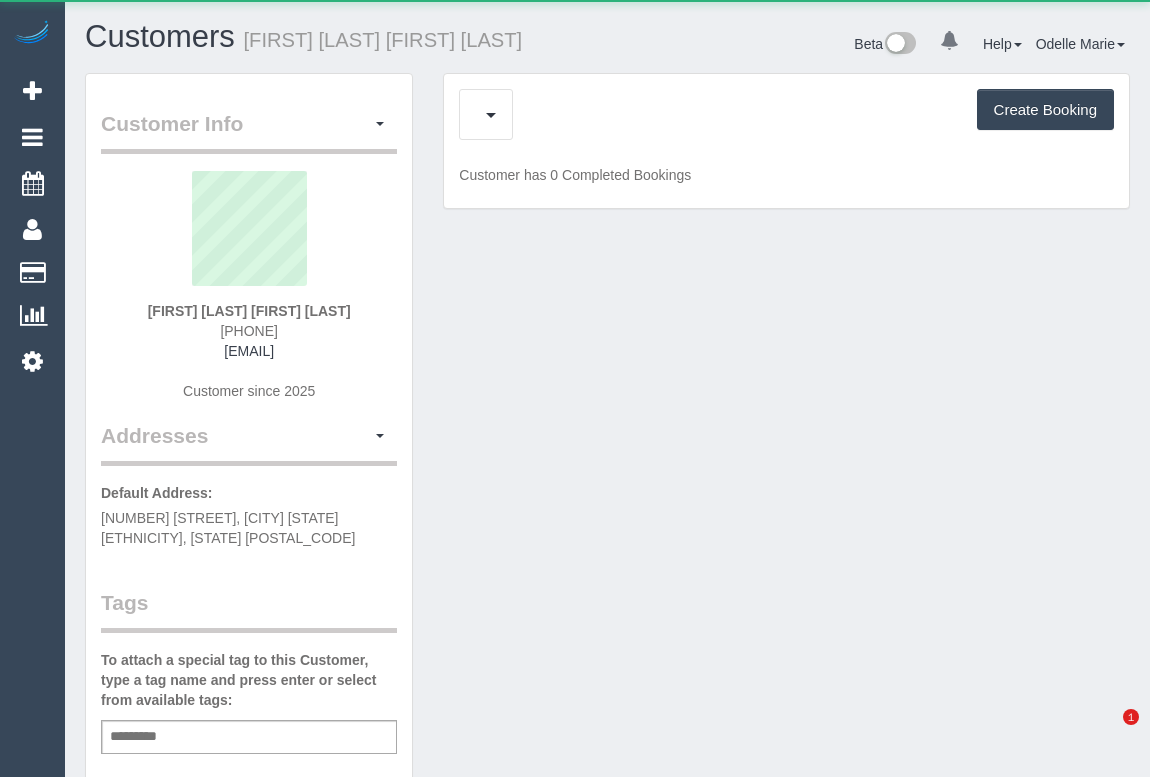 scroll, scrollTop: 0, scrollLeft: 0, axis: both 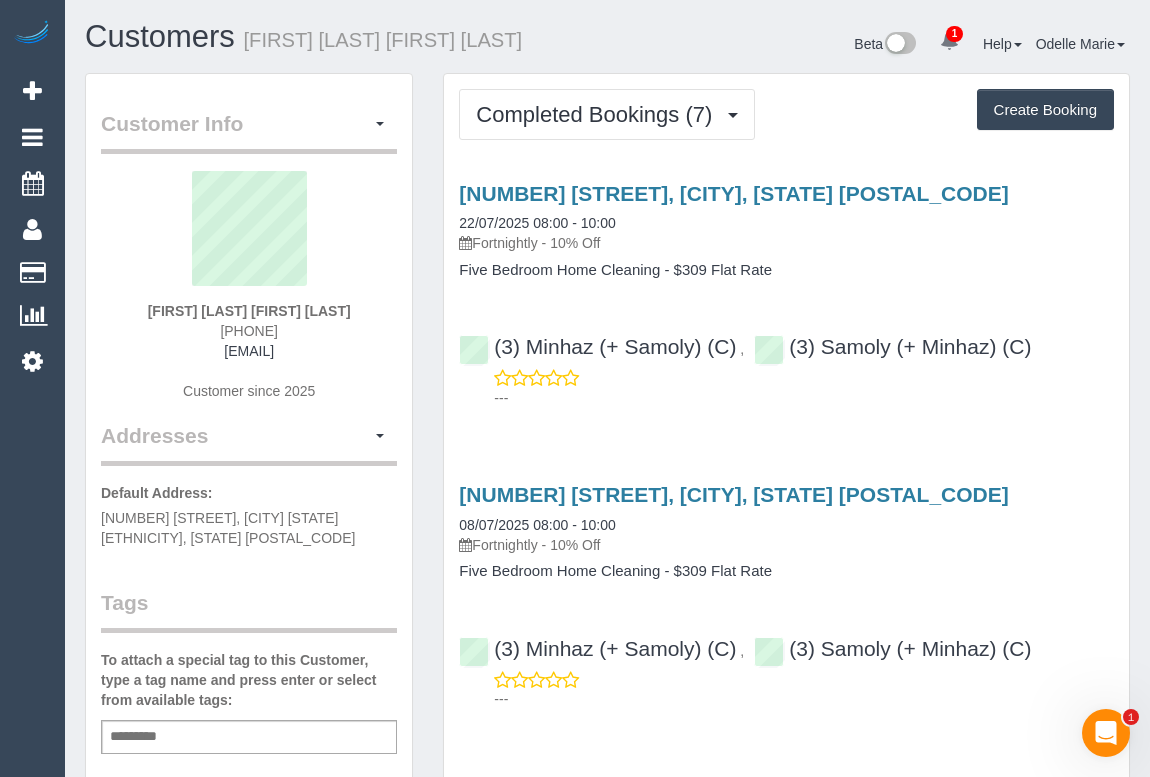 click on "Fortnightly - 10% Off" at bounding box center (786, 243) 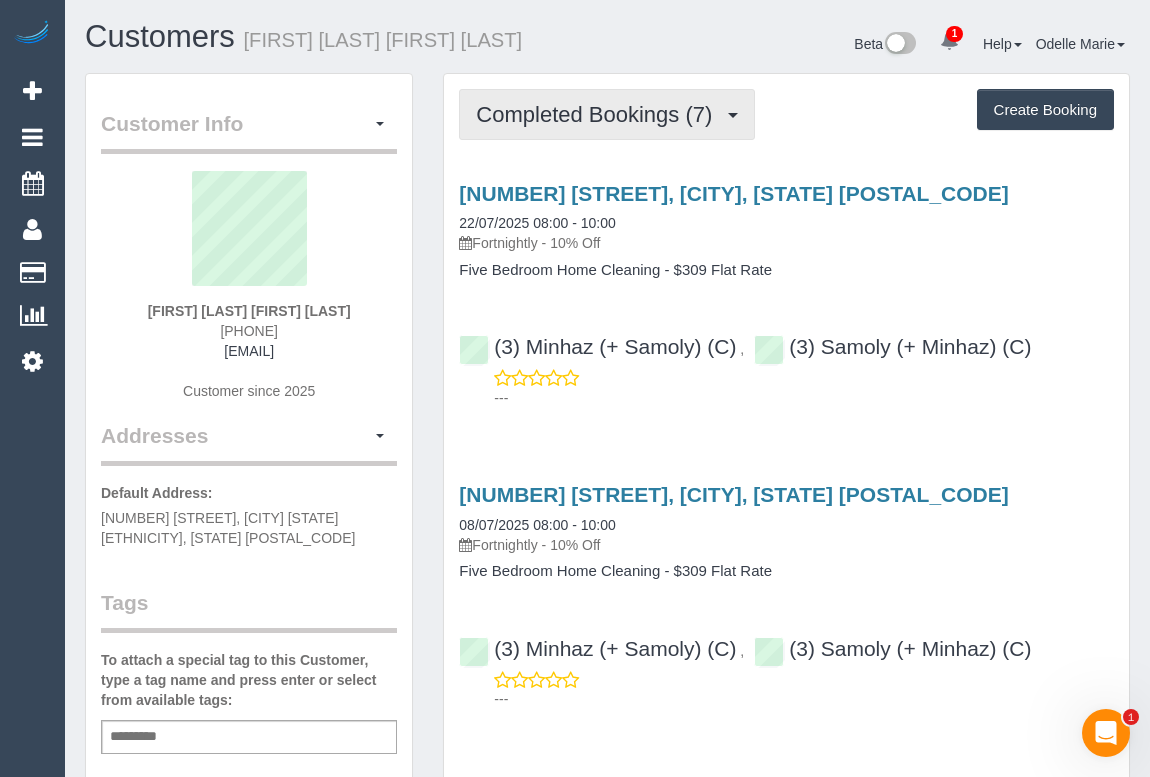 click on "Completed Bookings (7)" at bounding box center [599, 114] 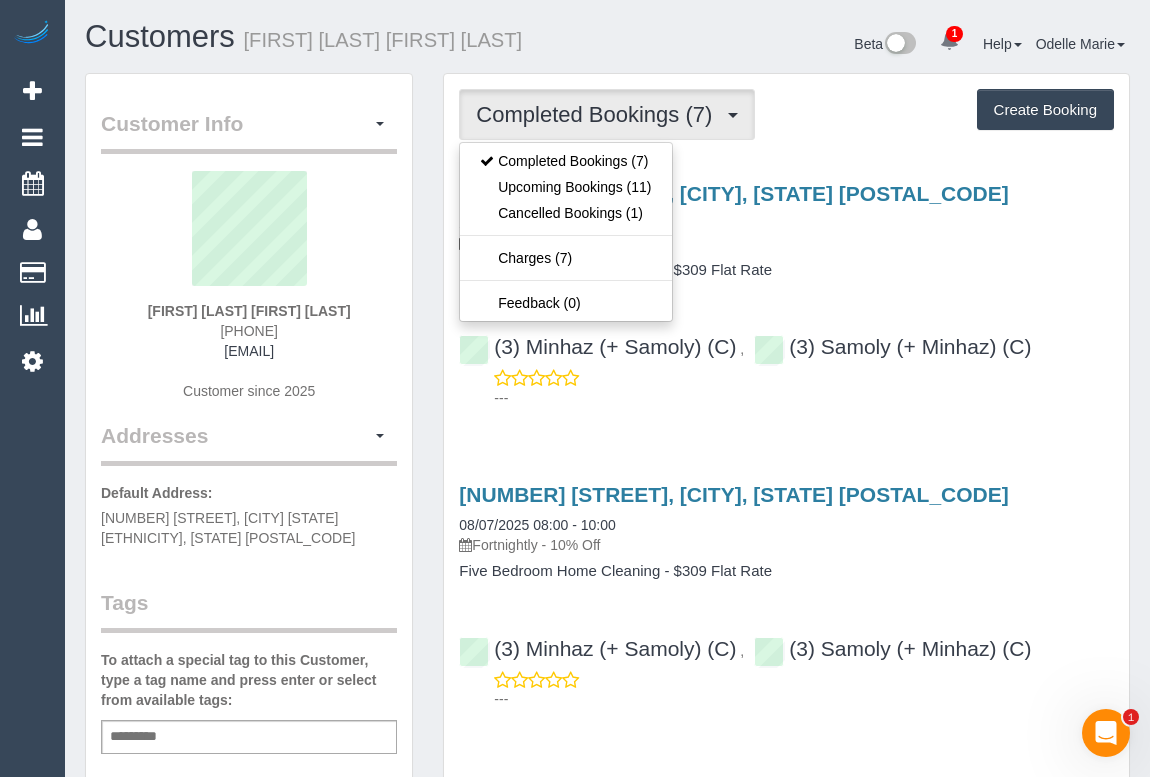 drag, startPoint x: 201, startPoint y: 326, endPoint x: 314, endPoint y: 330, distance: 113.07078 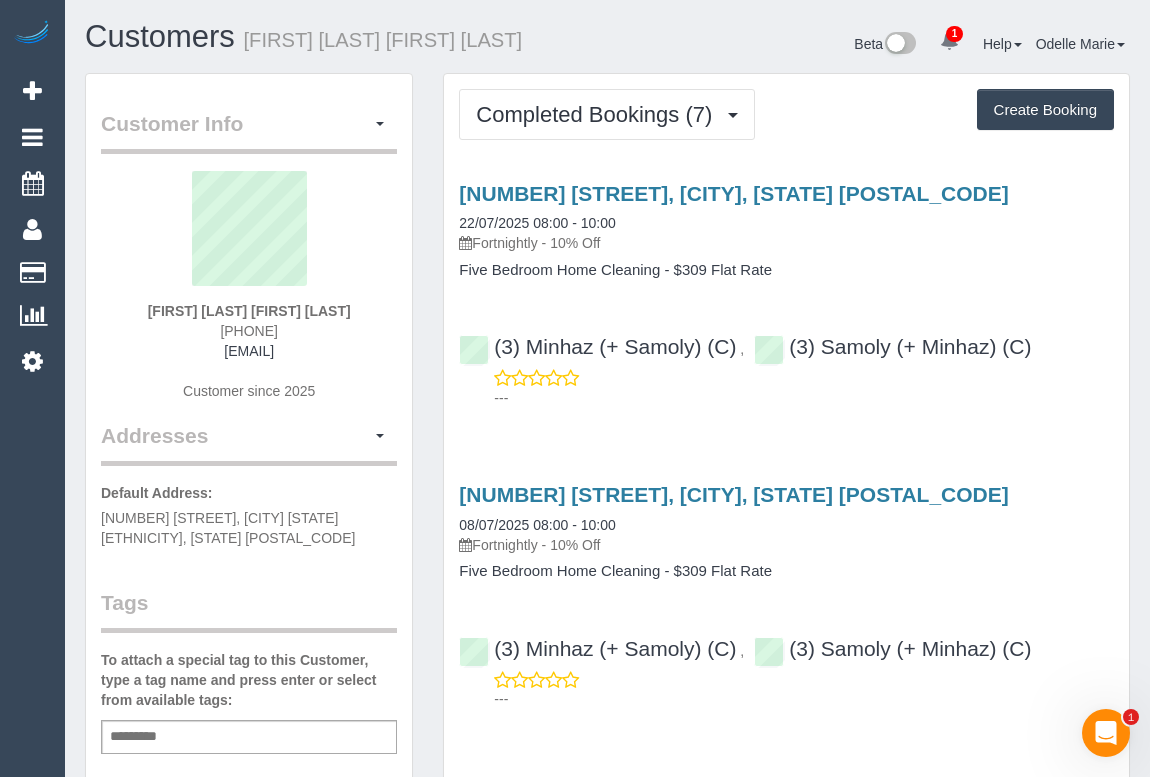 copy on "[PHONE]" 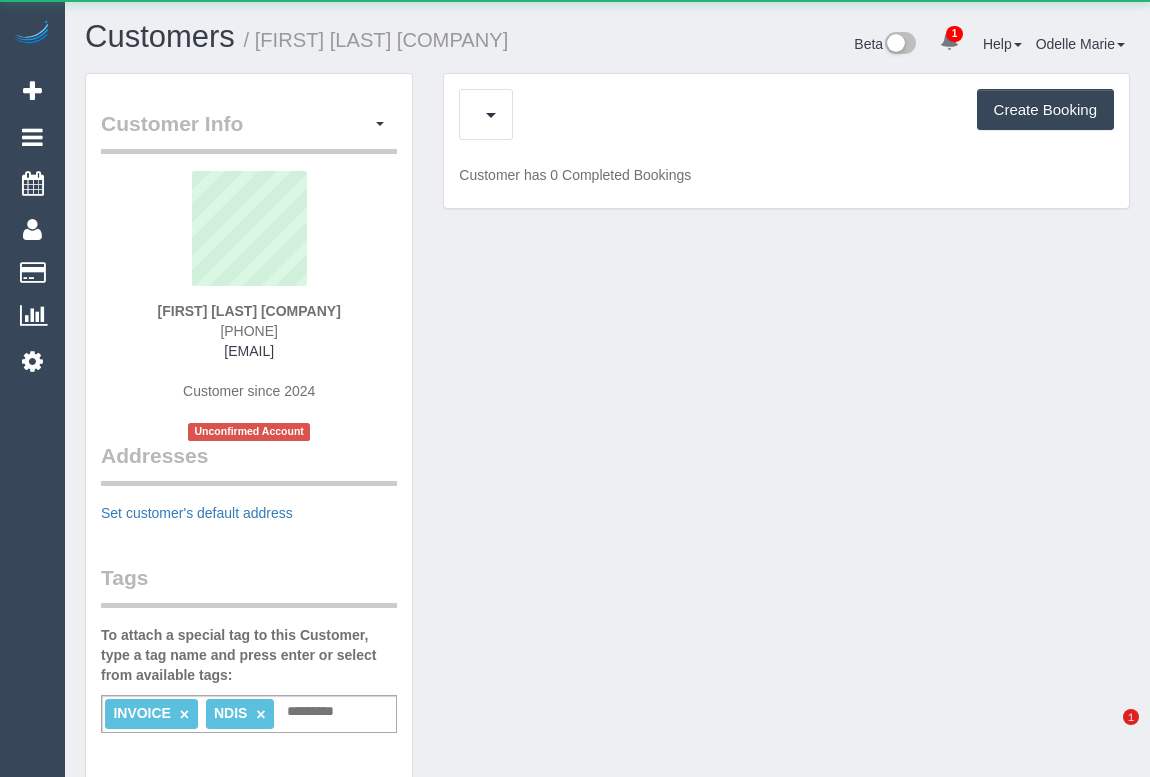 scroll, scrollTop: 0, scrollLeft: 0, axis: both 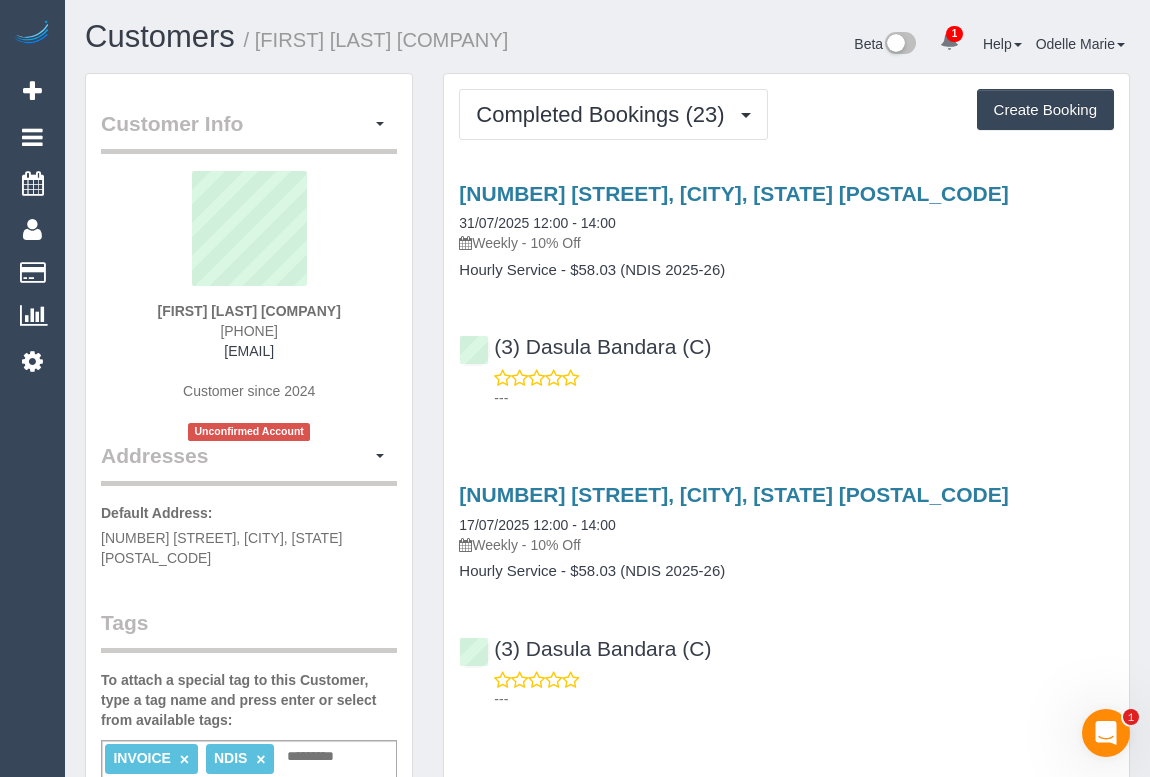 click on "(3) [FIRST] [LAST] (C)
---" at bounding box center (786, 363) 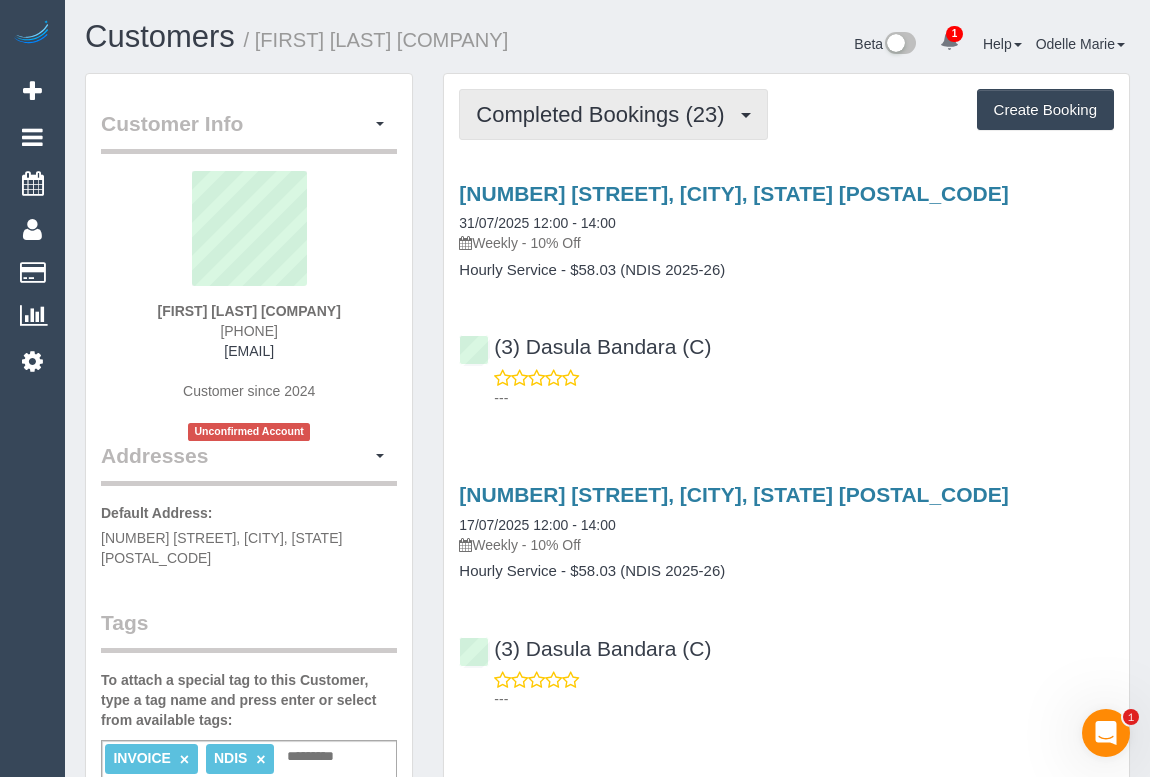 click on "Completed Bookings (23)" at bounding box center (605, 114) 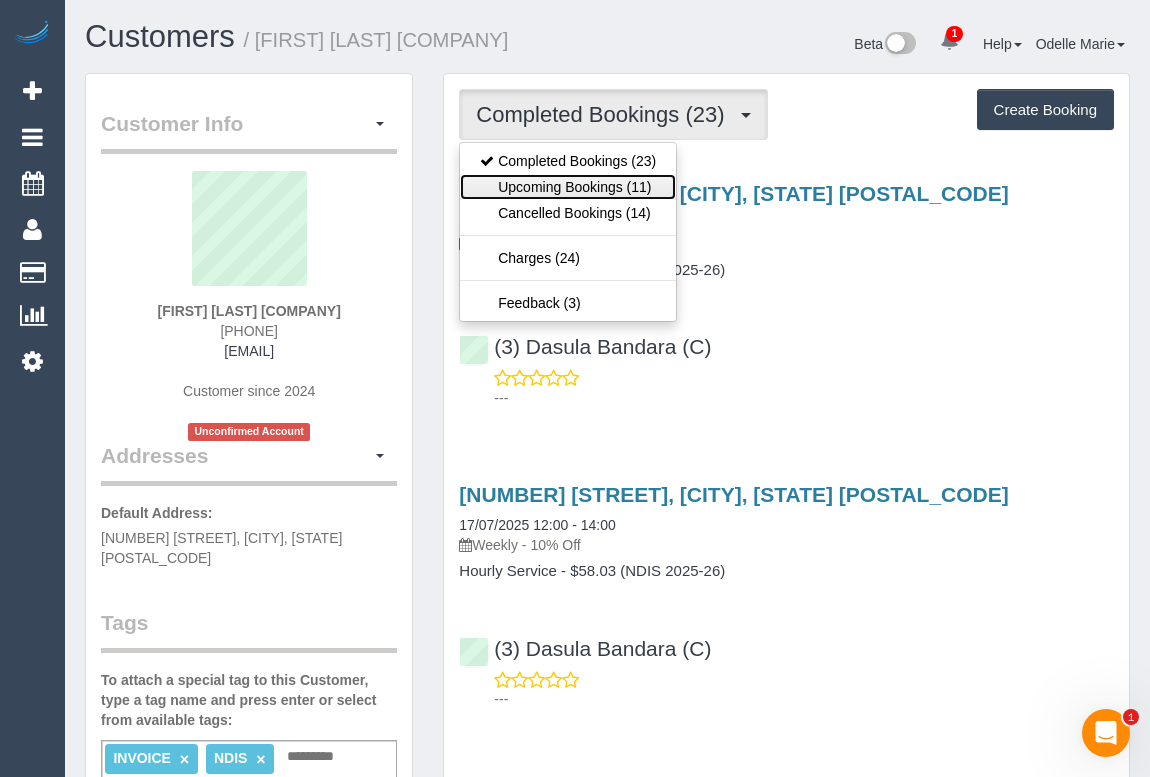 click on "Upcoming Bookings (11)" at bounding box center [568, 187] 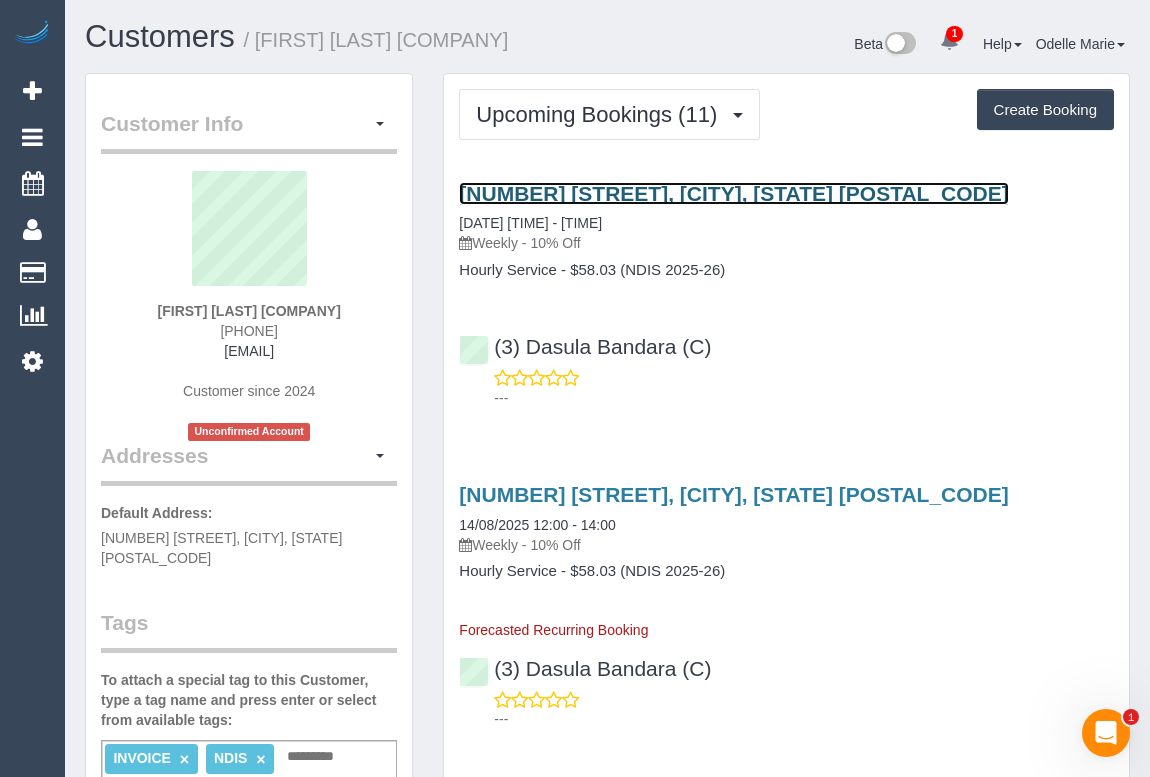 click on "103/2 Olive York Way, Brunswick West, VIC 3055" at bounding box center [733, 193] 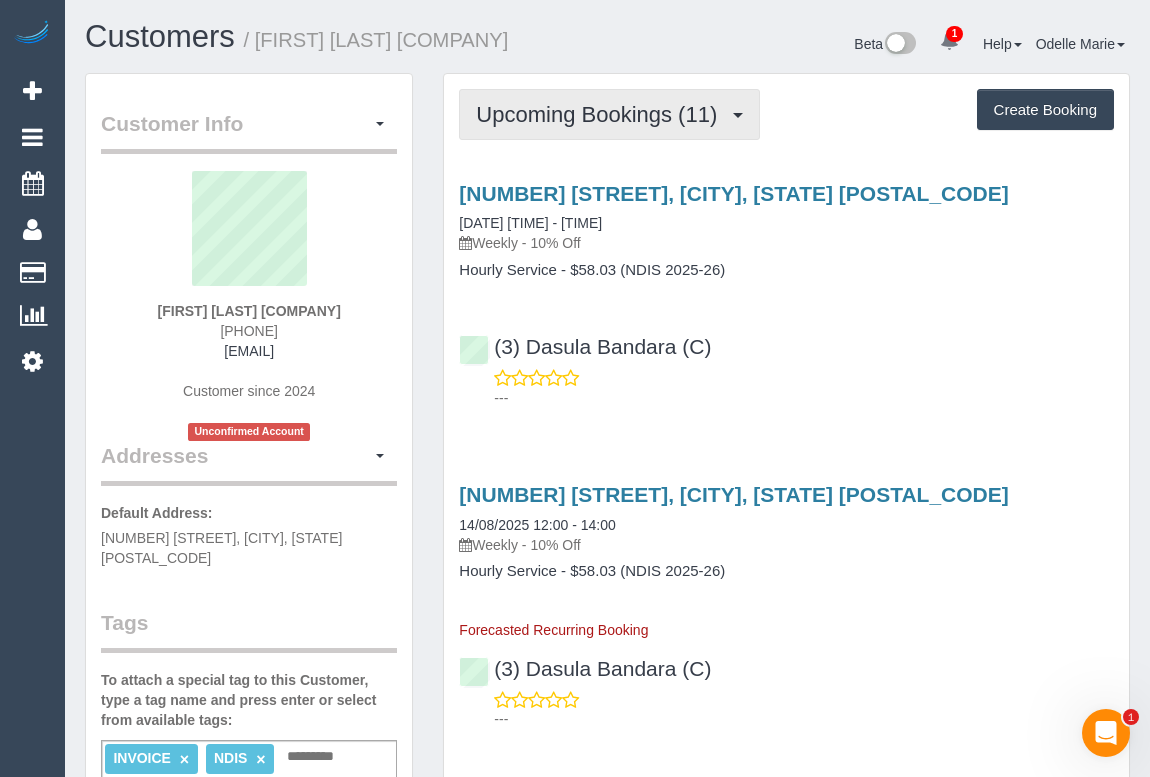 drag, startPoint x: 577, startPoint y: 108, endPoint x: 578, endPoint y: 153, distance: 45.01111 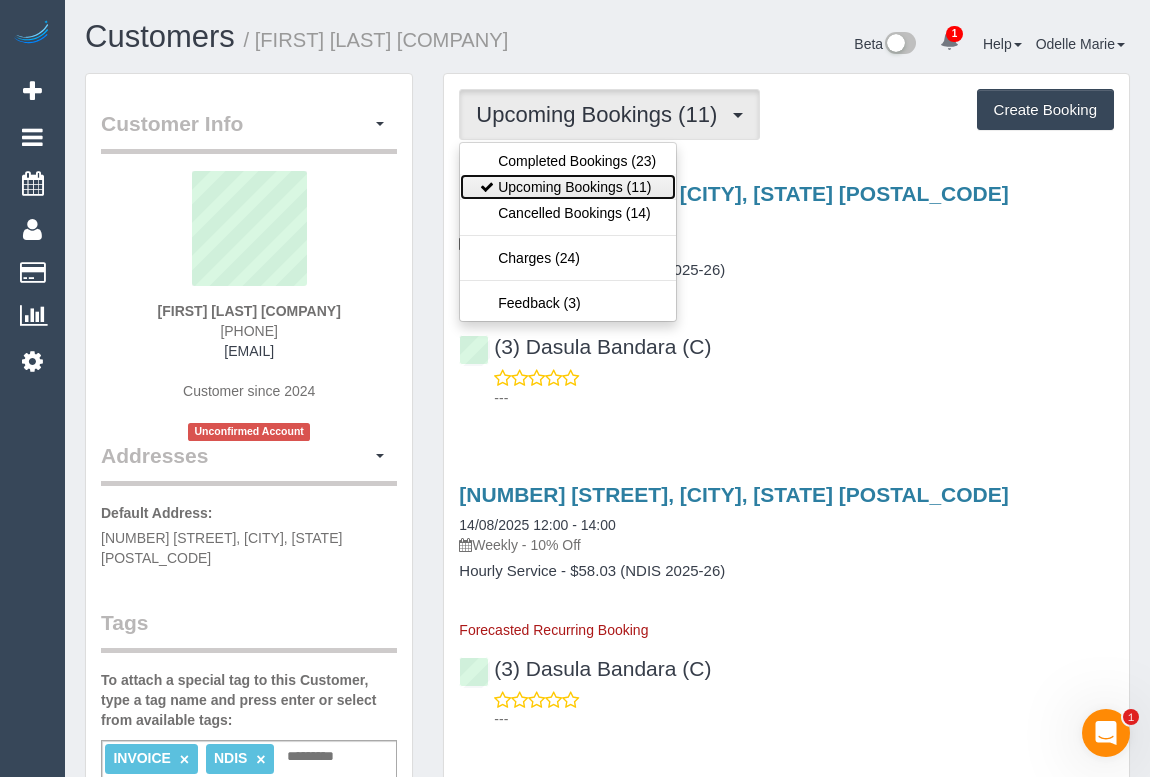 click on "Upcoming Bookings (11)" at bounding box center [568, 187] 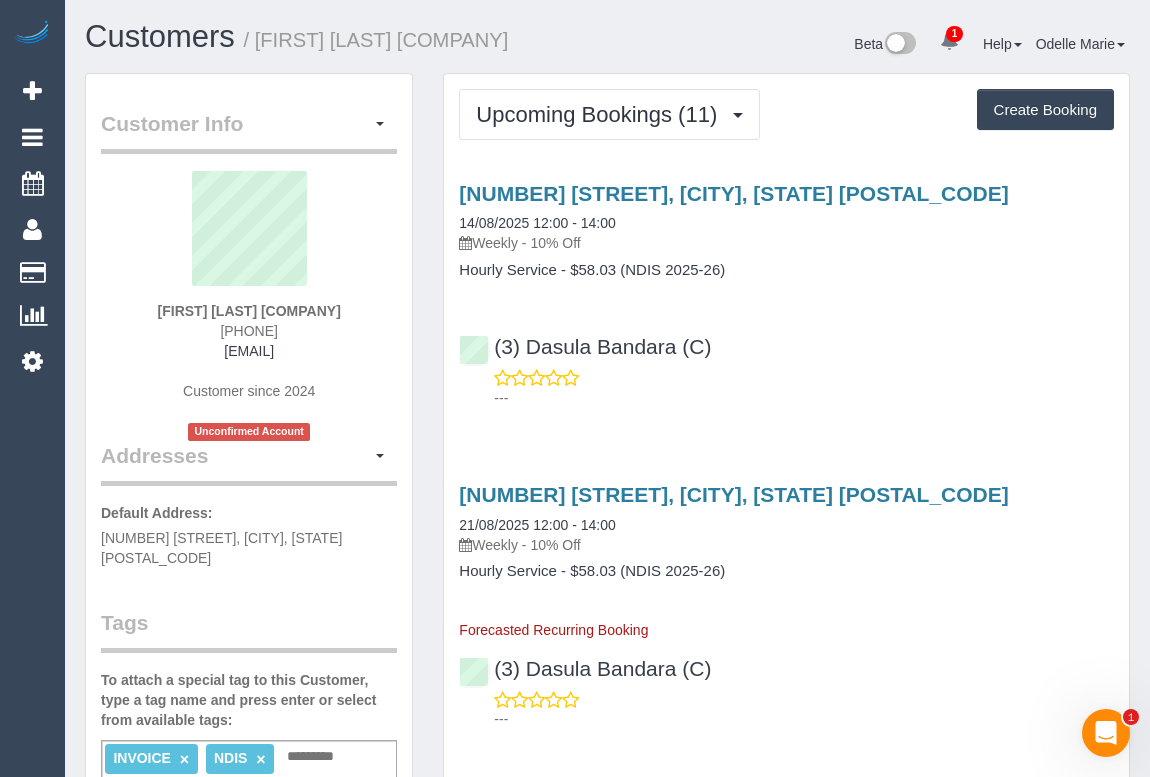 click on "---" at bounding box center (786, 388) 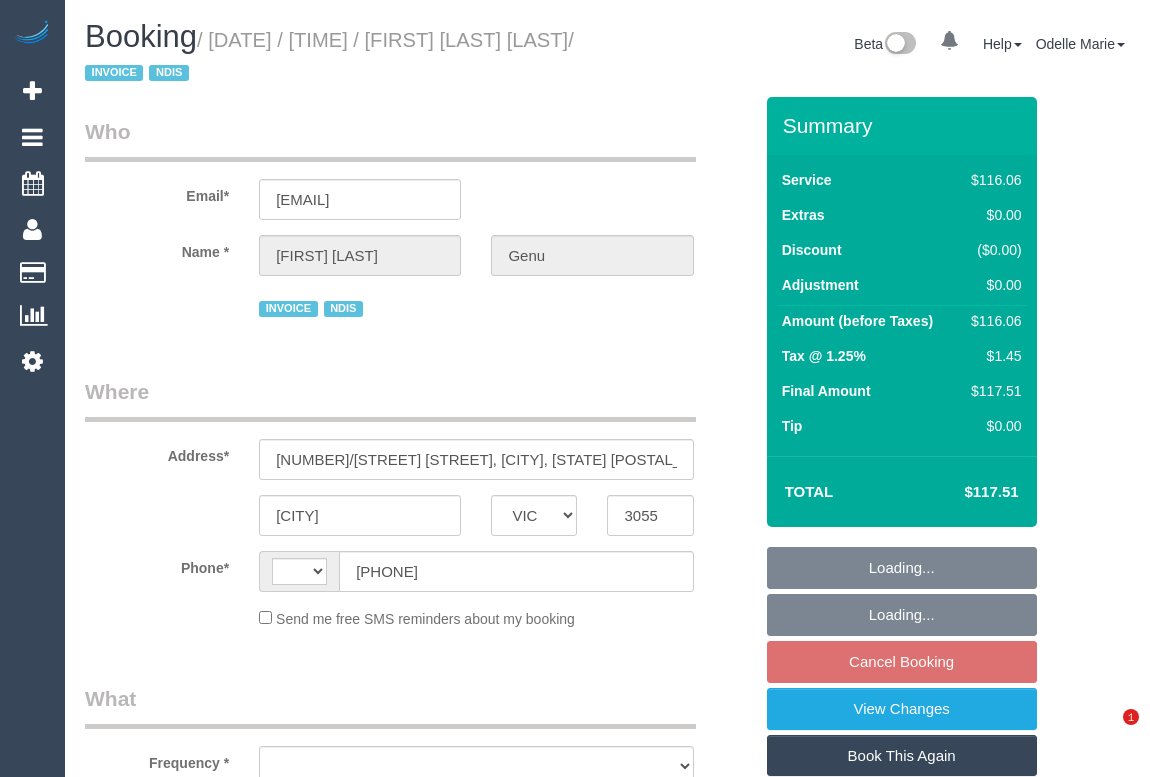 select on "VIC" 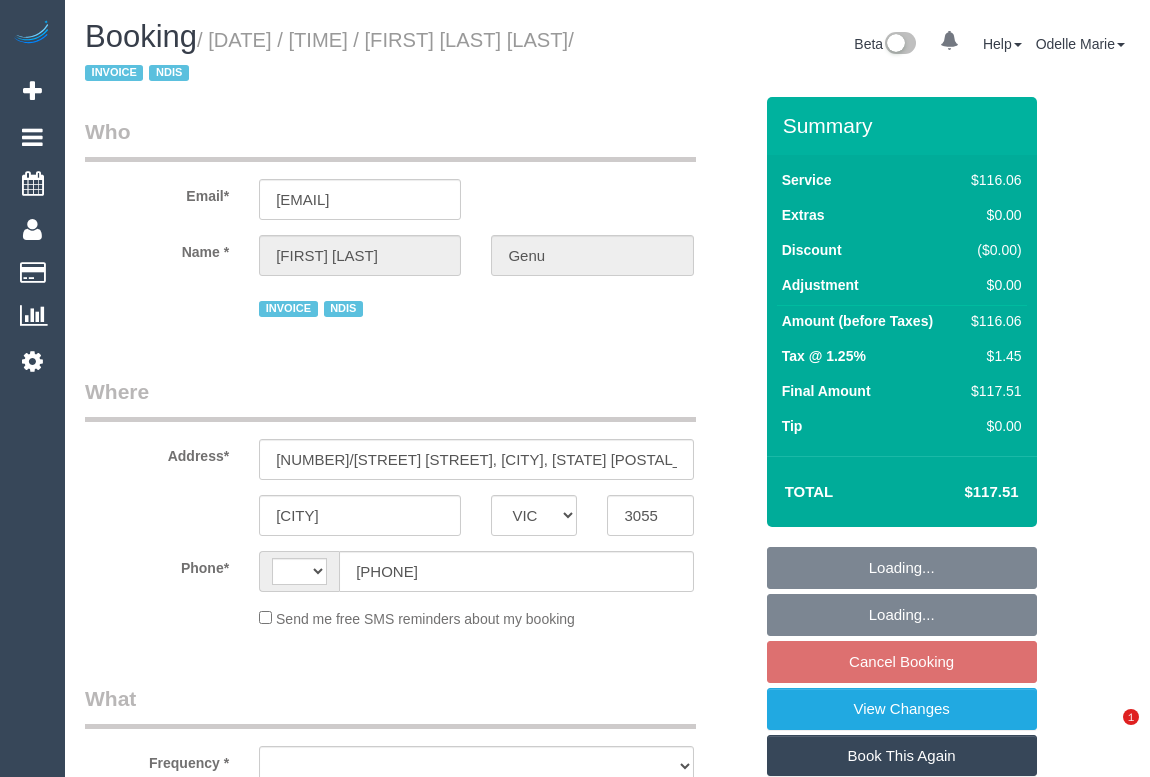 scroll, scrollTop: 0, scrollLeft: 0, axis: both 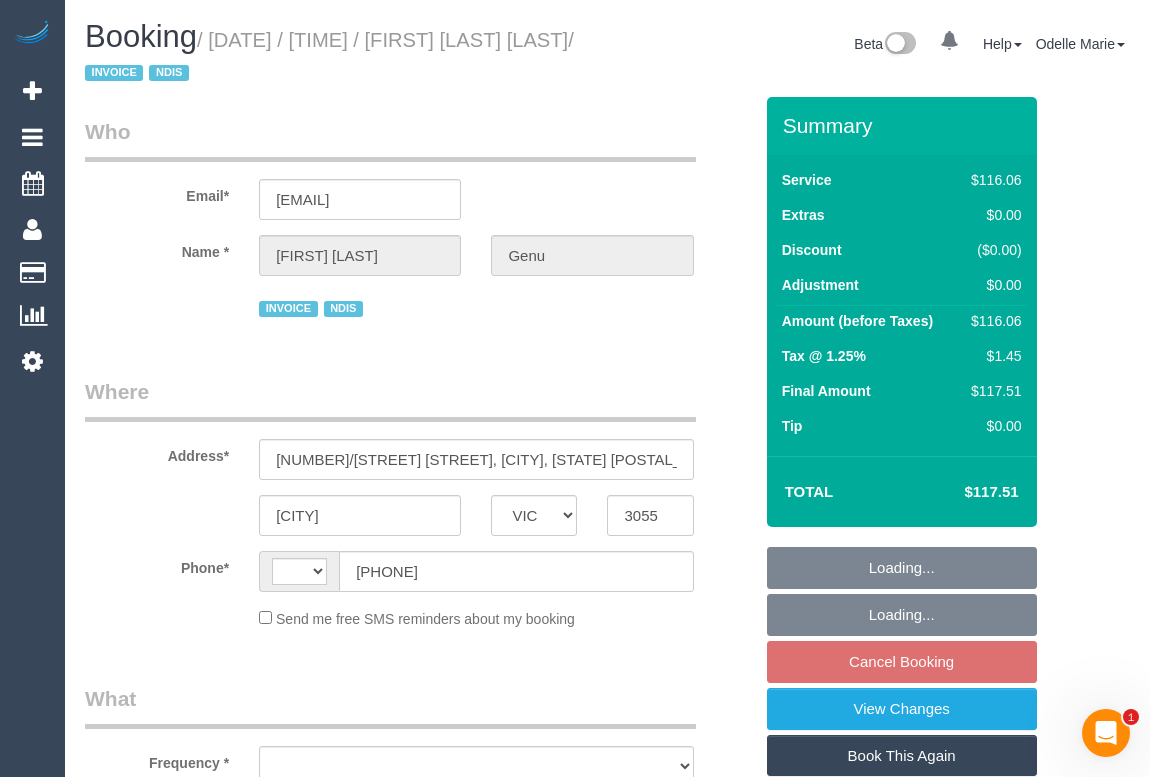 select on "string:AU" 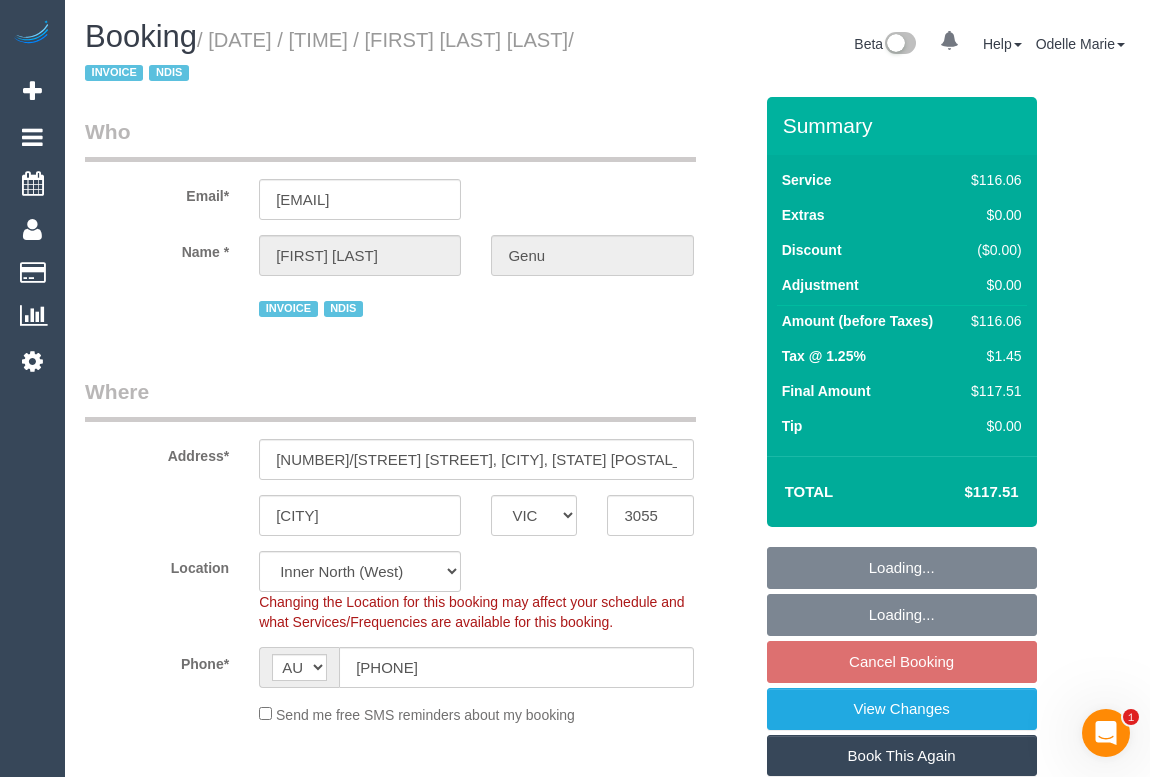 select on "object:741" 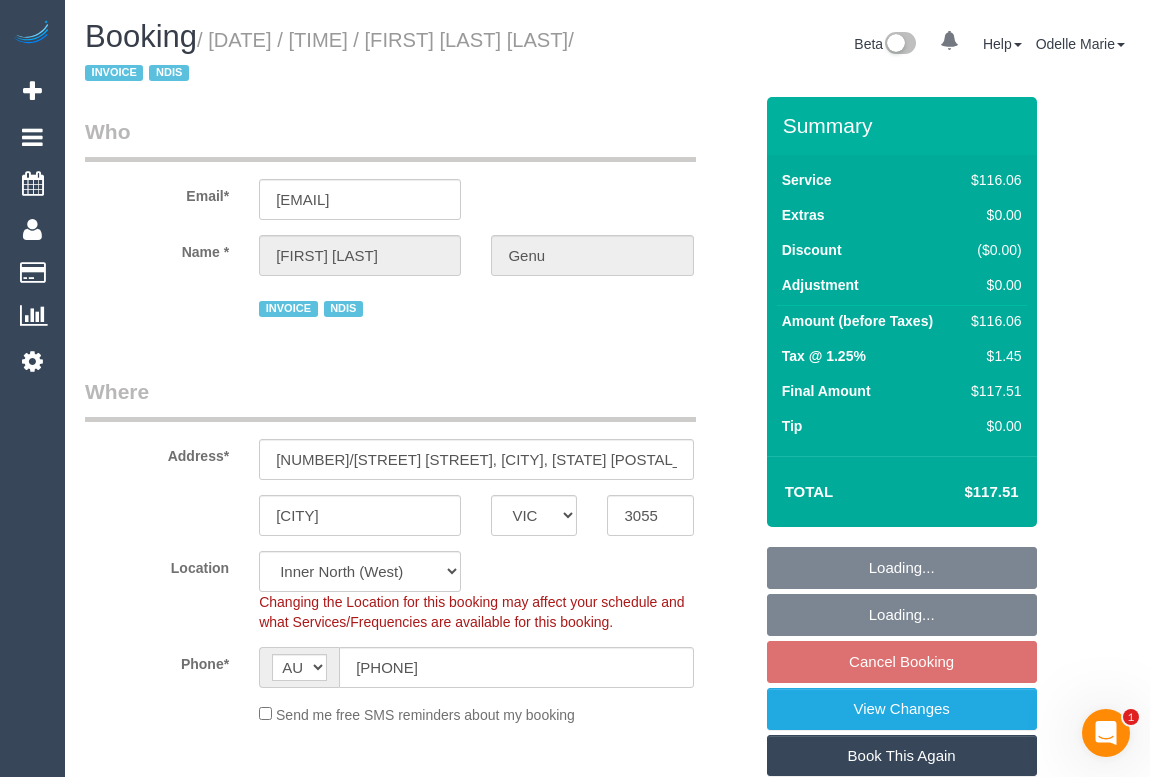 select on "number:28" 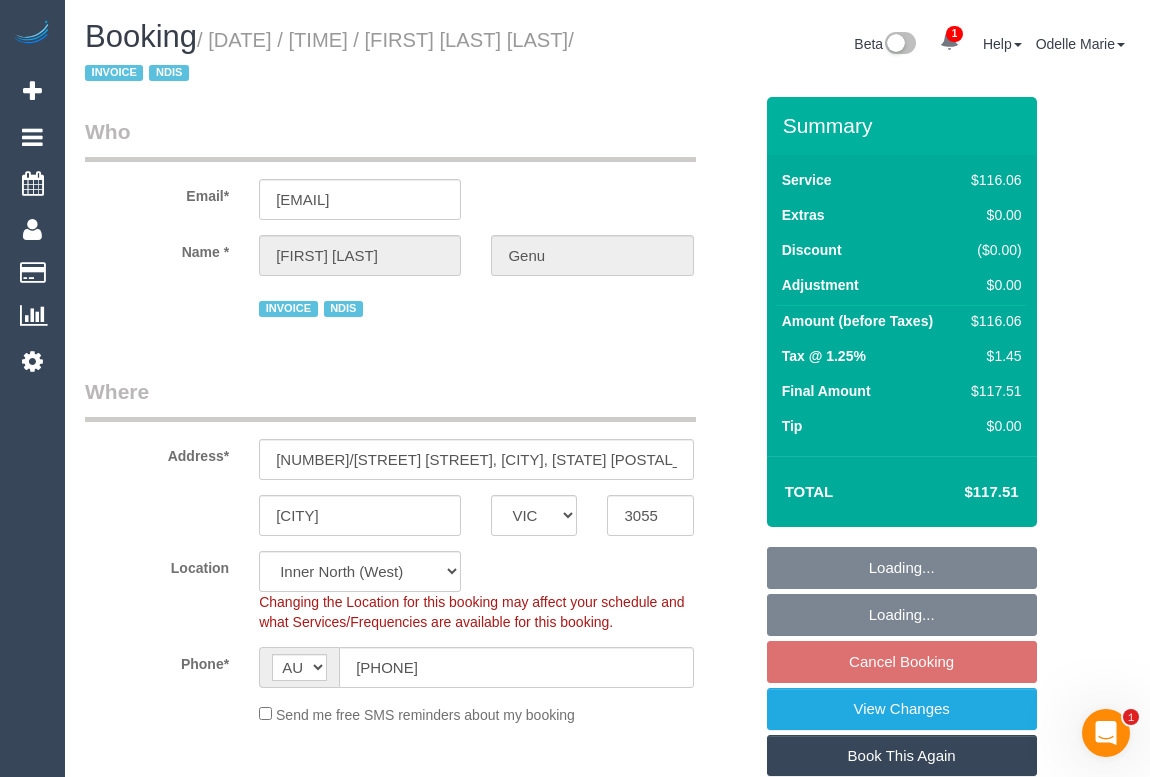 select on "object:1594" 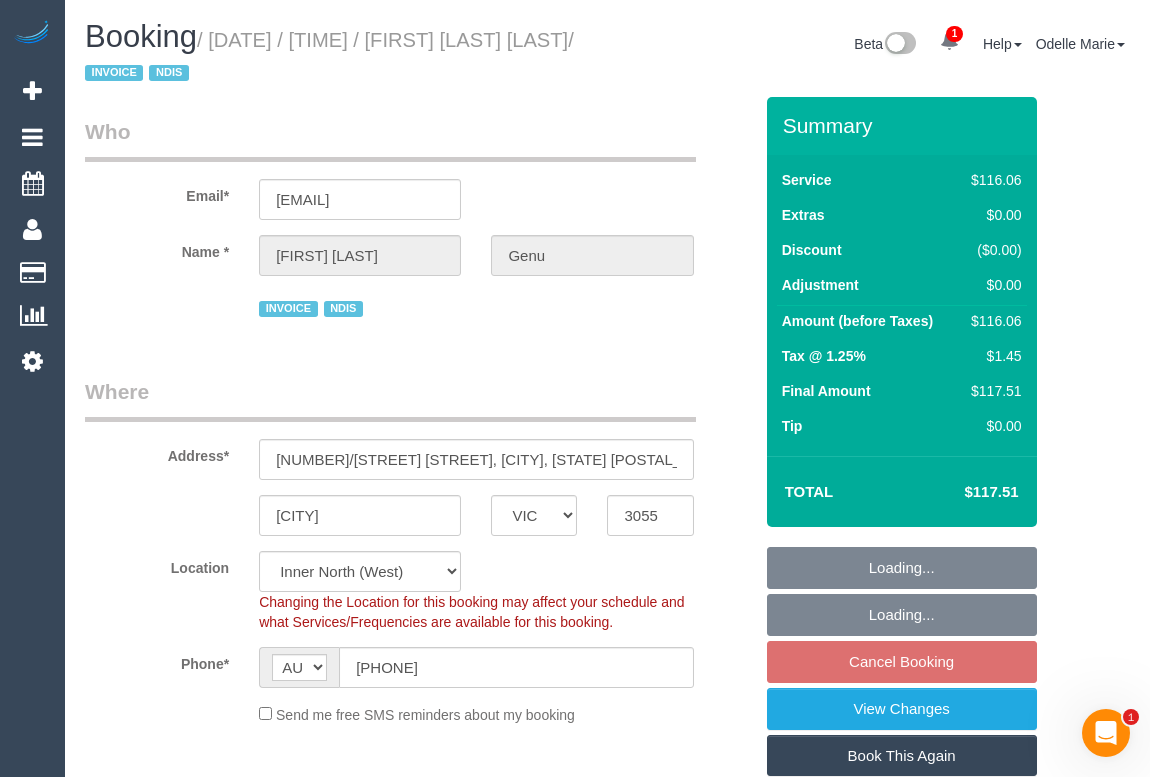 select on "spot1" 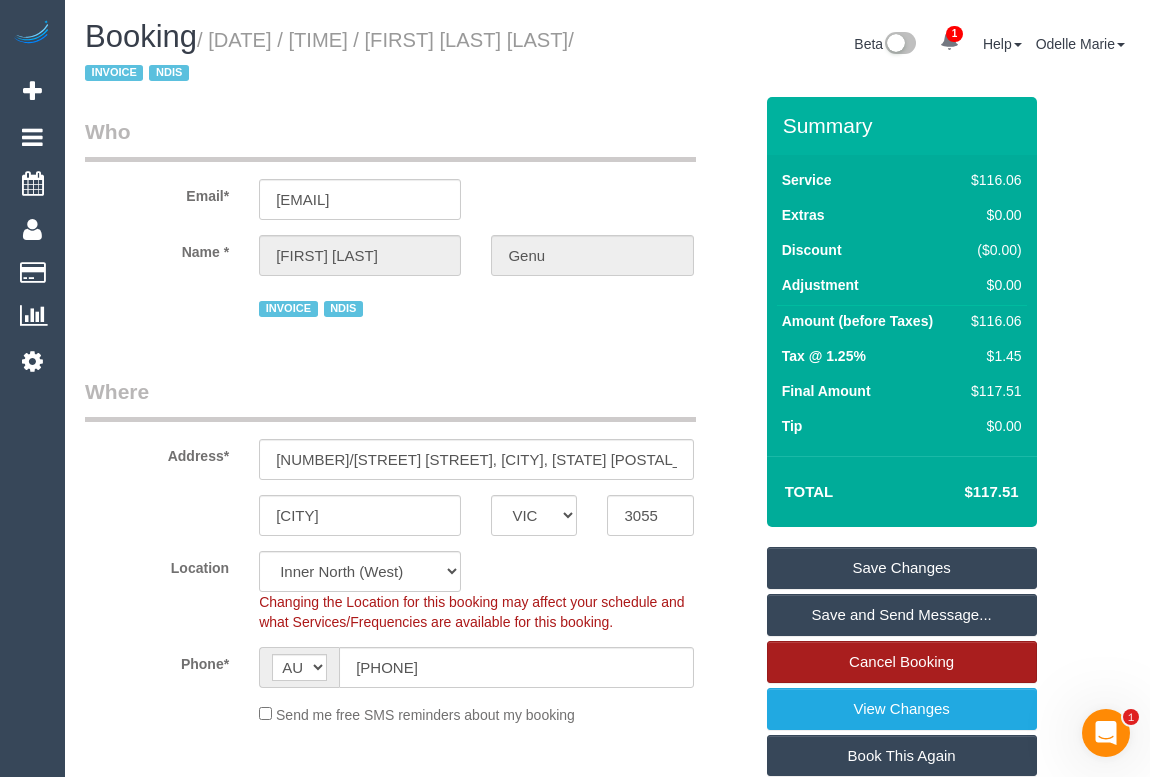 click on "Cancel Booking" at bounding box center (902, 662) 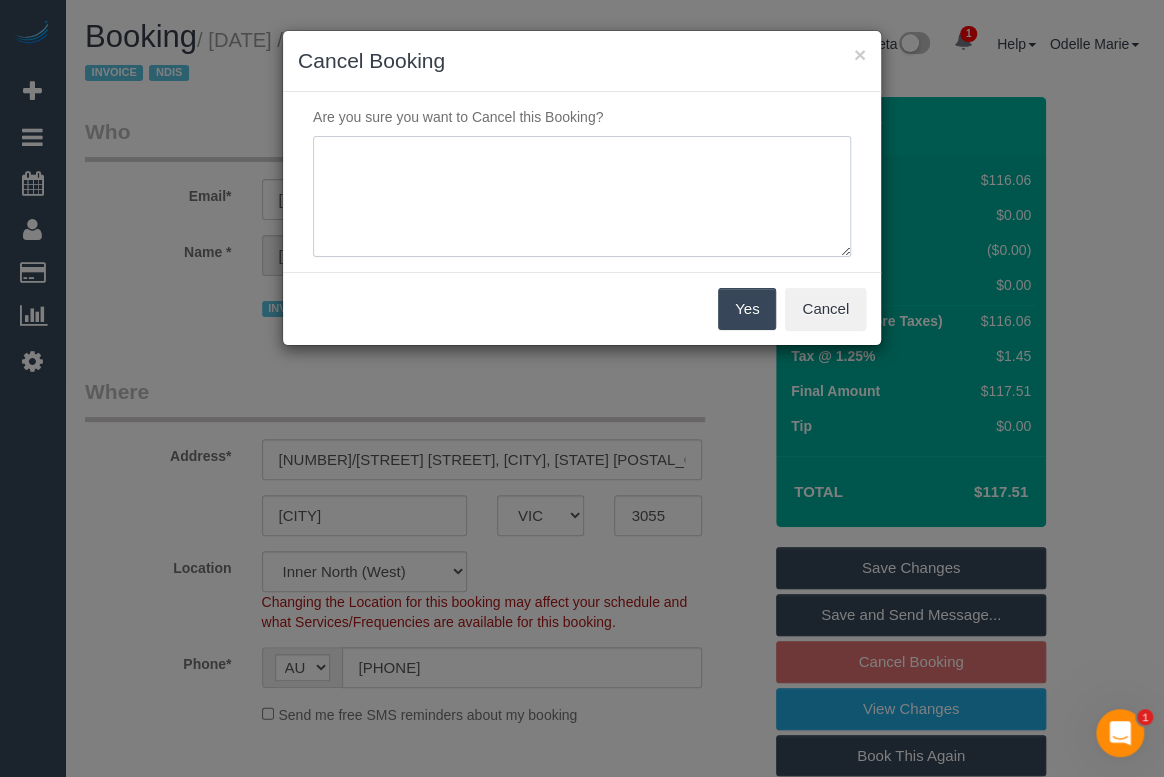 click at bounding box center (582, 197) 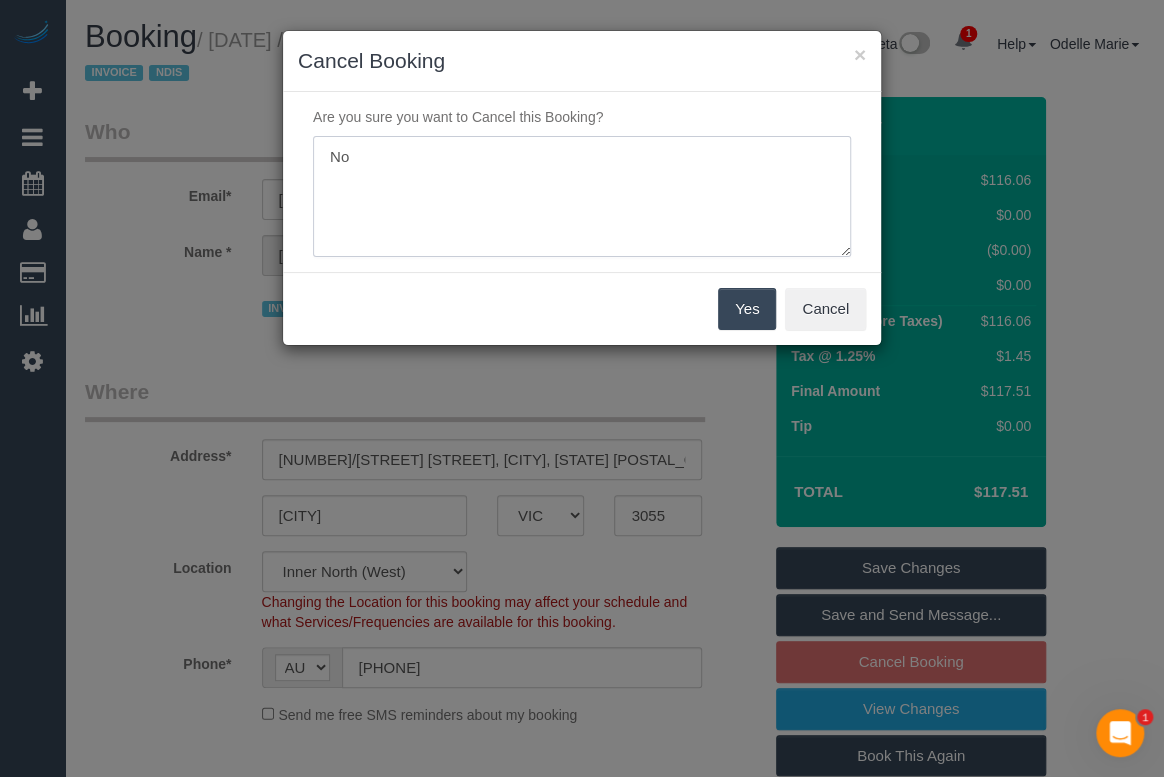 type on "N" 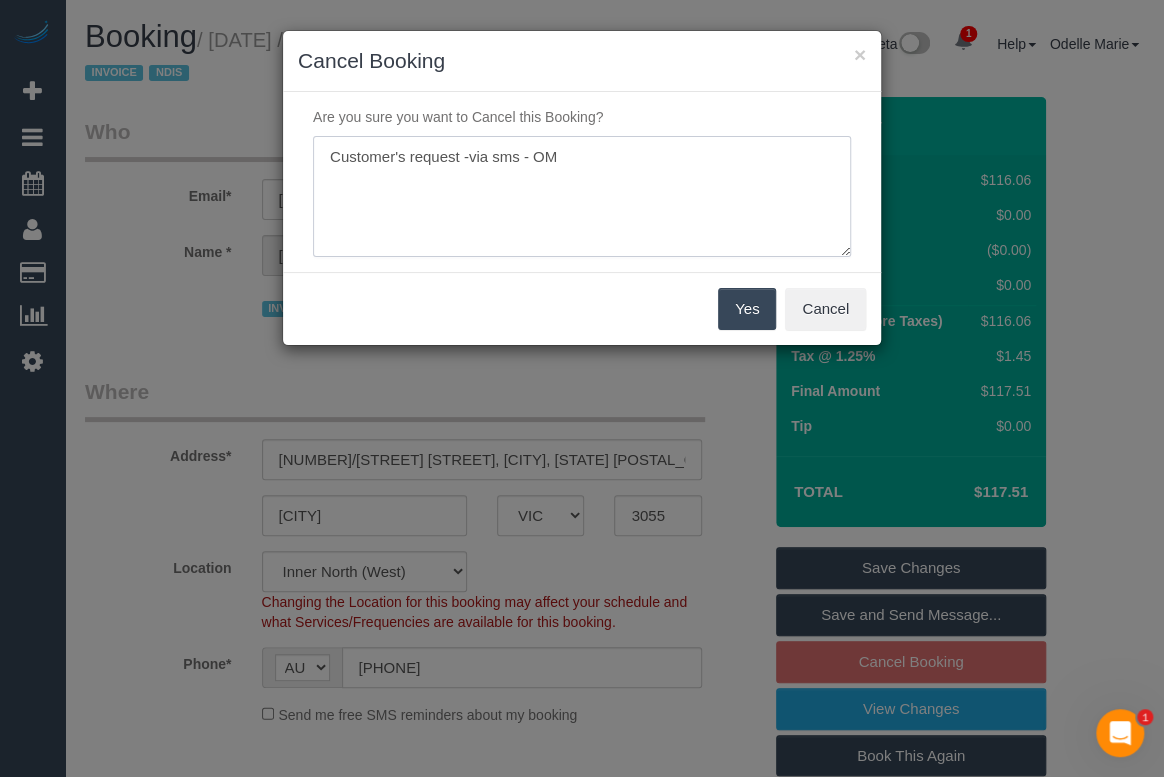 type on "Customer's request -via sms - OM" 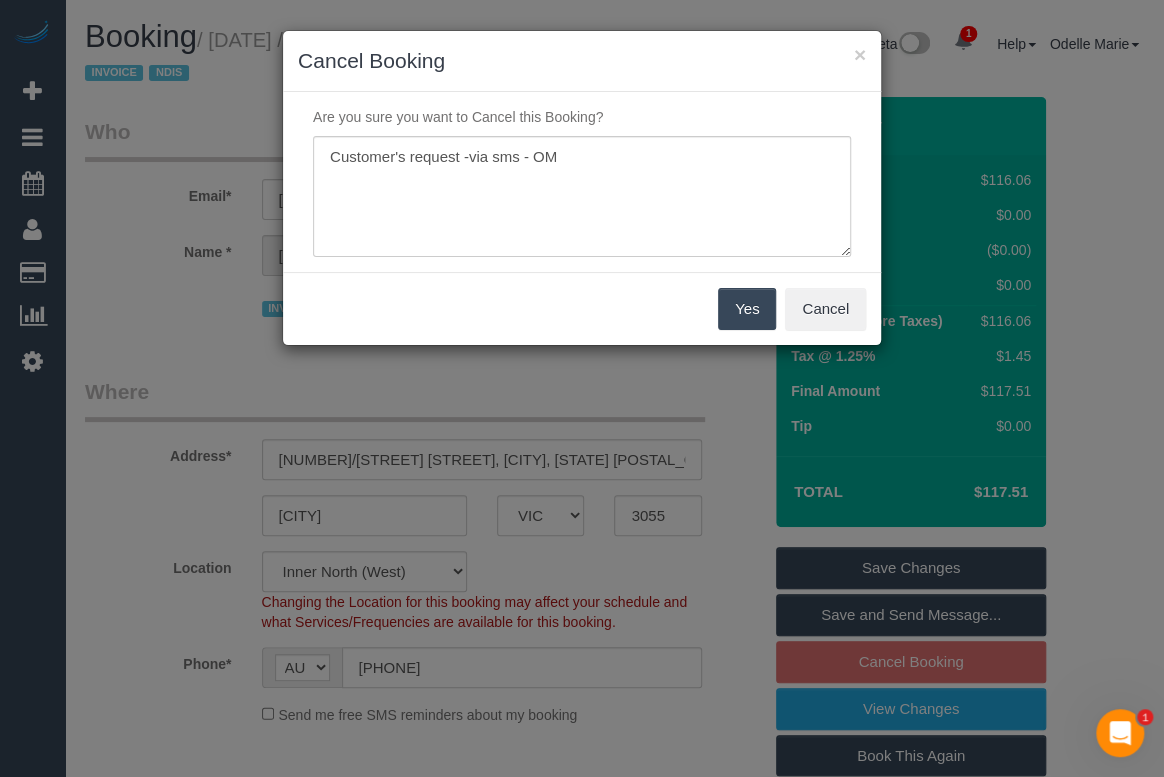 click on "Yes" at bounding box center [747, 309] 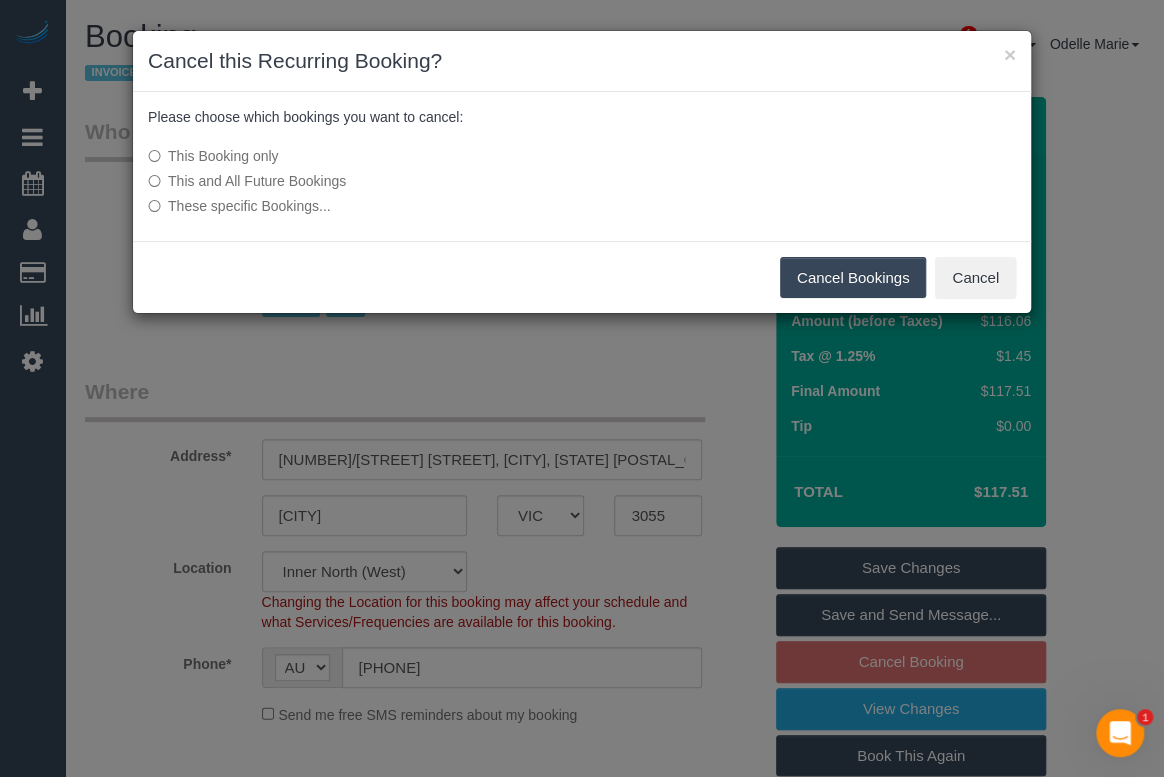 click on "Cancel Bookings" at bounding box center [853, 278] 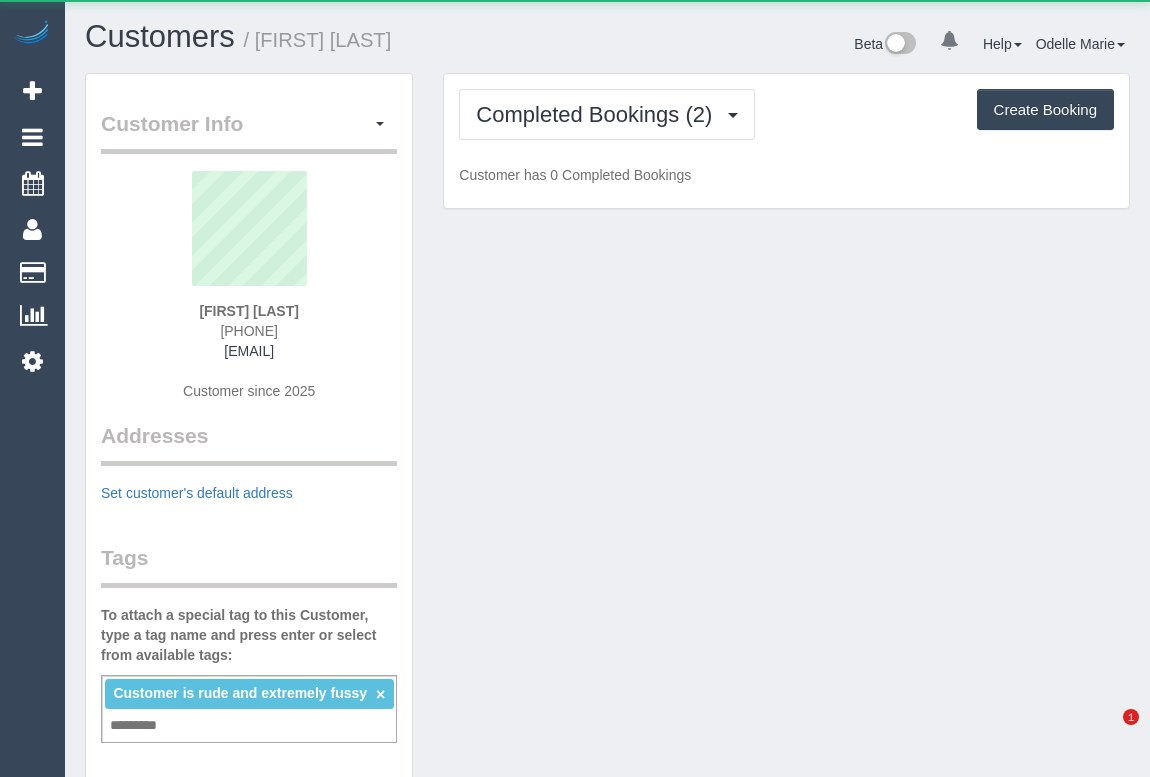 scroll, scrollTop: 0, scrollLeft: 0, axis: both 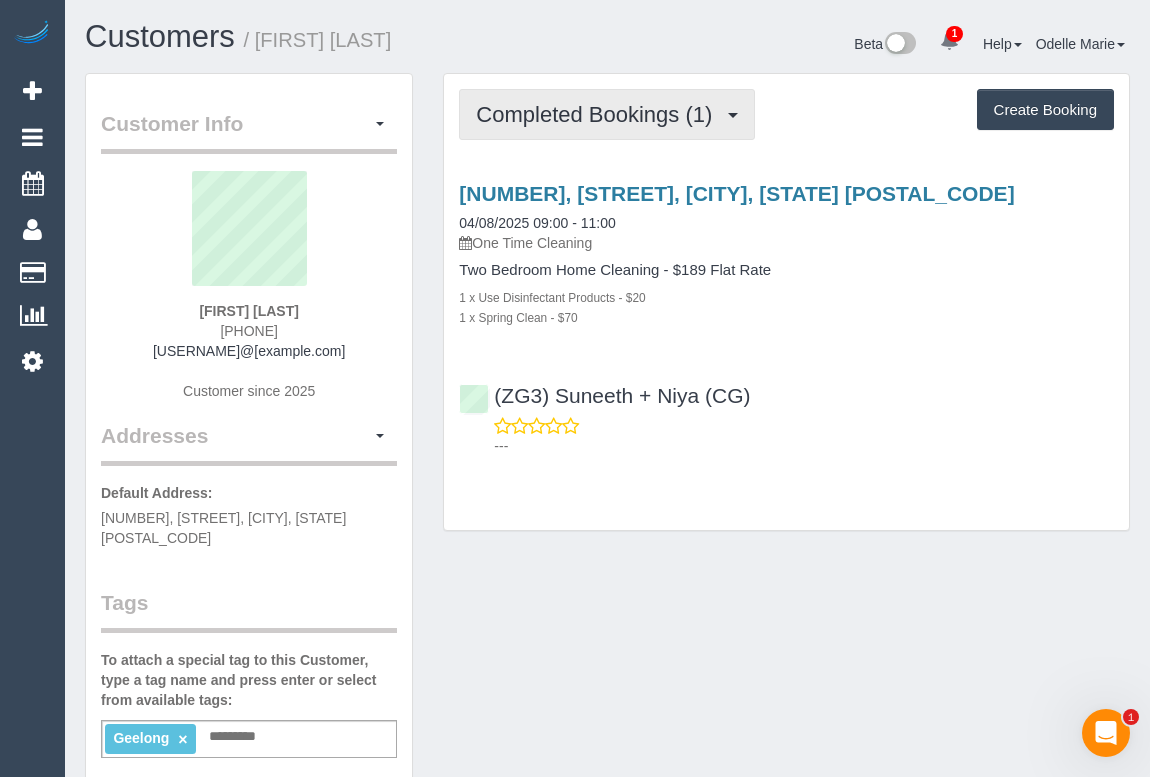 click on "Completed Bookings (1)" at bounding box center [599, 114] 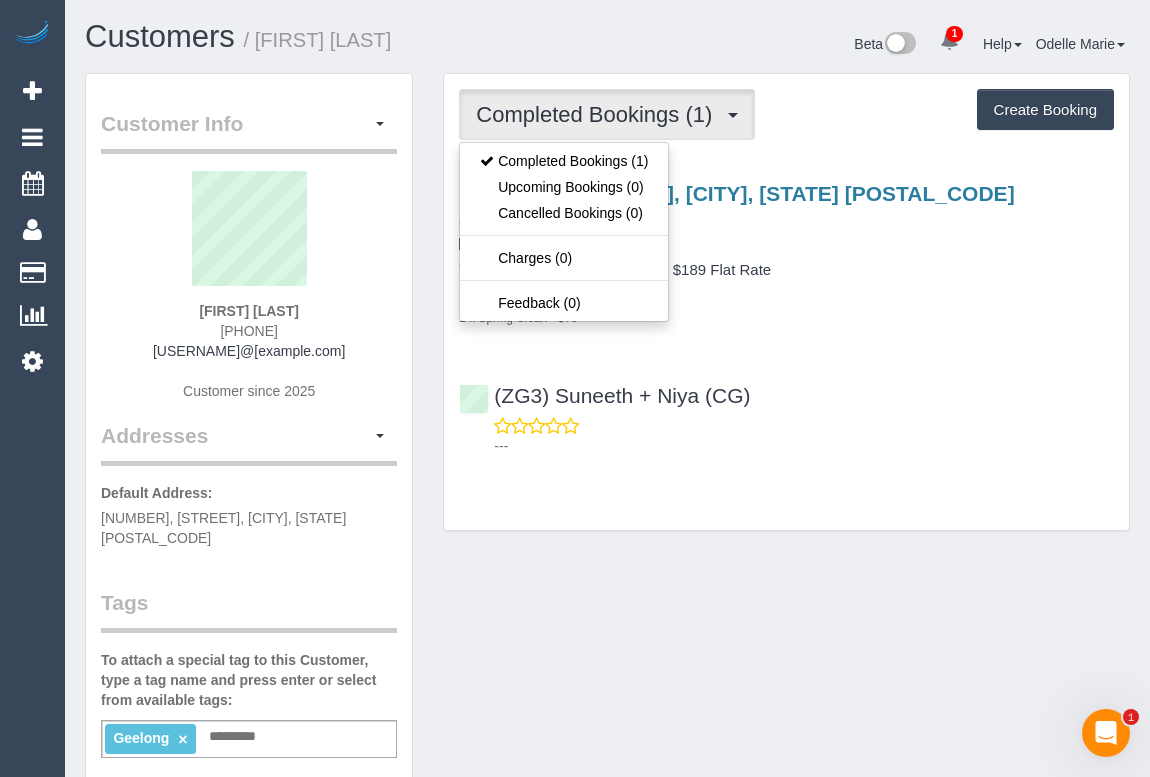 click on "178, Swanston Street, South Geelong, VIC 3220
04/08/2025 09:00 - 11:00
One Time Cleaning
Two Bedroom Home Cleaning - $189 Flat Rate
1 x Use Disinfectant Products - $20
1 x Spring Clean - $70
(ZG3) Suneeth + Niya (CG)
---" at bounding box center (786, 315) 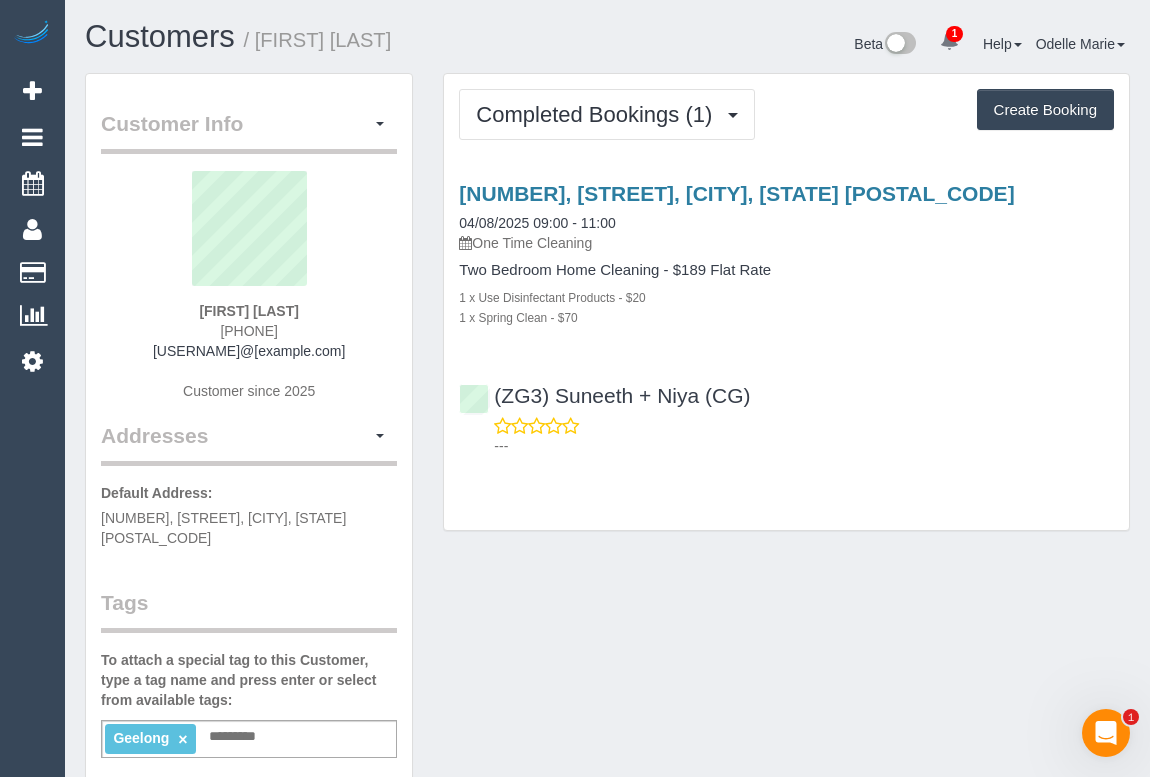 drag, startPoint x: 160, startPoint y: 351, endPoint x: 352, endPoint y: 350, distance: 192.00261 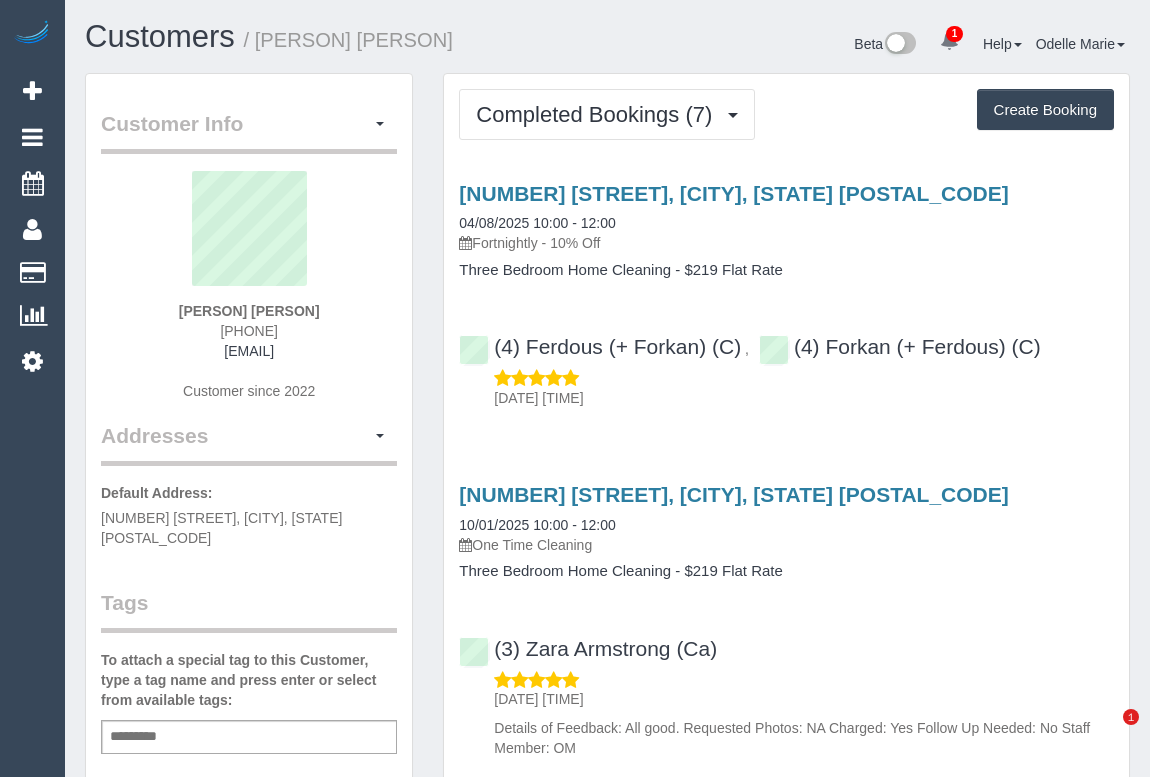 scroll, scrollTop: 0, scrollLeft: 0, axis: both 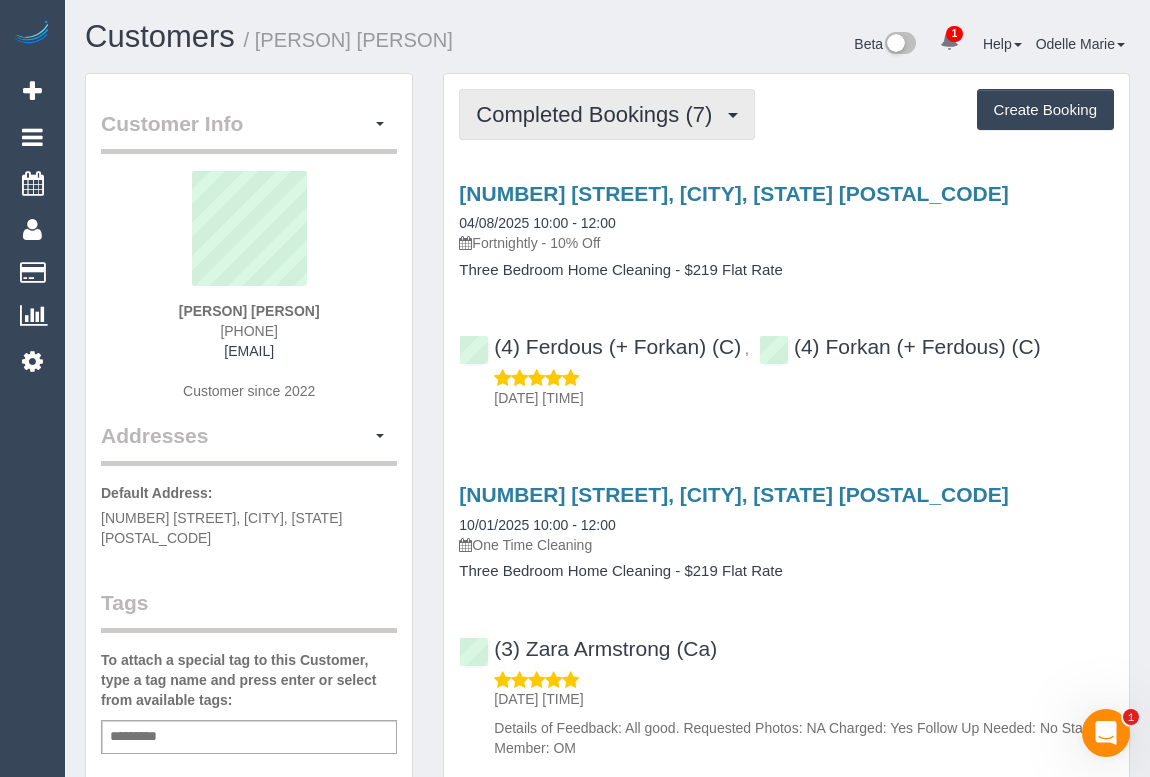 click on "Completed Bookings (7)" at bounding box center (599, 114) 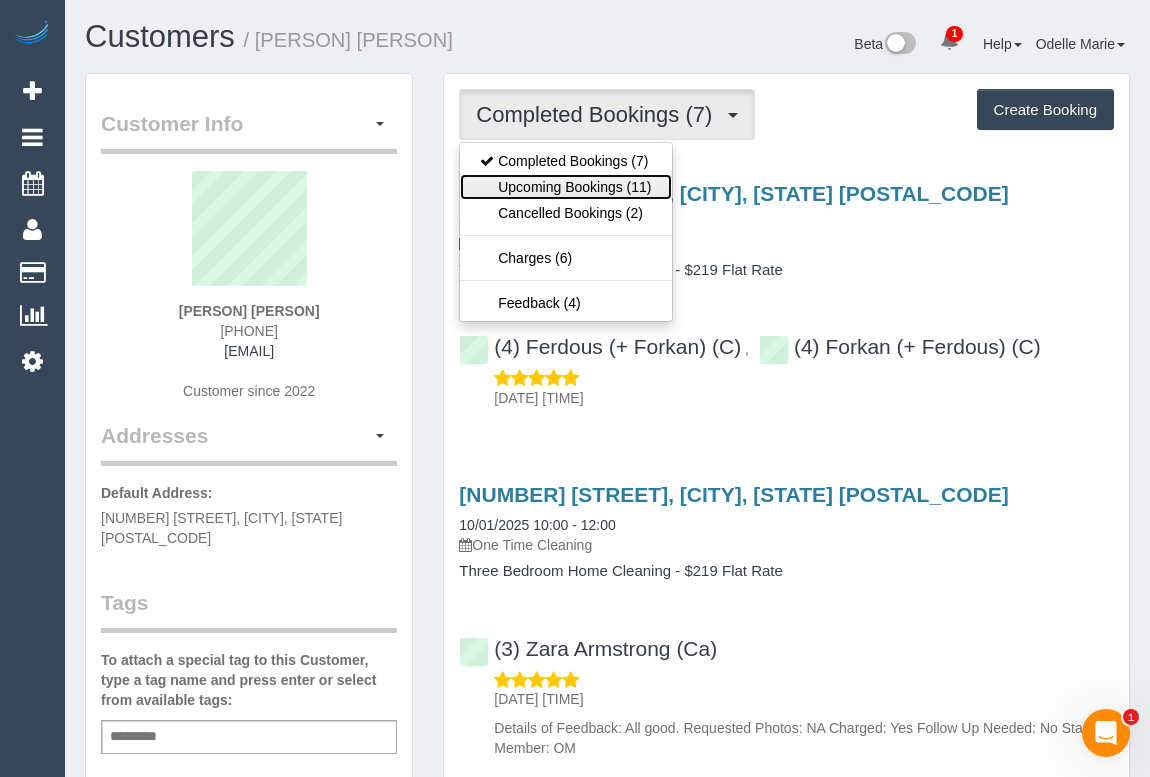 click on "Upcoming Bookings (11)" at bounding box center [565, 187] 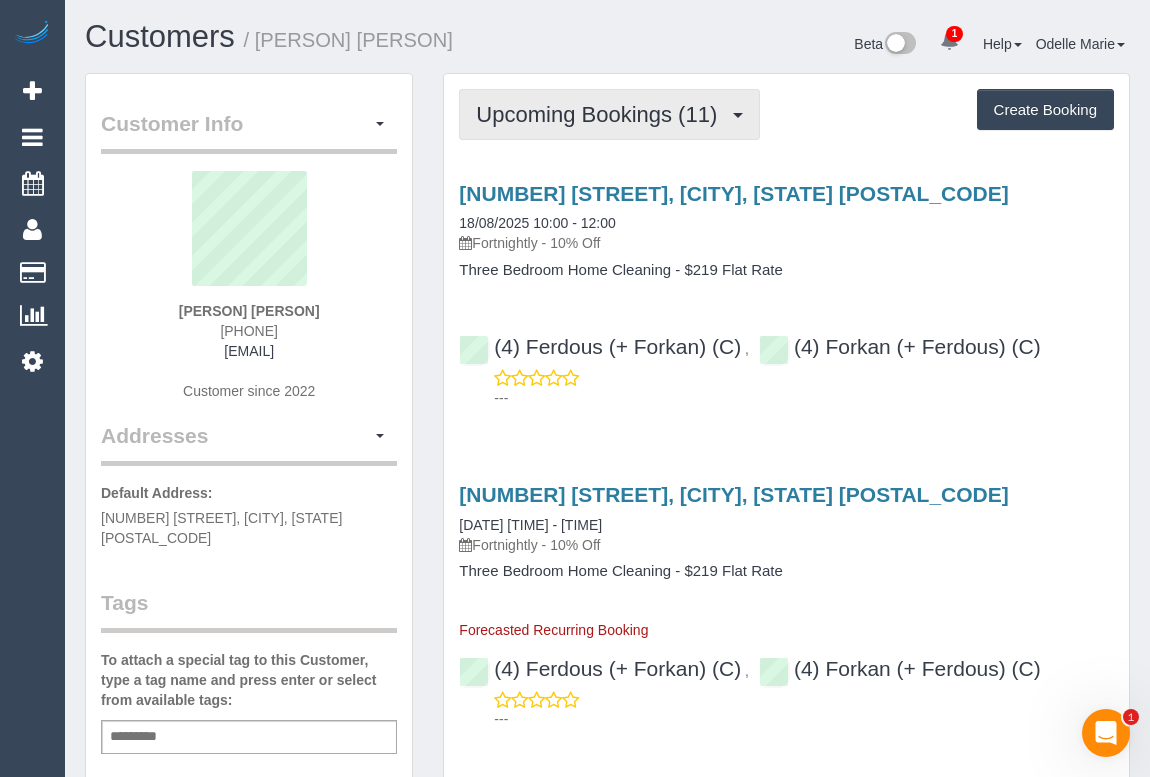 click on "Upcoming Bookings (11)" at bounding box center [601, 114] 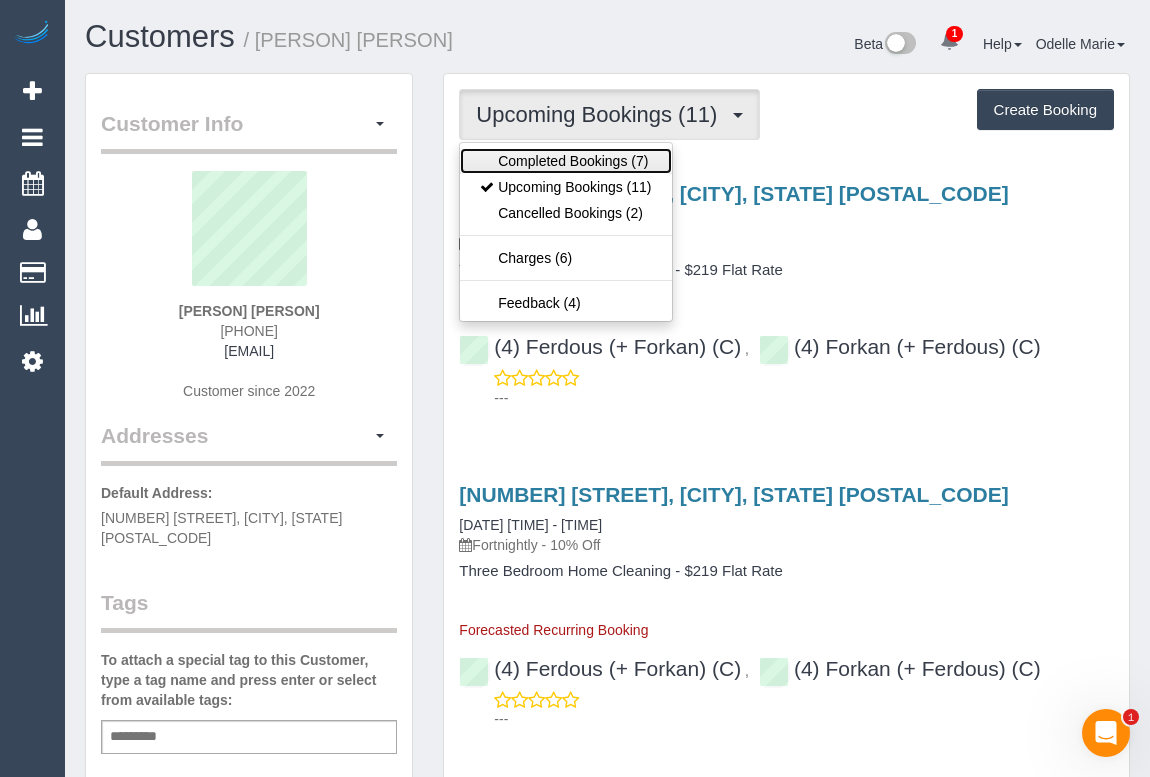 click on "Completed Bookings (7)" at bounding box center [565, 161] 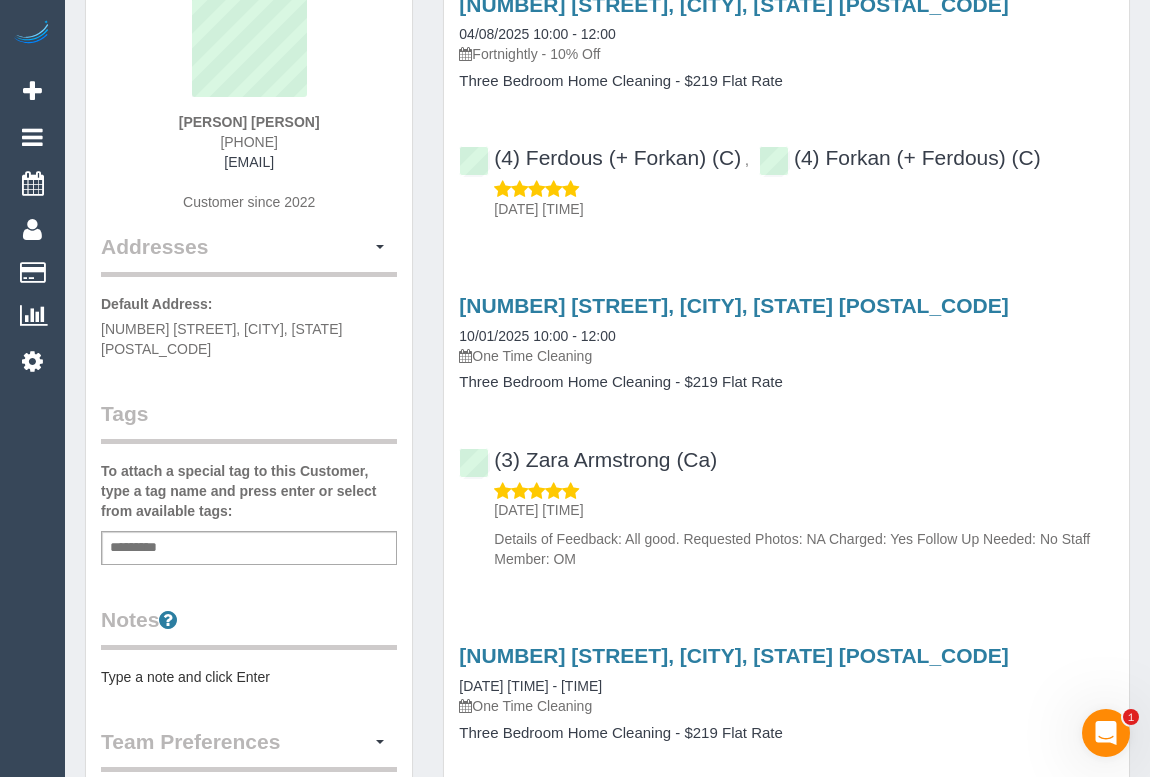 scroll, scrollTop: 0, scrollLeft: 0, axis: both 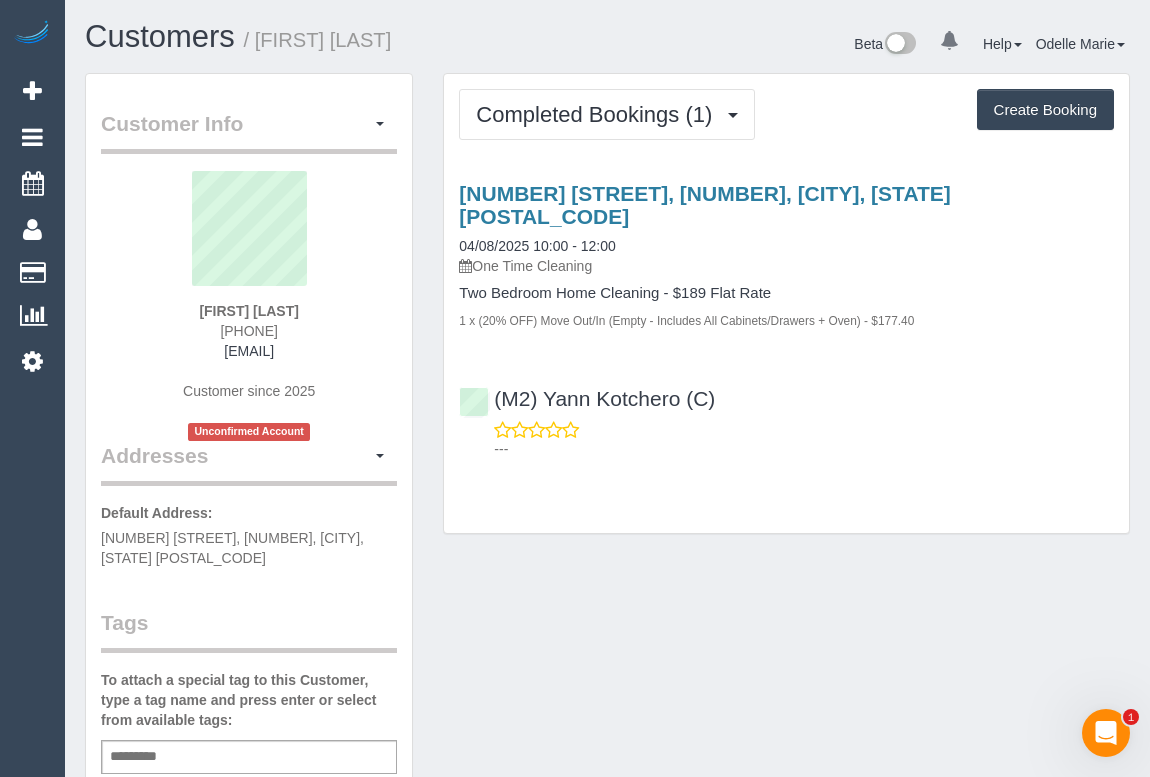 click on "Customer Info
Edit Contact Info
Send Message
Email Preferences
Special Sales Tax
View Changes
Send Confirm Account email
Block this Customer
Archive Account
Delete Account
[FIRST] [LAST]" at bounding box center (607, 773) 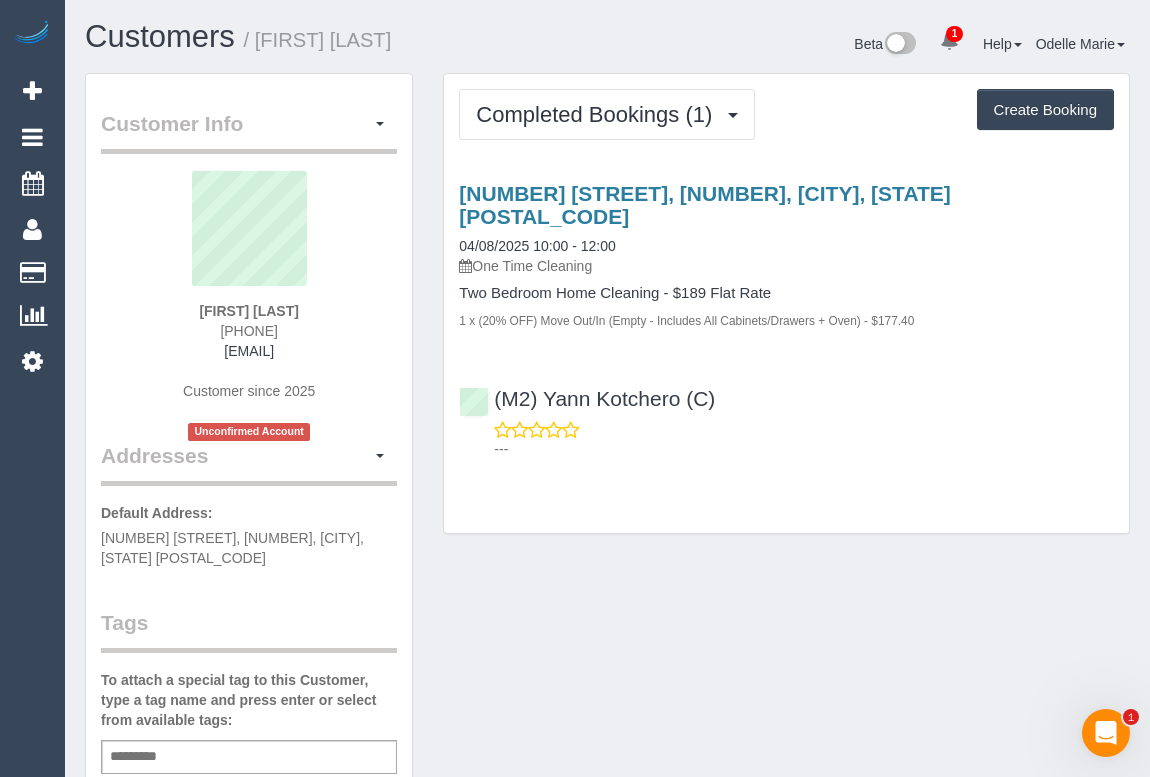 click on "Customer Info
Edit Contact Info
Send Message
Email Preferences
Special Sales Tax
View Changes
Send Confirm Account email
Block this Customer
Archive Account
Delete Account
[FIRST] [LAST]" at bounding box center [607, 773] 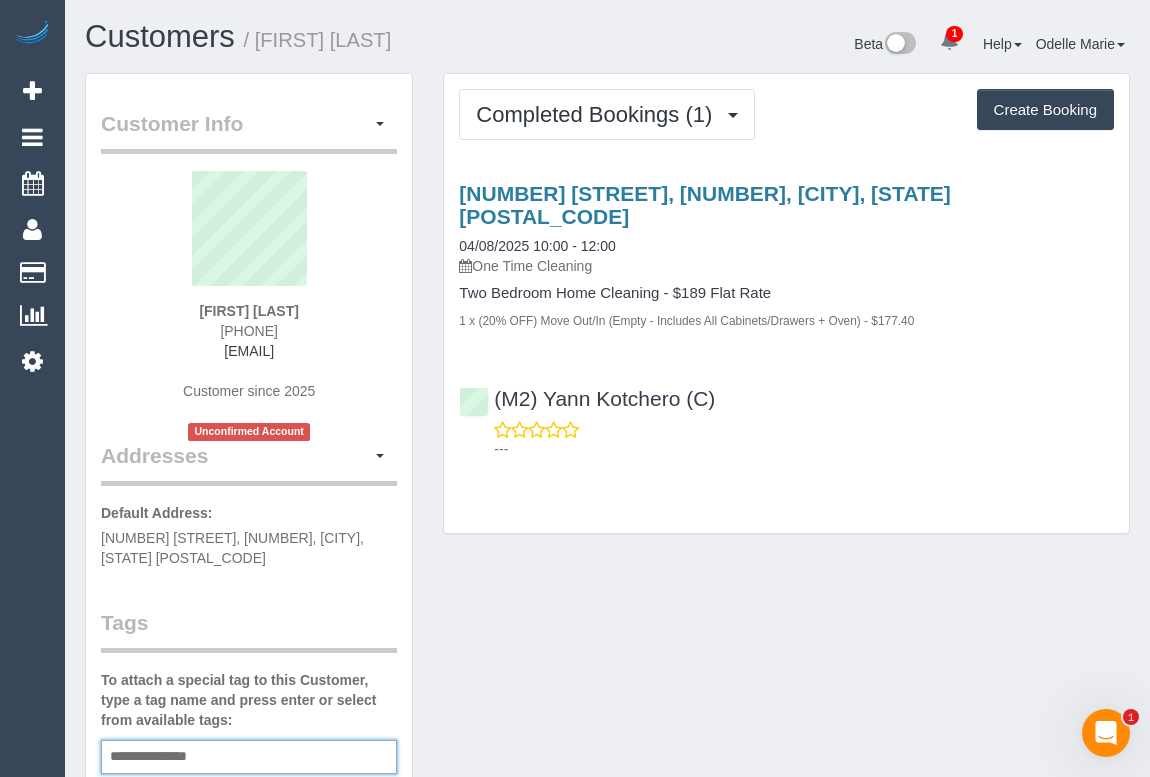 type on "**********" 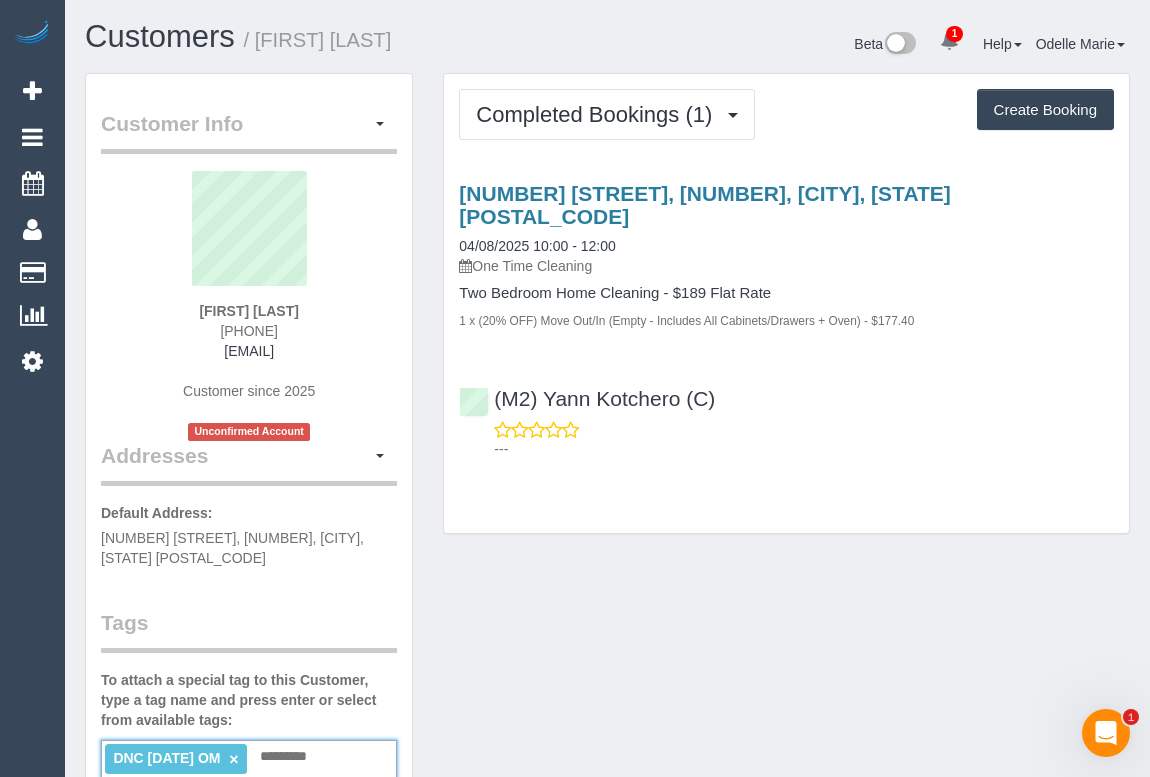 click on "Customer Info
Edit Contact Info
Send Message
Email Preferences
Special Sales Tax
View Changes
Send Confirm Account email
Block this Customer
Archive Account
Delete Account
Tracy McInnes" at bounding box center (607, 775) 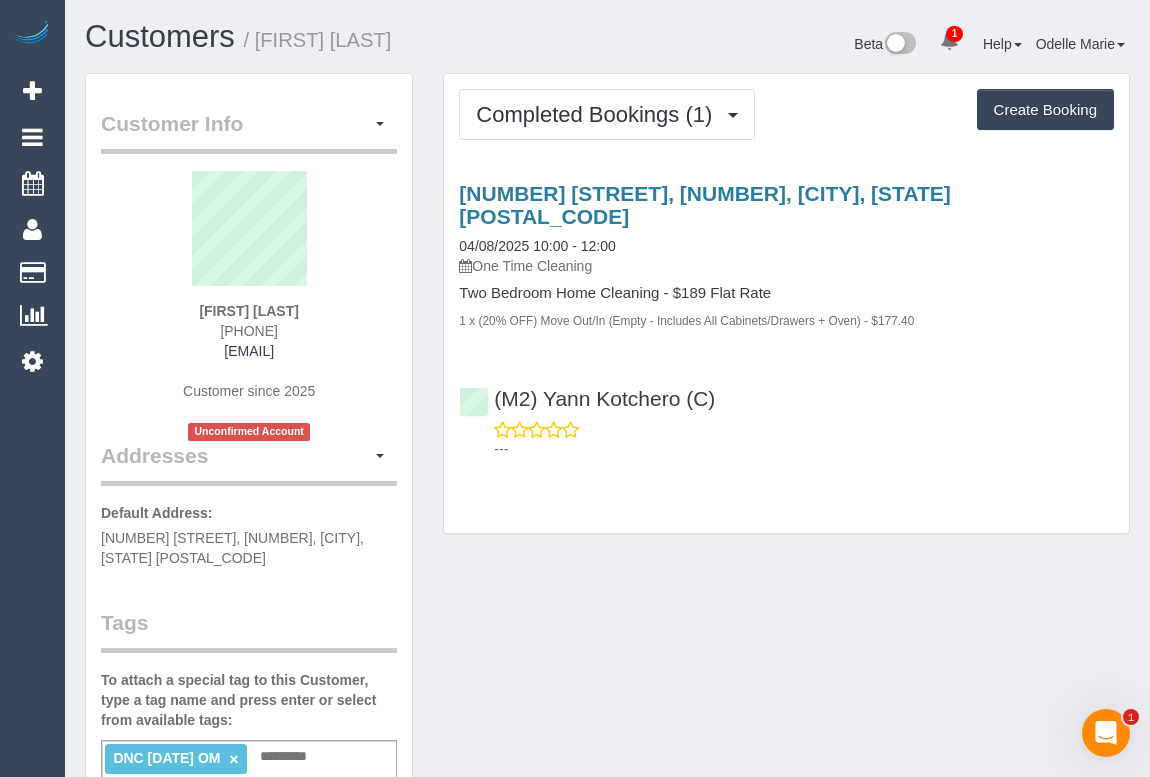 click on "Customer Info
Edit Contact Info
Send Message
Email Preferences
Special Sales Tax
View Changes
Send Confirm Account email
Block this Customer
Archive Account
Delete Account
Tracy McInnes" at bounding box center (607, 775) 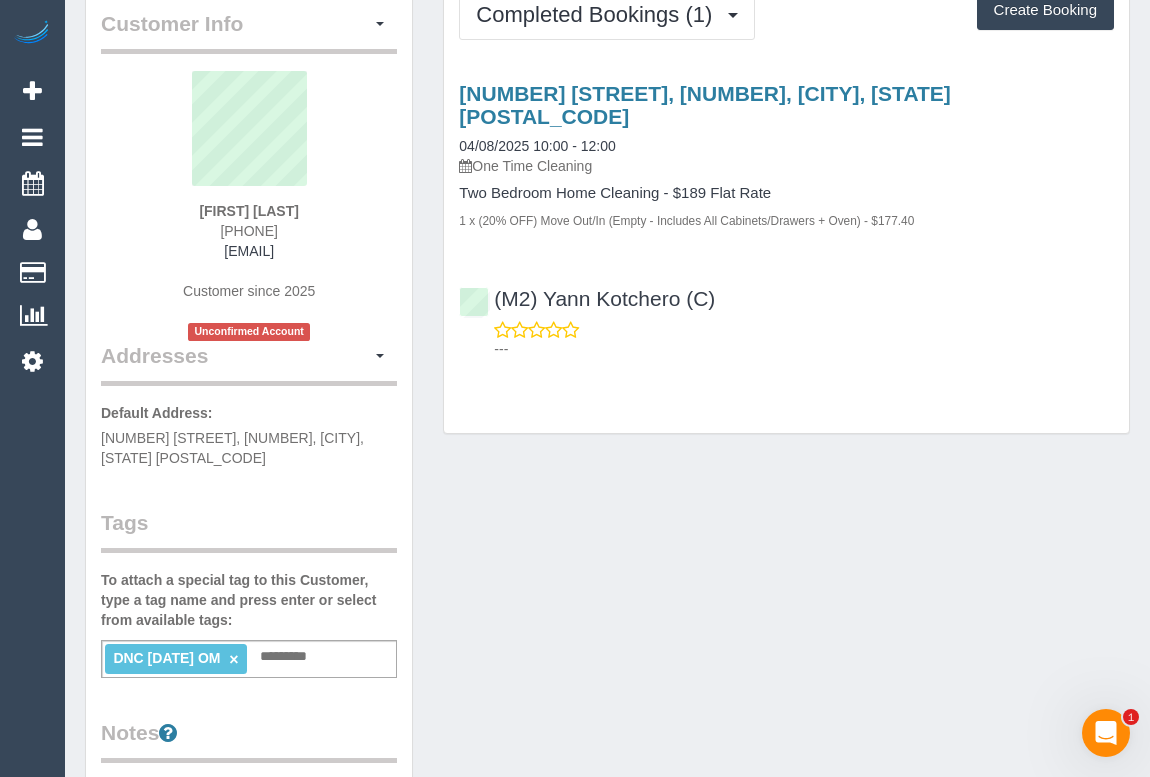 scroll, scrollTop: 0, scrollLeft: 0, axis: both 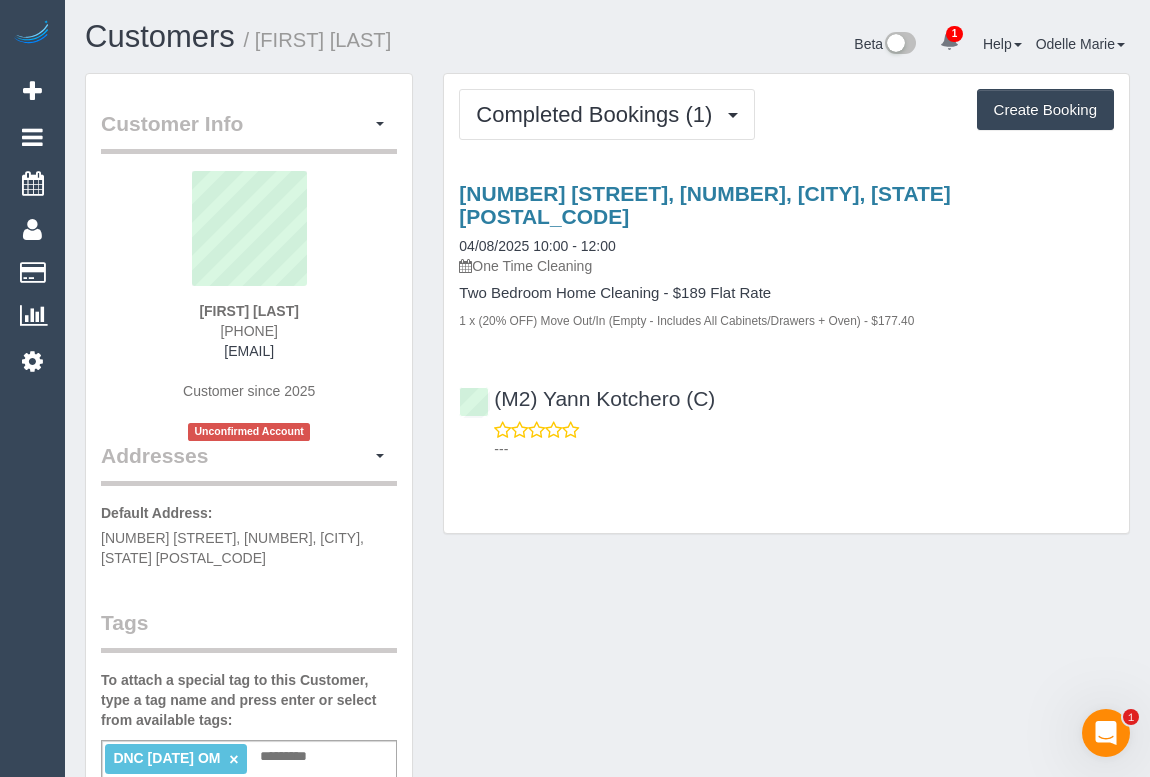 click on "Customer Info
Edit Contact Info
Send Message
Email Preferences
Special Sales Tax
View Changes
Send Confirm Account email
Block this Customer
Archive Account
Delete Account
Tracy McInnes" at bounding box center [607, 775] 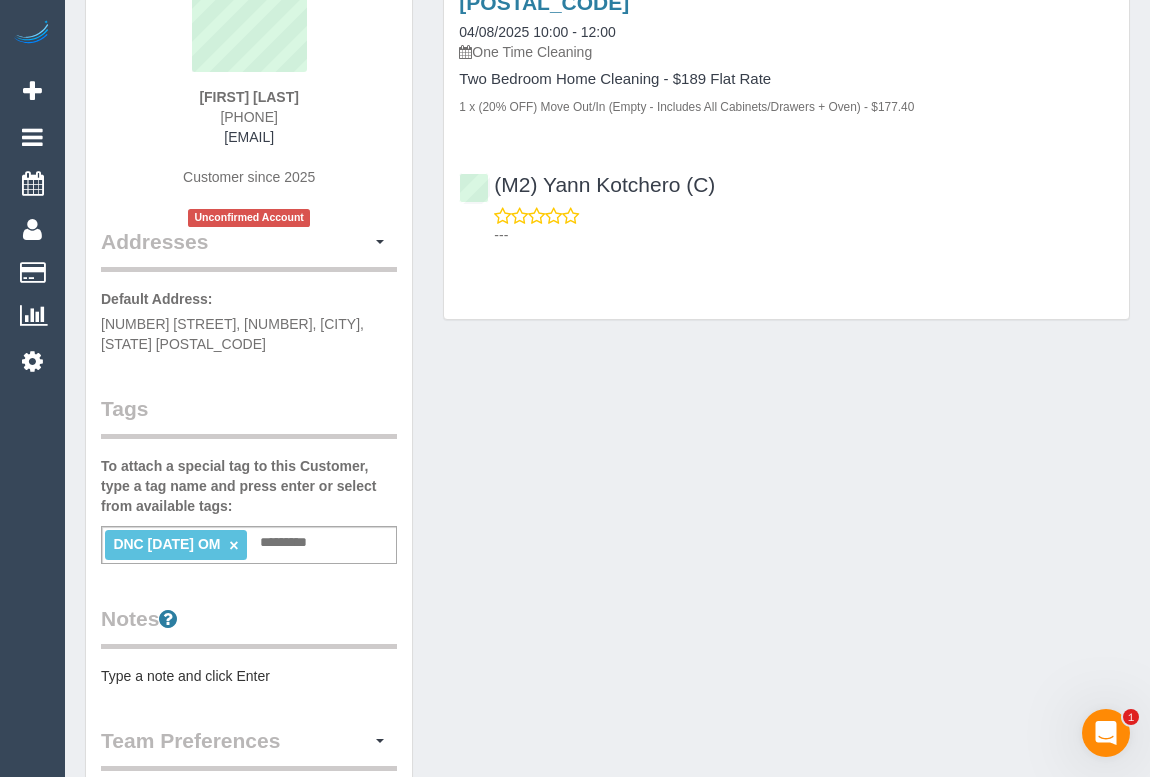 scroll, scrollTop: 272, scrollLeft: 0, axis: vertical 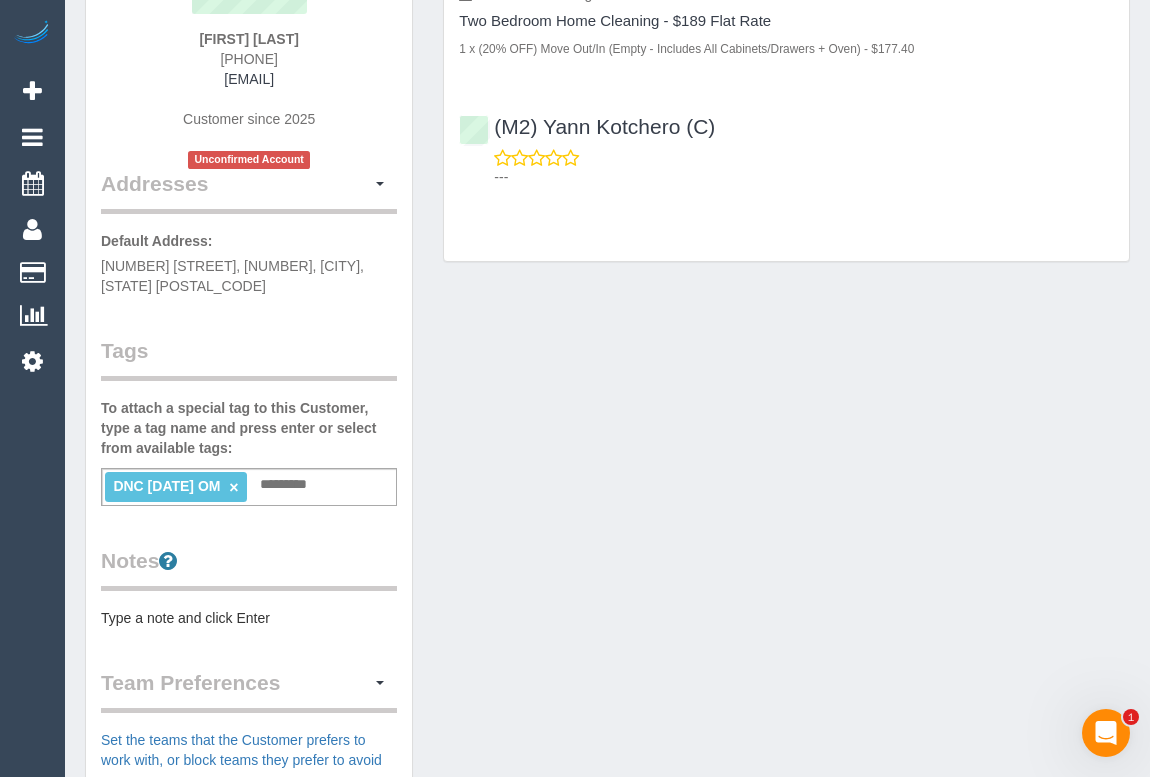 click on "Customer Info
Edit Contact Info
Send Message
Email Preferences
Special Sales Tax
View Changes
Send Confirm Account email
Block this Customer
Archive Account
Delete Account
Tracy McInnes" at bounding box center (607, 503) 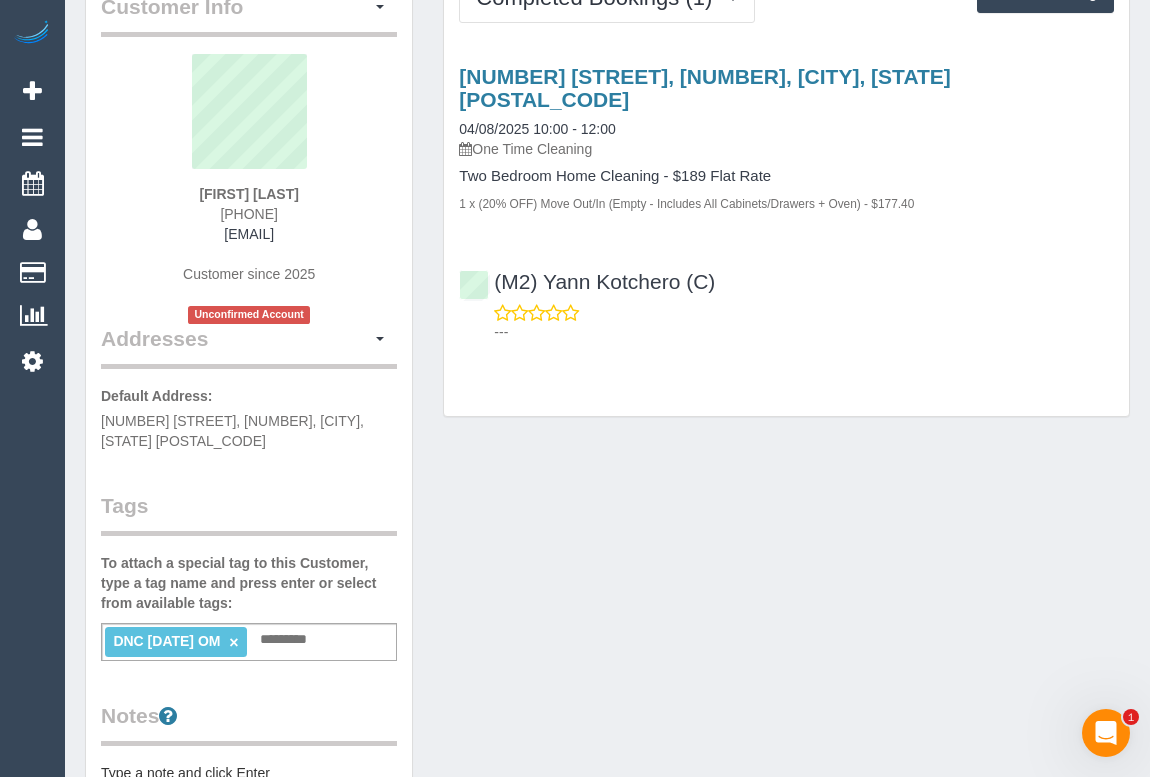scroll, scrollTop: 0, scrollLeft: 0, axis: both 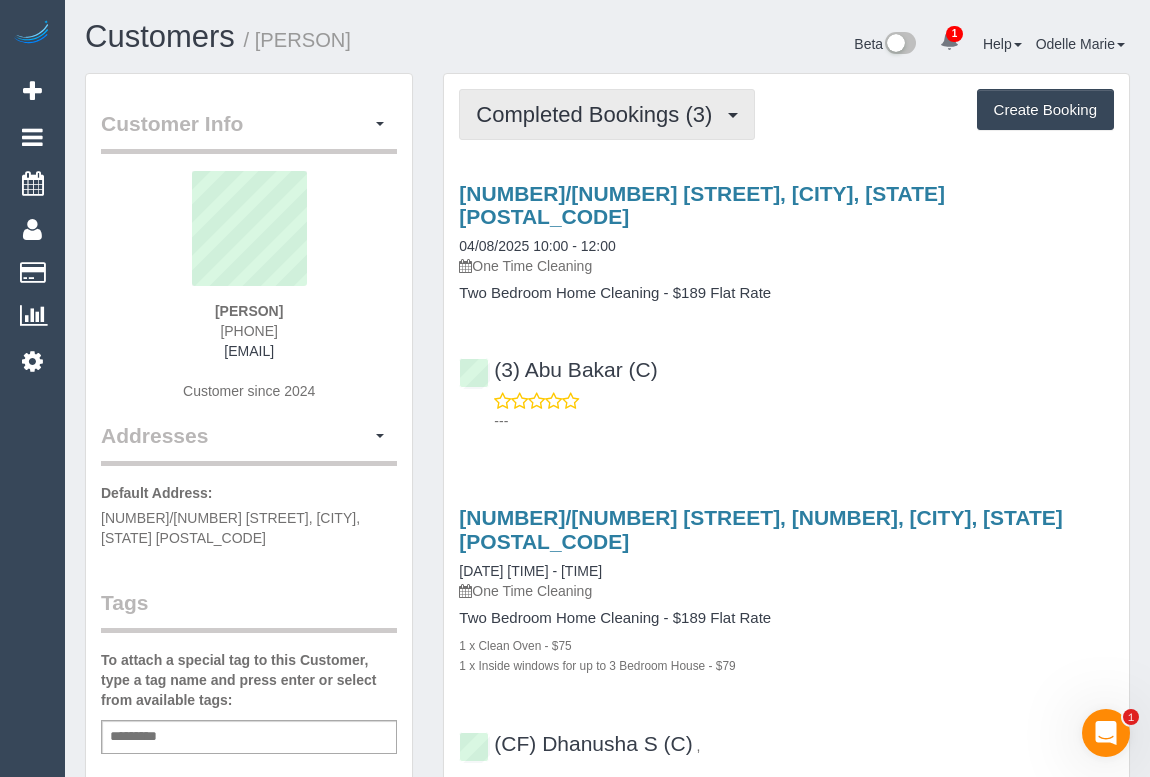 click on "Completed Bookings (3)" at bounding box center (599, 114) 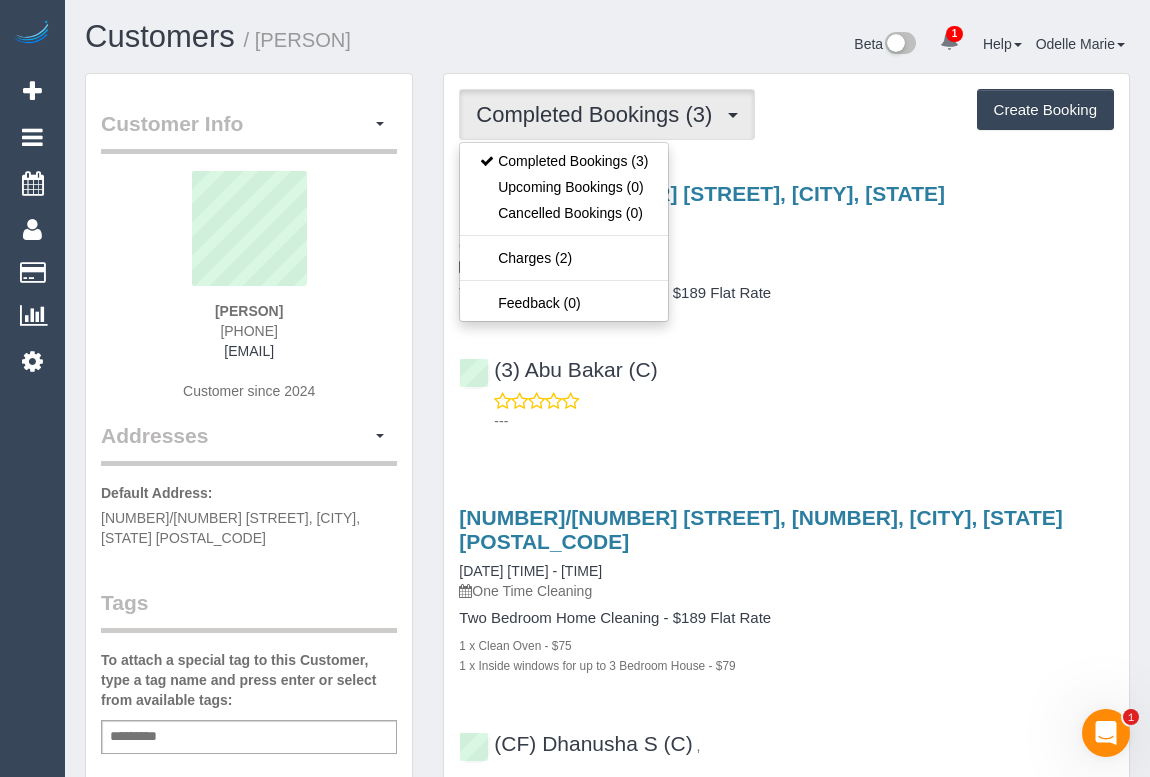 click on "---" at bounding box center (786, 411) 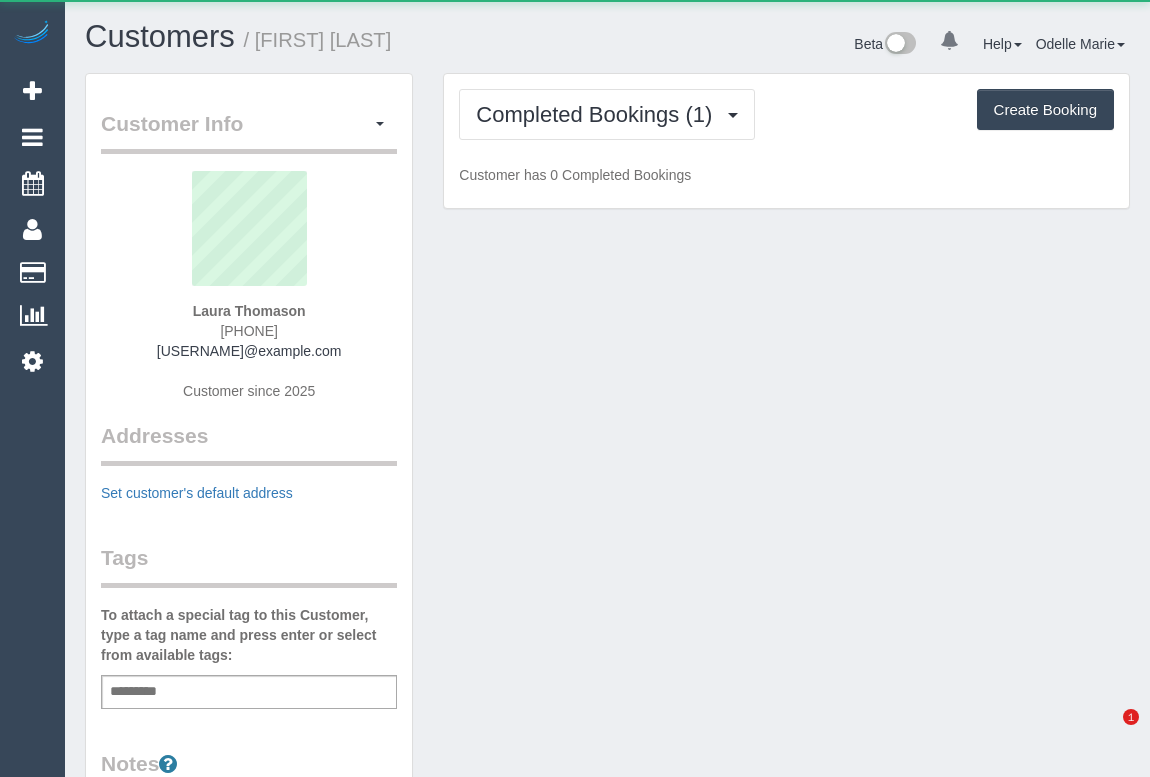scroll, scrollTop: 0, scrollLeft: 0, axis: both 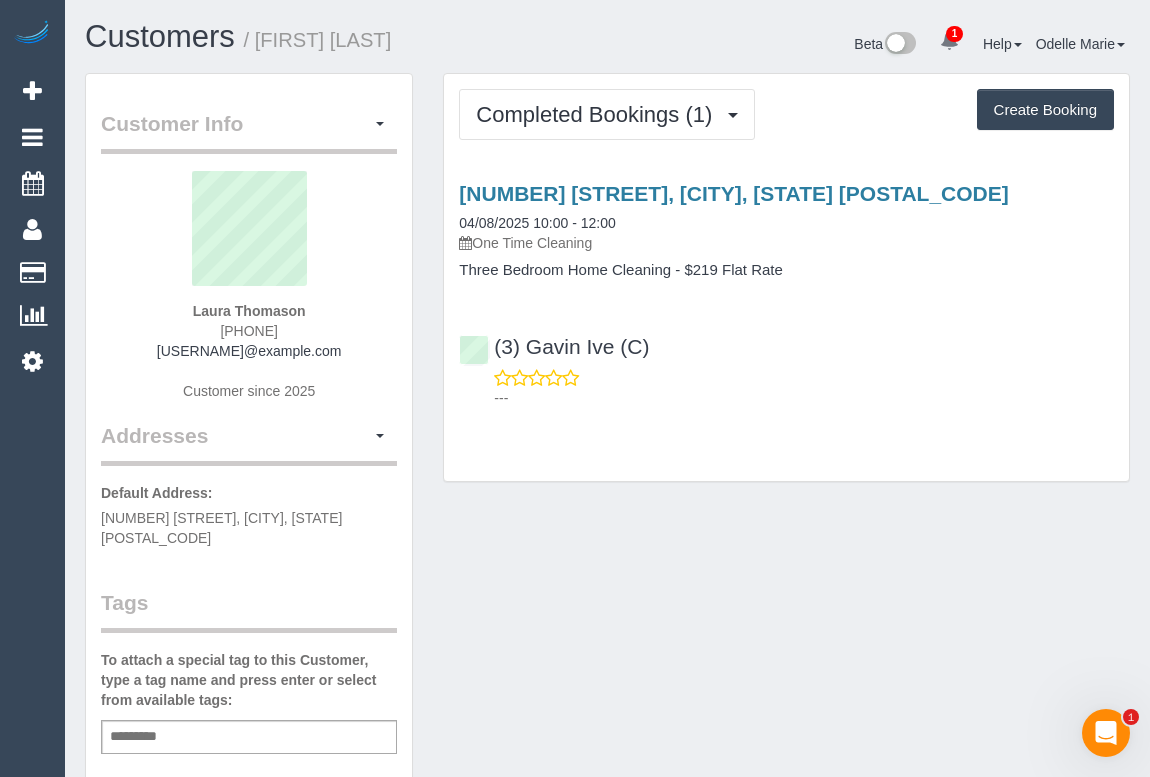 drag, startPoint x: 202, startPoint y: 329, endPoint x: 340, endPoint y: 327, distance: 138.0145 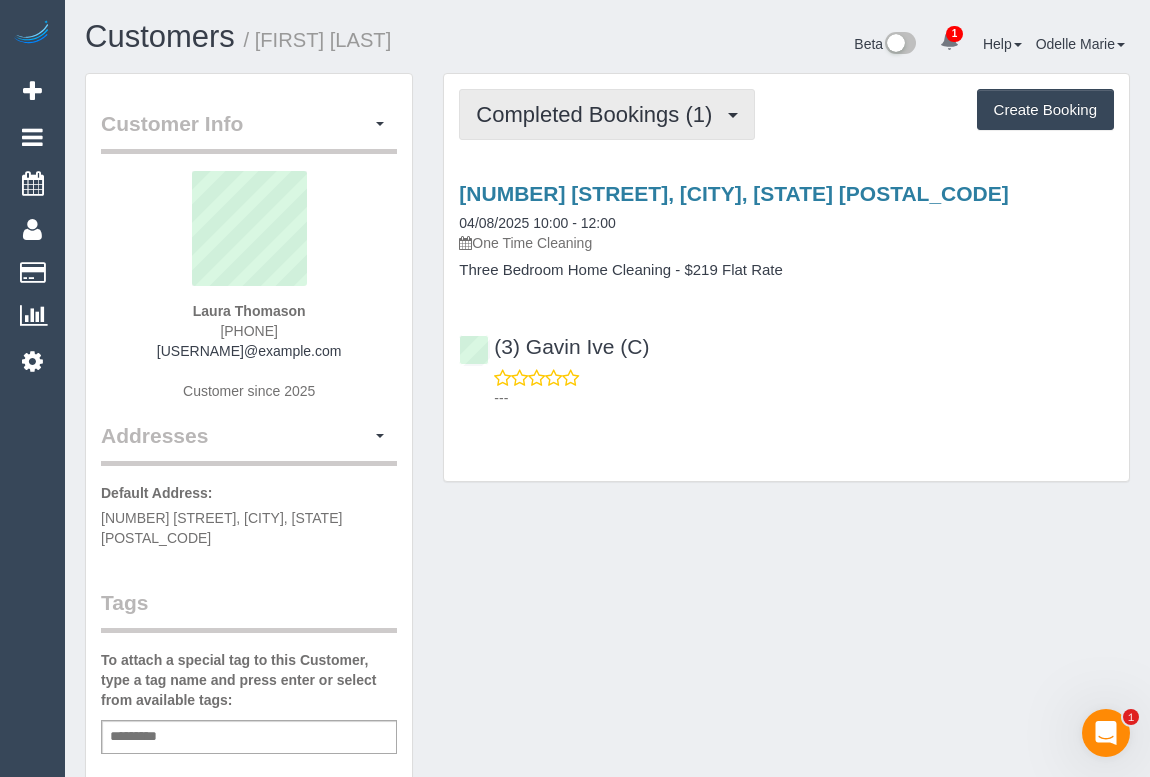 click on "Completed Bookings (1)" at bounding box center (599, 114) 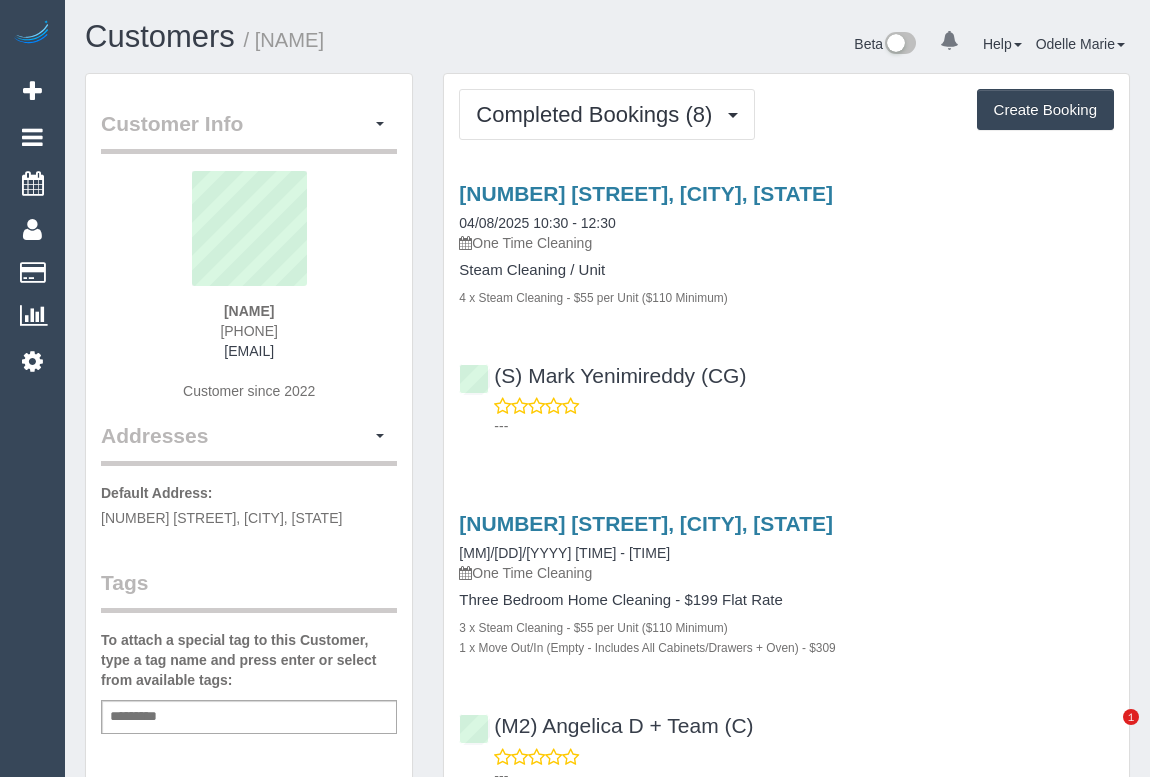 scroll, scrollTop: 0, scrollLeft: 0, axis: both 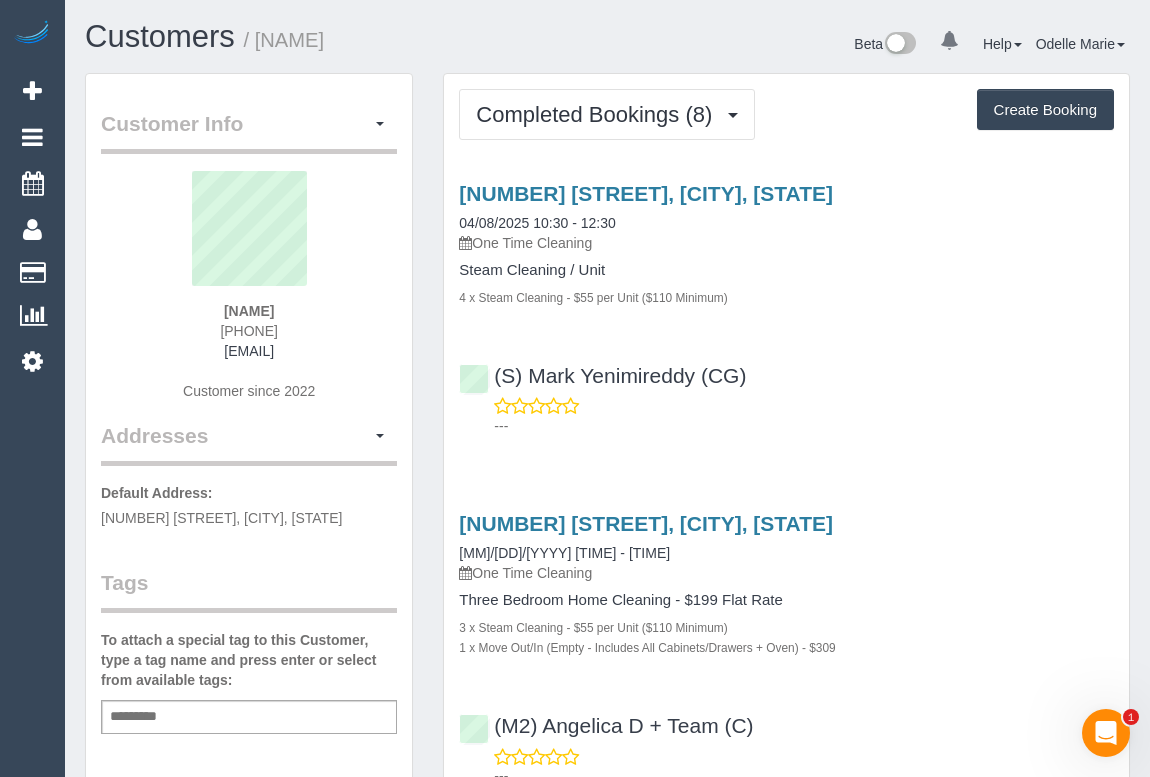 click on "---" at bounding box center (804, 426) 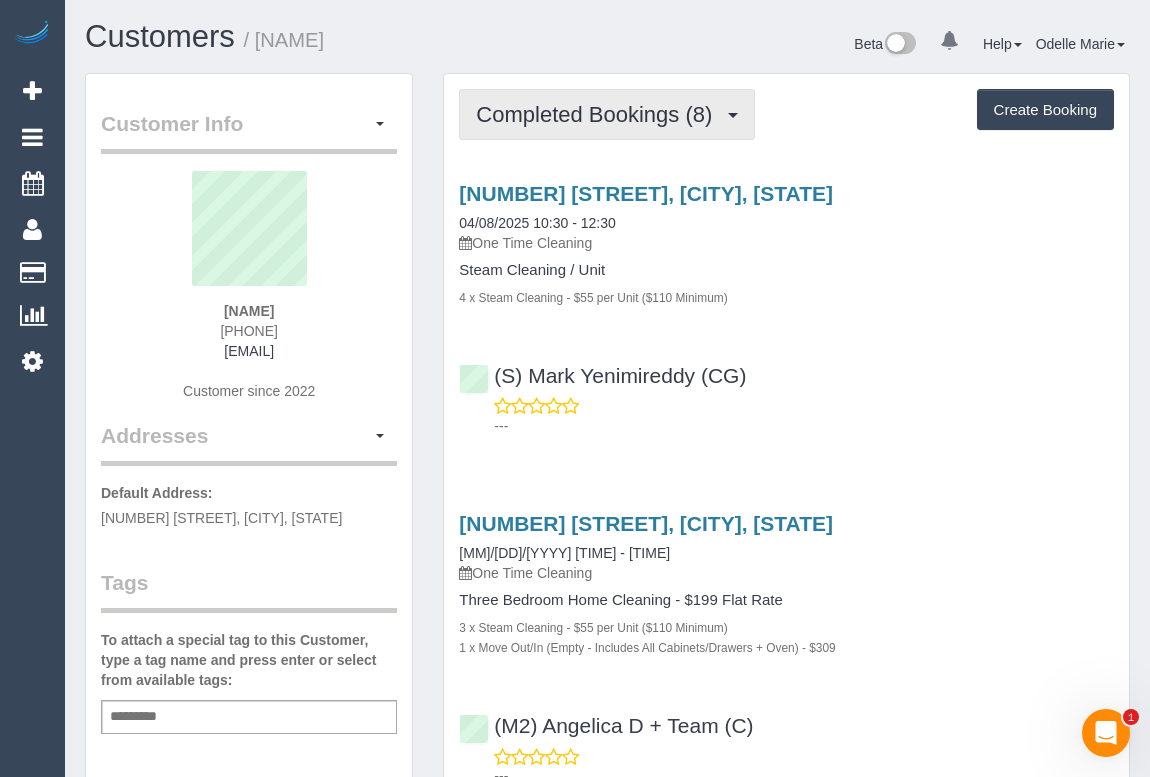click on "Completed Bookings (8)" at bounding box center (599, 114) 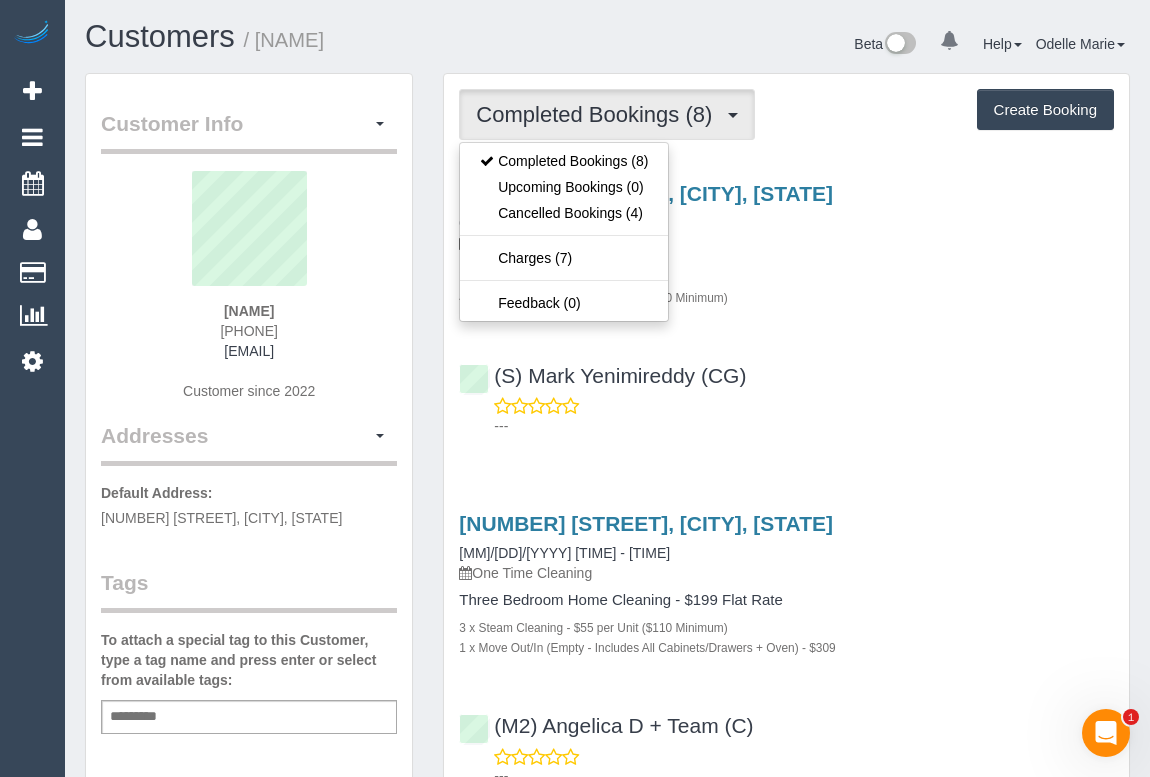 drag, startPoint x: 900, startPoint y: 356, endPoint x: 907, endPoint y: 390, distance: 34.713108 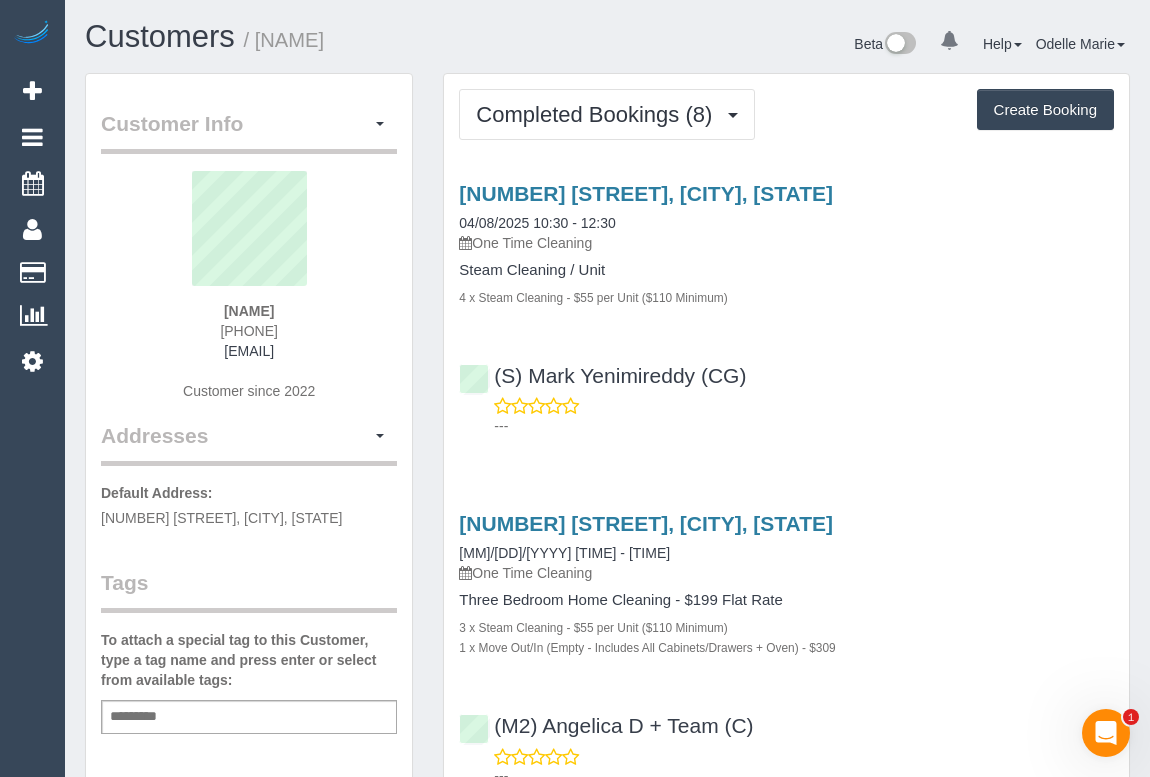 drag, startPoint x: 205, startPoint y: 329, endPoint x: 321, endPoint y: 328, distance: 116.00431 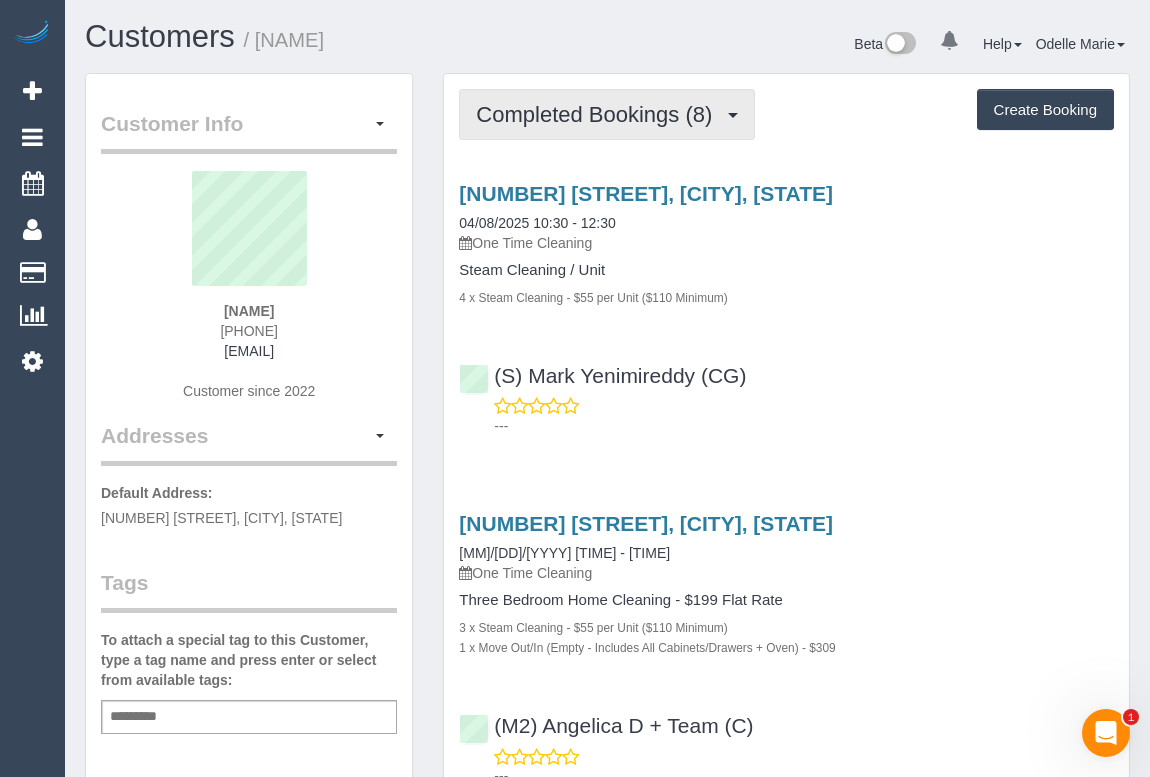 click on "Completed Bookings (8)" at bounding box center [599, 114] 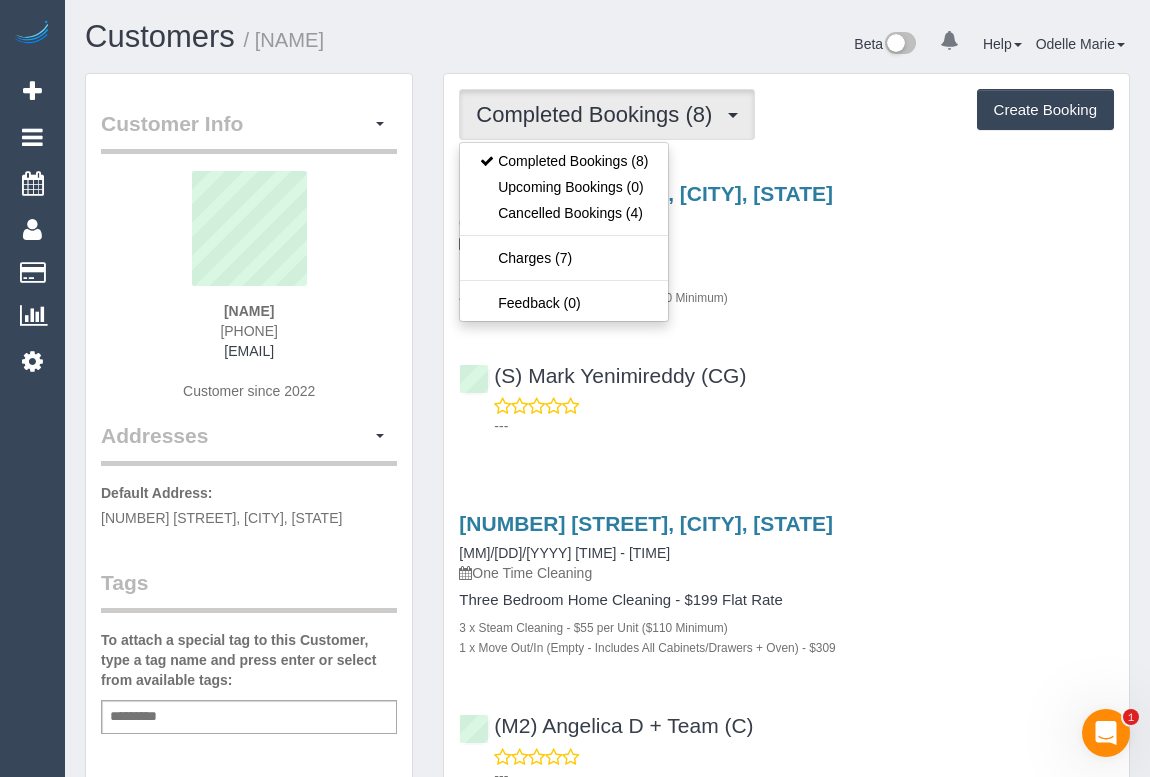 click on "(S) Mark Yenimireddy (CG)
---" at bounding box center (786, 392) 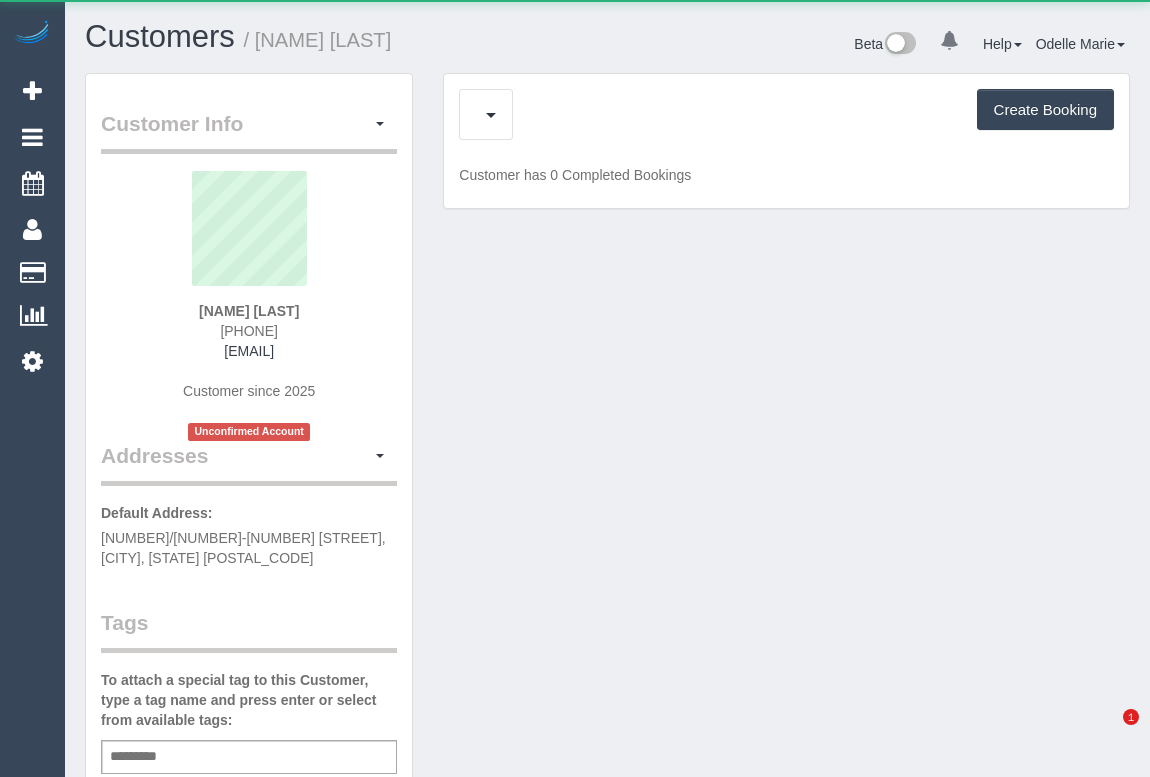 scroll, scrollTop: 0, scrollLeft: 0, axis: both 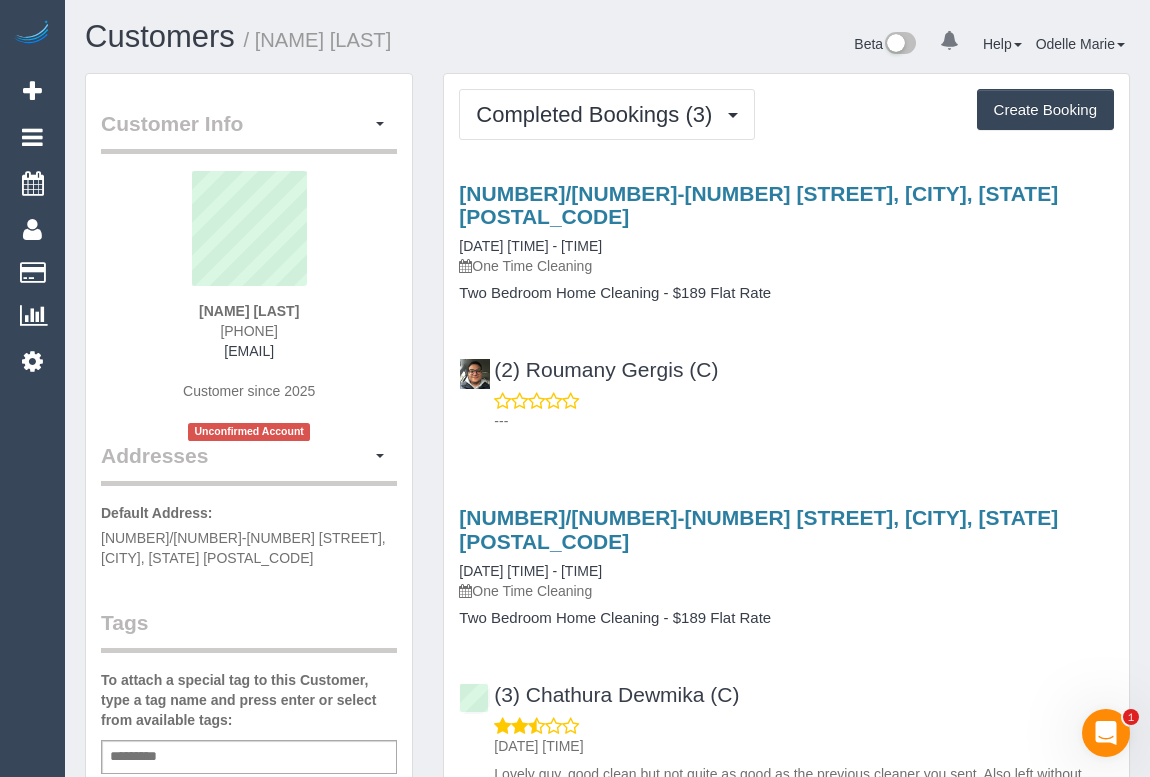 drag, startPoint x: 204, startPoint y: 322, endPoint x: 308, endPoint y: 320, distance: 104.019226 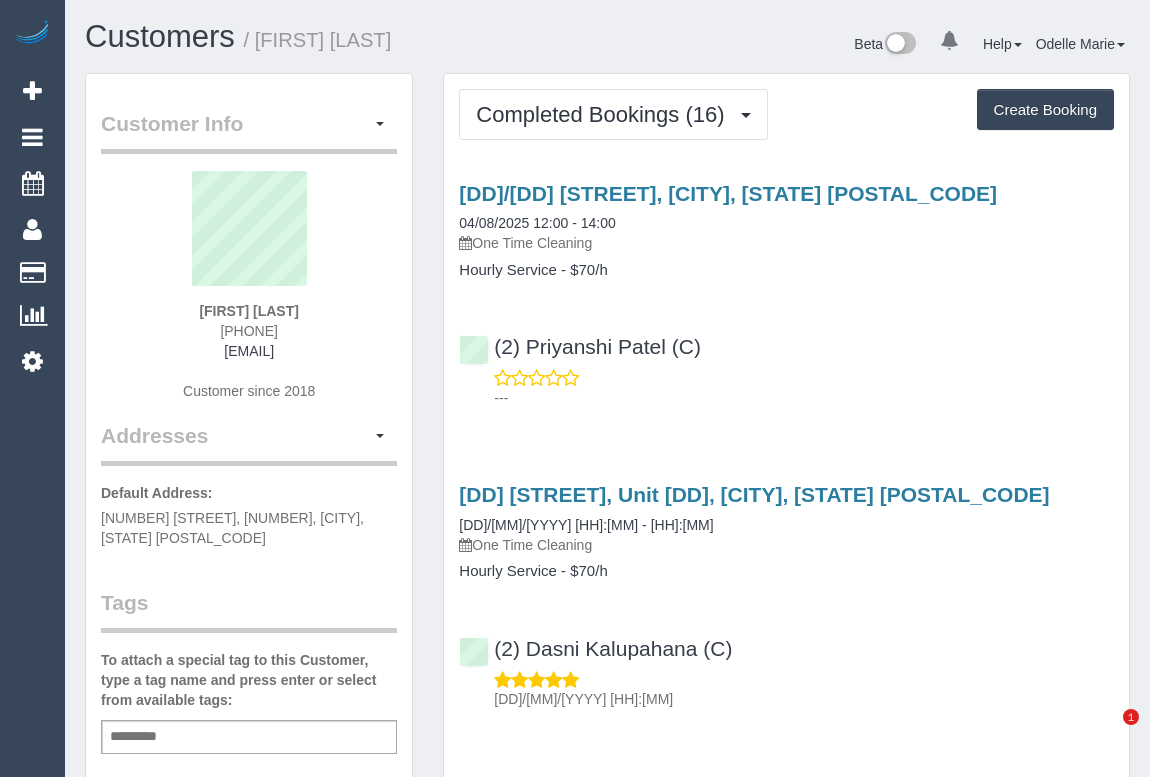 scroll, scrollTop: 0, scrollLeft: 0, axis: both 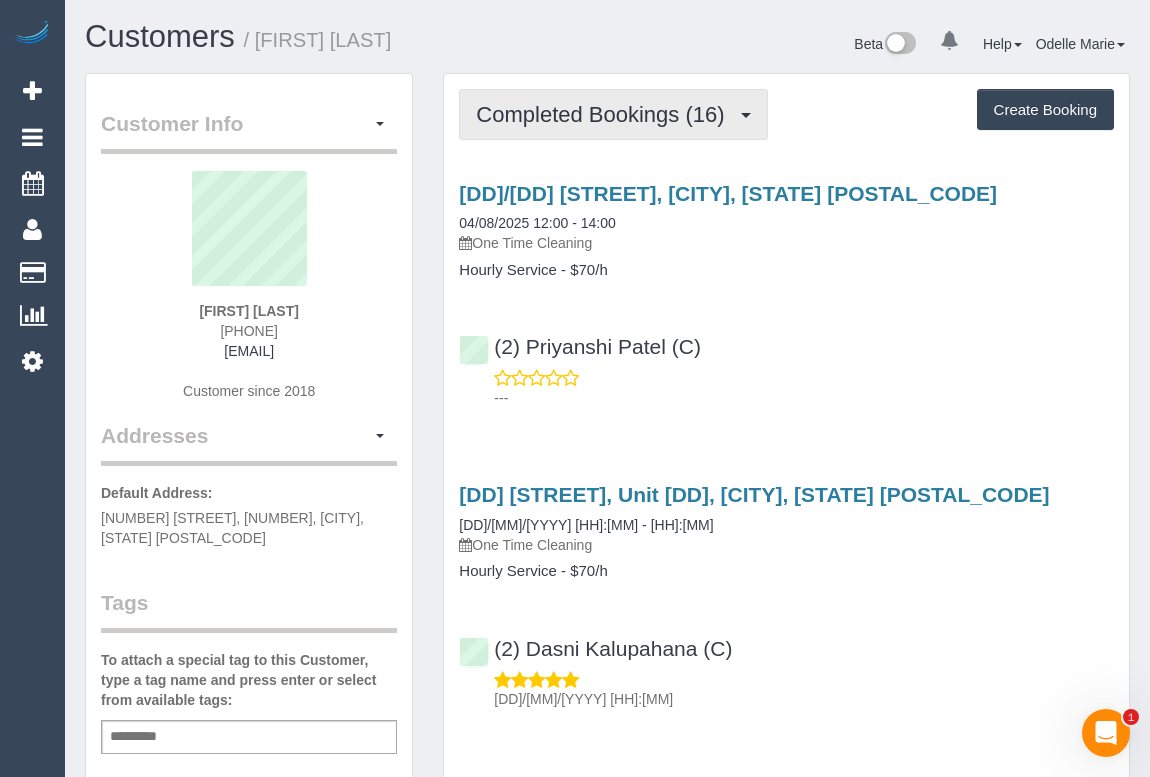 click on "Completed Bookings (16)" at bounding box center (605, 114) 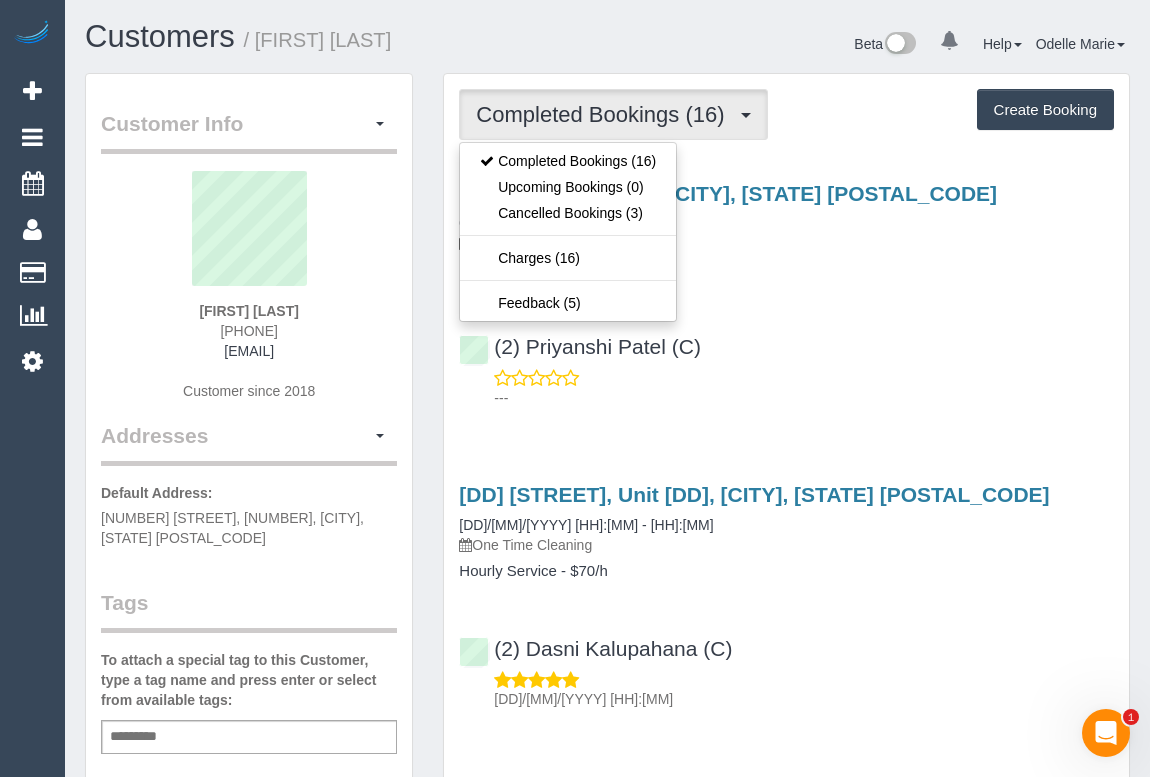 click on "14/9 Herbert Street, St Kilda, VIC 3182
04/08/2025 12:00 - 14:00
One Time Cleaning
Hourly Service - $70/h
(2) Priyanshi Patel (C)
---" at bounding box center (786, 291) 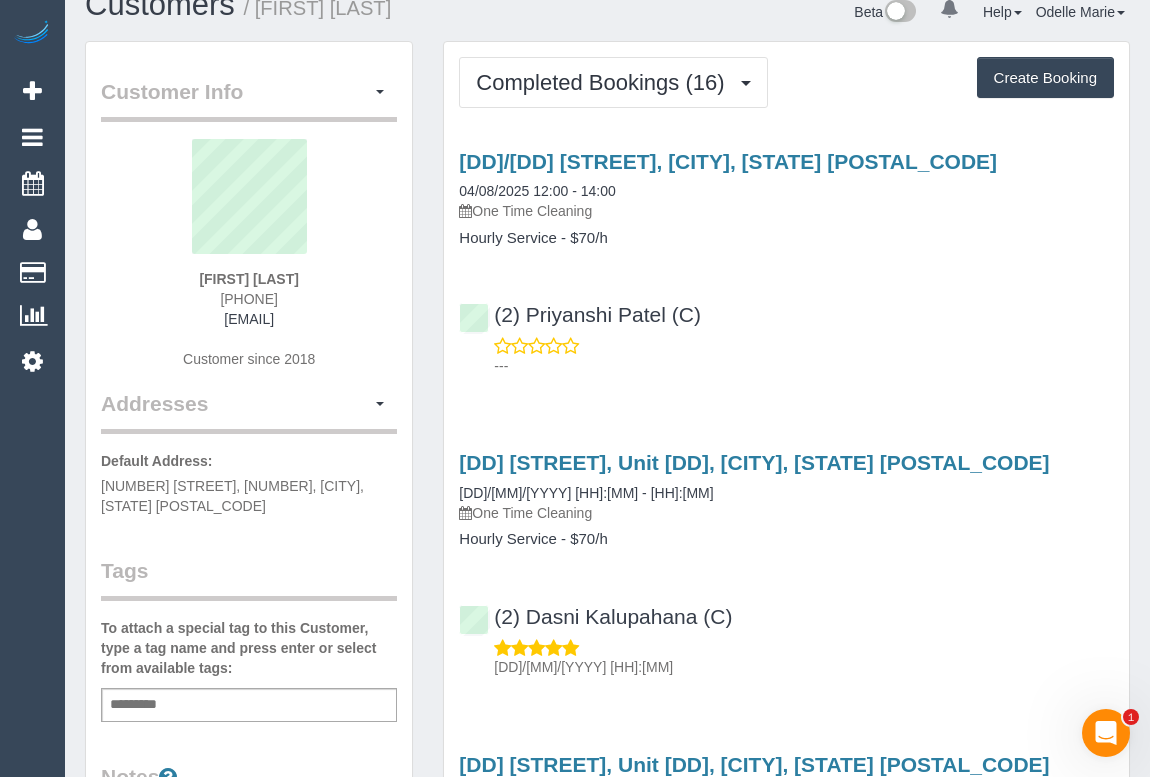 scroll, scrollTop: 0, scrollLeft: 0, axis: both 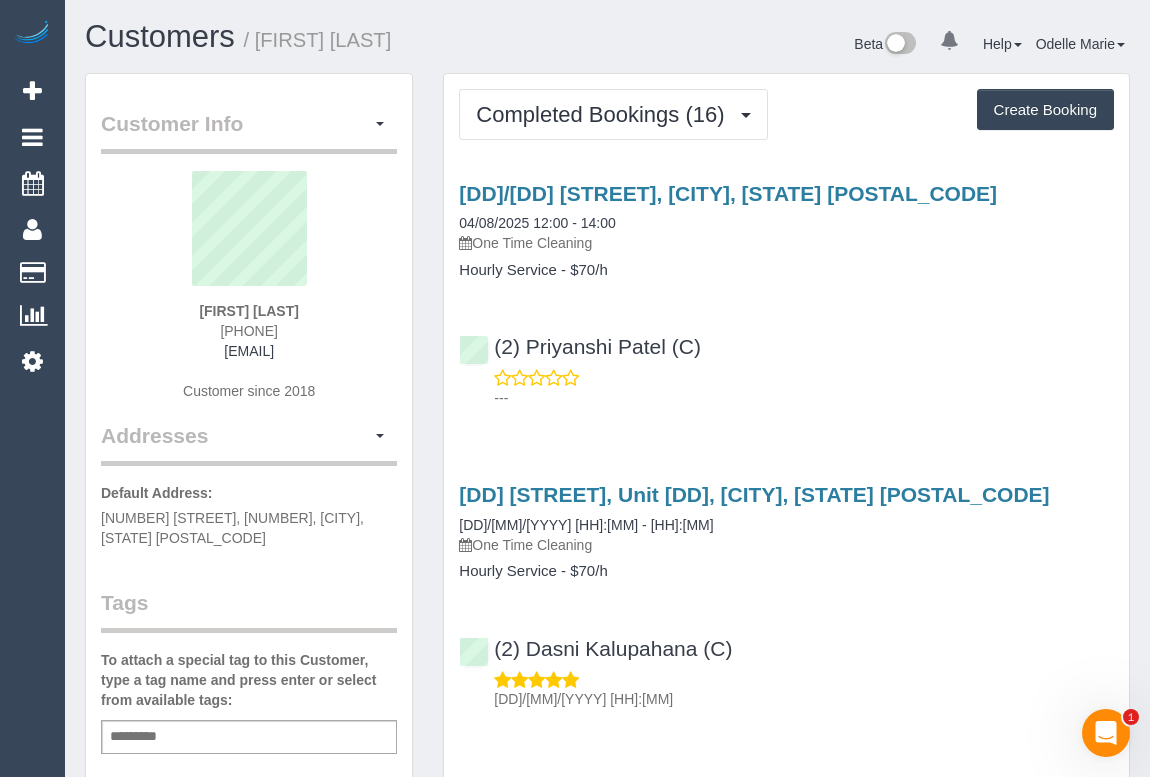 click on "9 Herbert Street, Unit 14, St Kilda, VIC 3182
03/02/2025 12:00 - 14:00
One Time Cleaning" at bounding box center (786, 519) 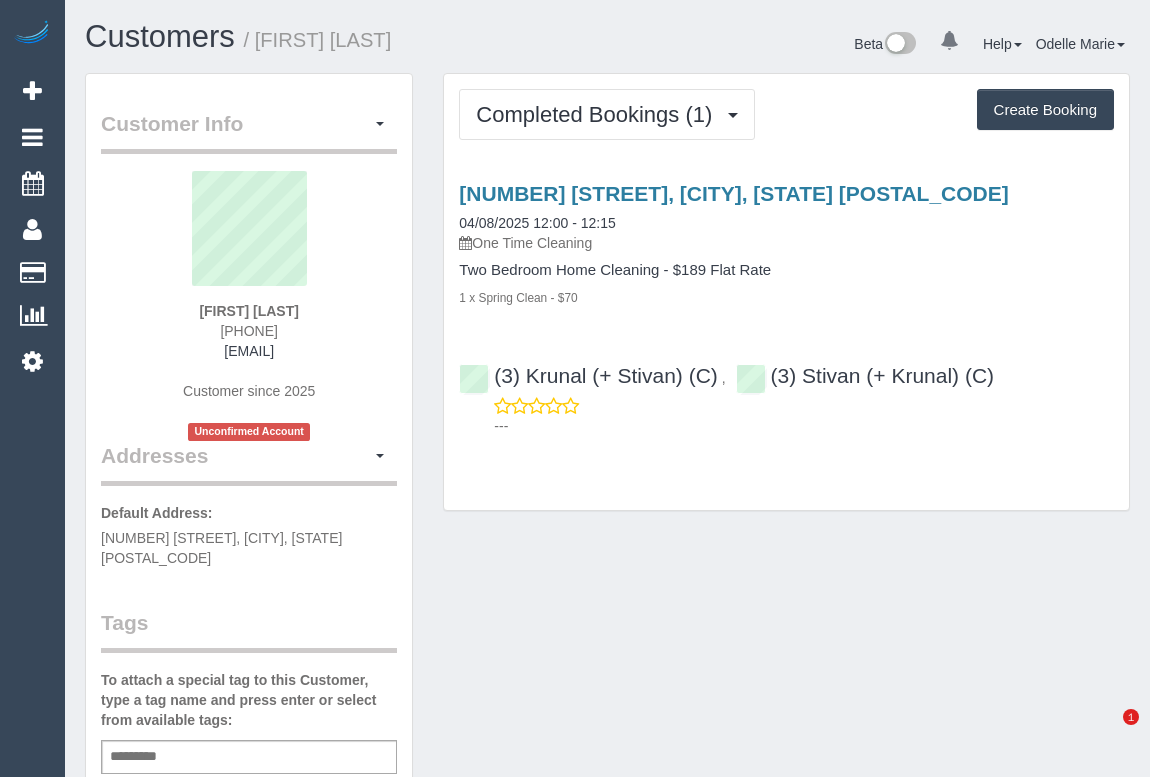 scroll, scrollTop: 0, scrollLeft: 0, axis: both 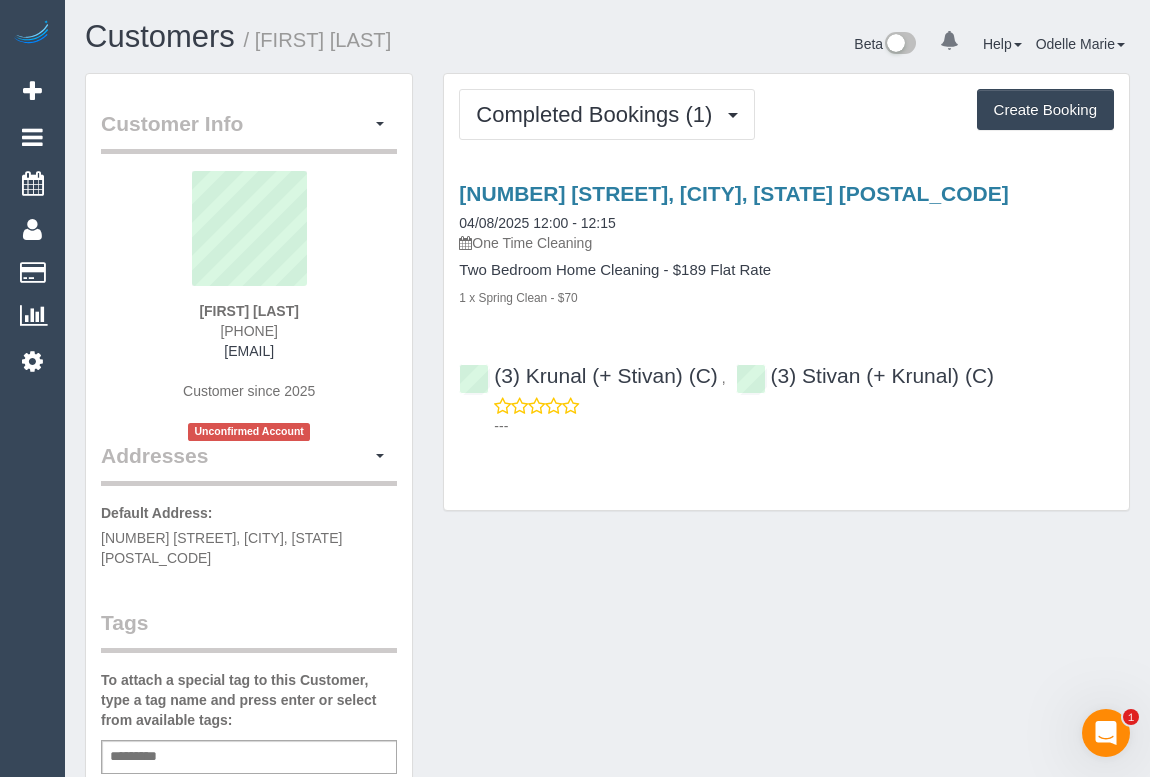 click on "Completed Bookings (1)
Completed Bookings (1)
Upcoming Bookings (0)
Cancelled Bookings (0)
Charges (0)
Feedback (0)
Create Booking
Service
Feedback" at bounding box center (786, 292) 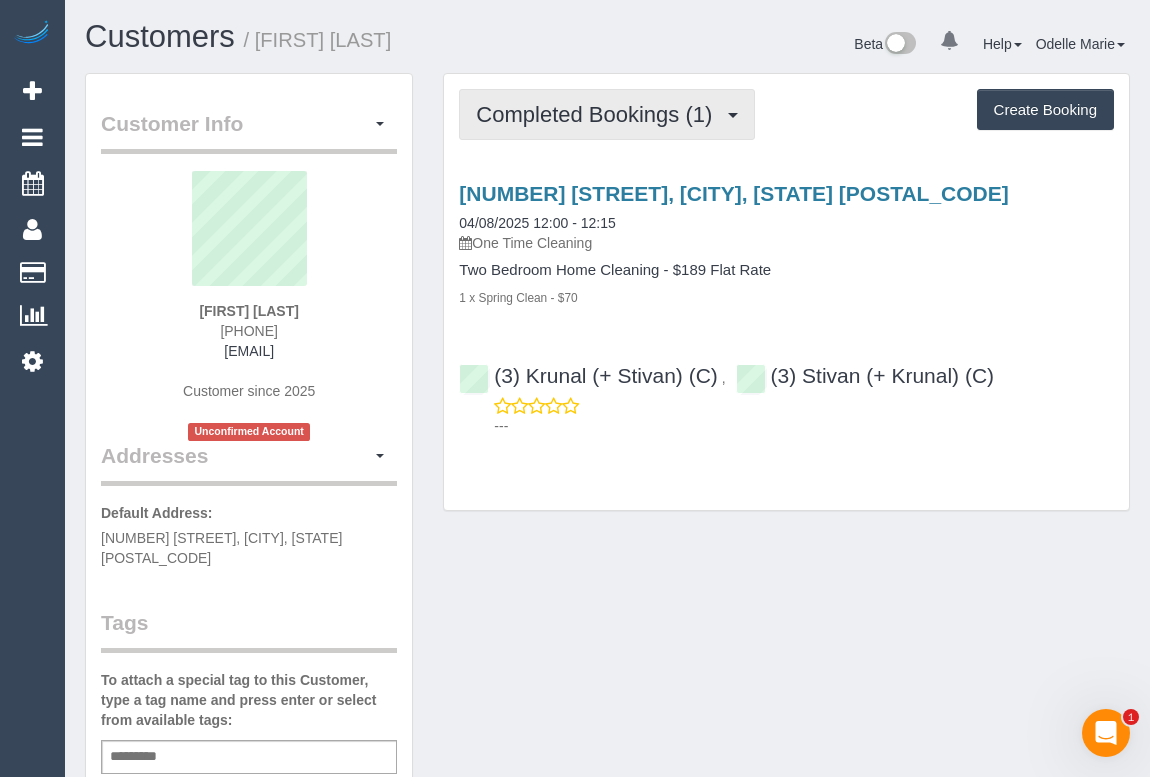 click on "Completed Bookings (1)" at bounding box center (599, 114) 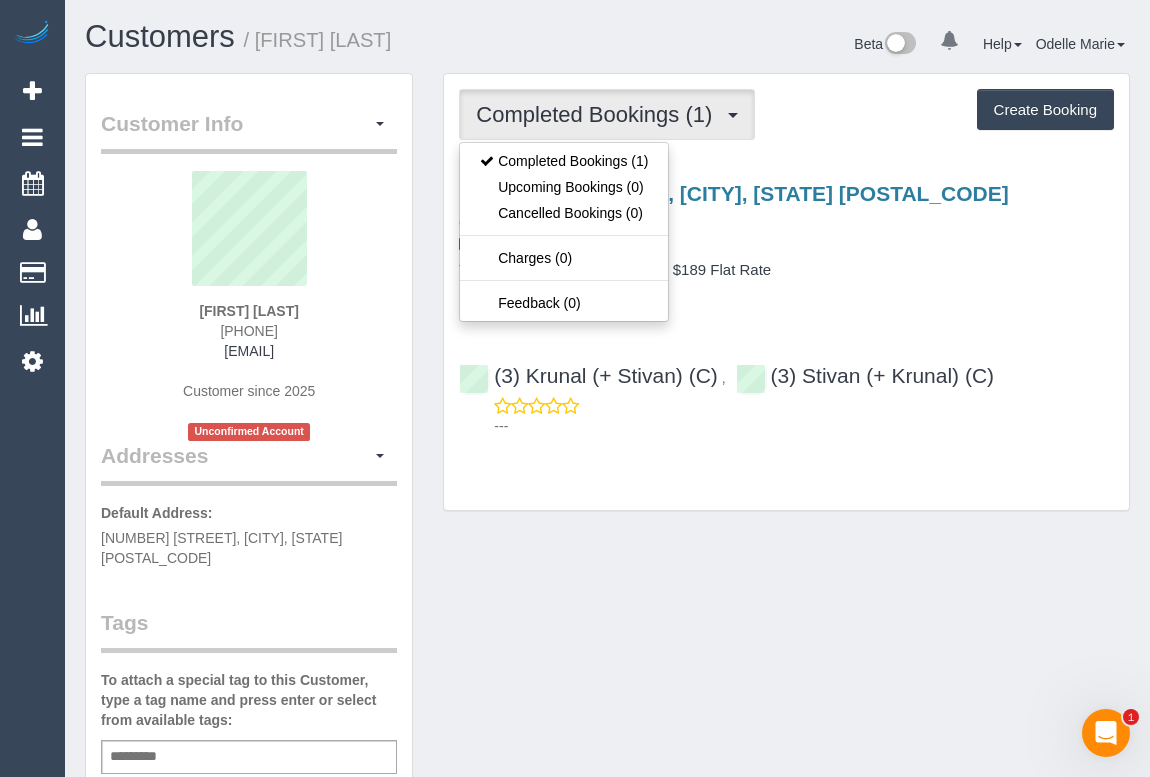 click on "6/28 Bennet Street, Richmond, VIC 3121
04/08/2025 12:00 - 12:15
One Time Cleaning" at bounding box center (786, 218) 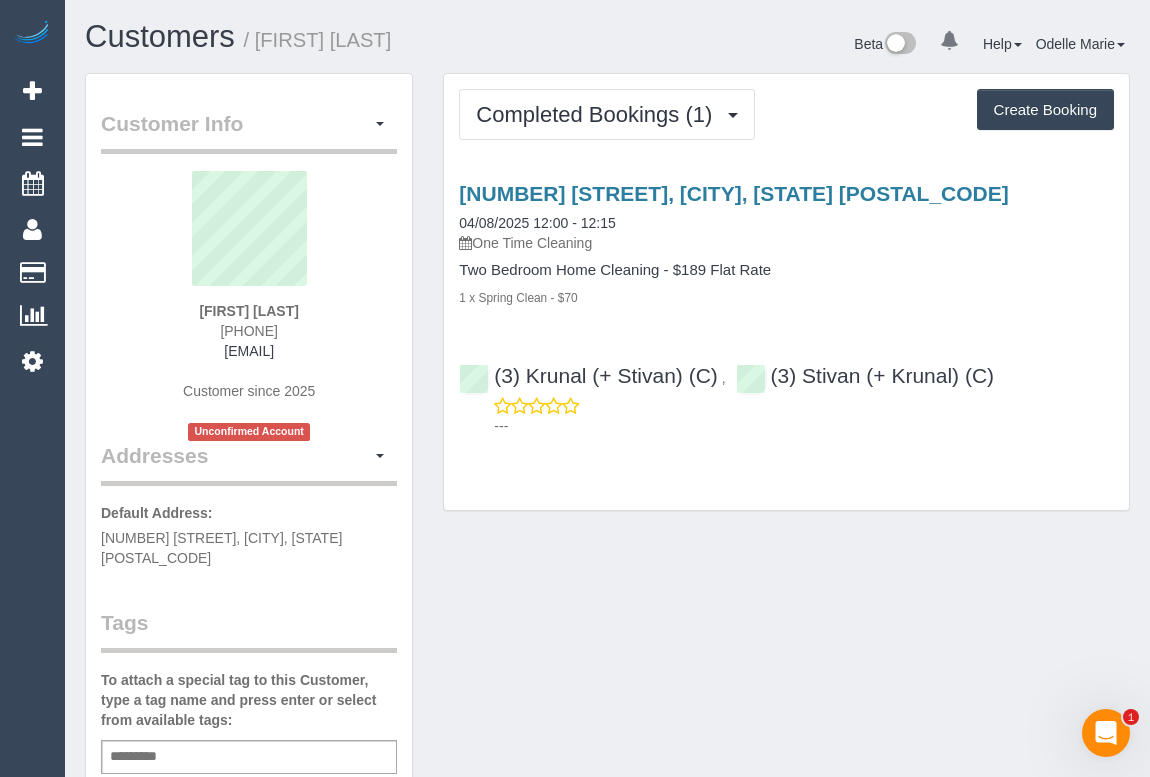 click on "Customer Info
Edit Contact Info
Send Message
Email Preferences
Special Sales Tax
View Changes
Send Confirm Account email
Block this Customer
Archive Account
Delete Account
Mark King" at bounding box center [607, 803] 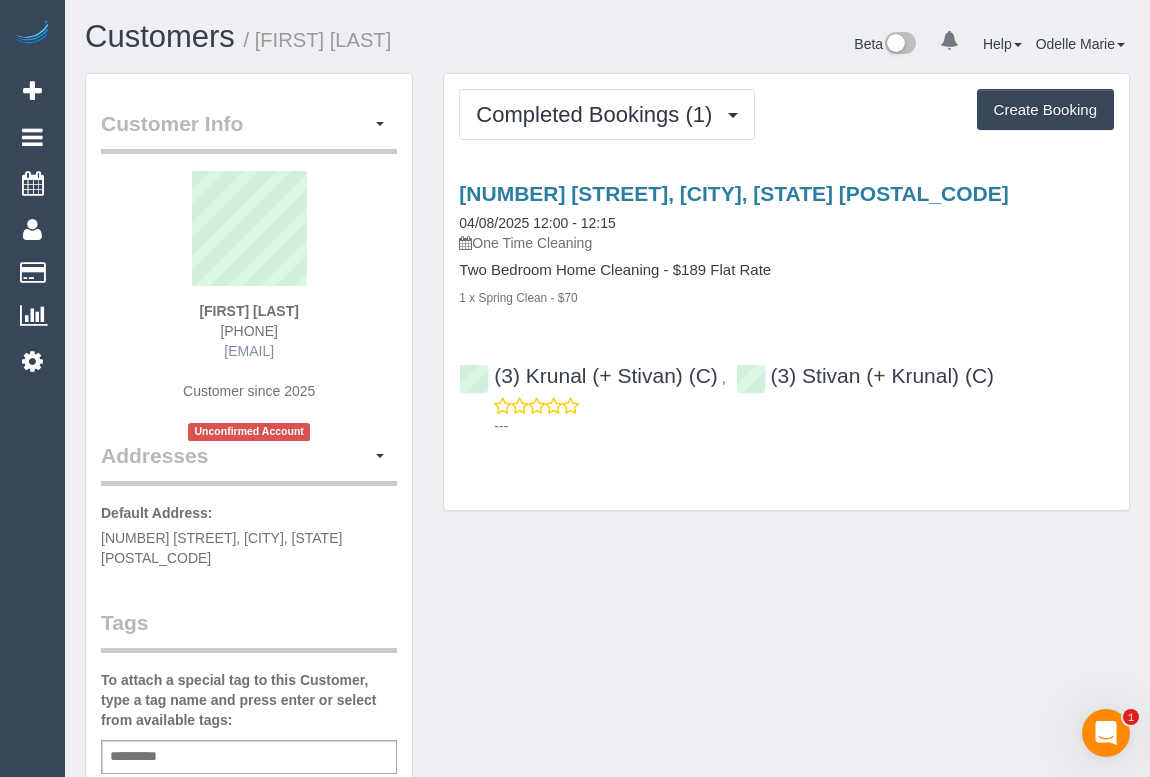 drag, startPoint x: 185, startPoint y: 351, endPoint x: 312, endPoint y: 356, distance: 127.09839 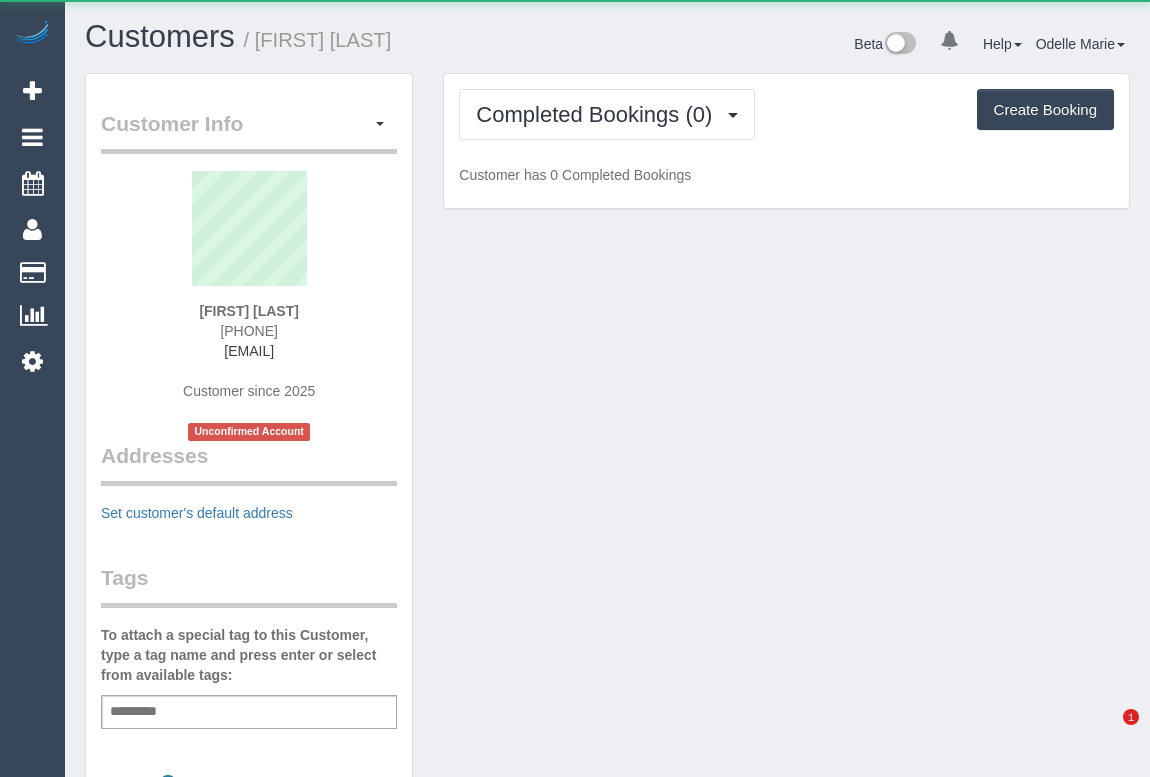 scroll, scrollTop: 0, scrollLeft: 0, axis: both 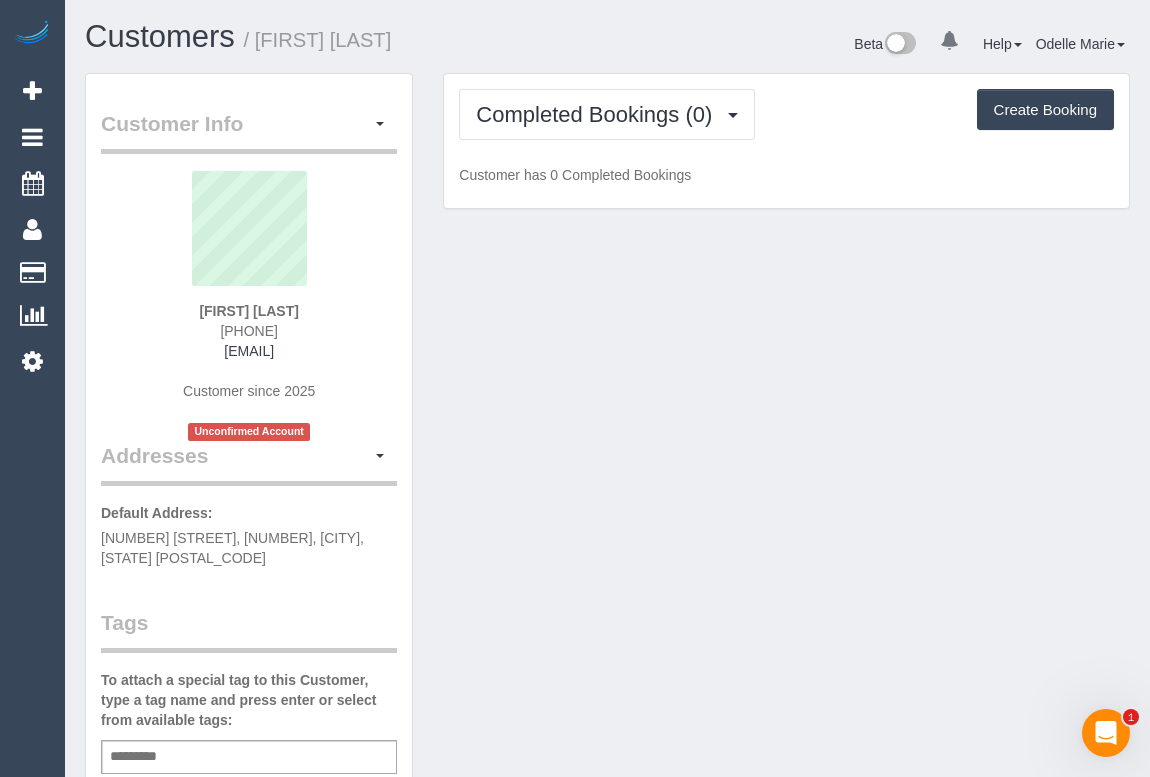 click on "Customer Info
Edit Contact Info
Send Message
Email Preferences
Special Sales Tax
View Changes
Send Confirm Account email
Block this Customer
Archive Account
Delete Account
[FIRST] [LAST]" at bounding box center [607, 773] 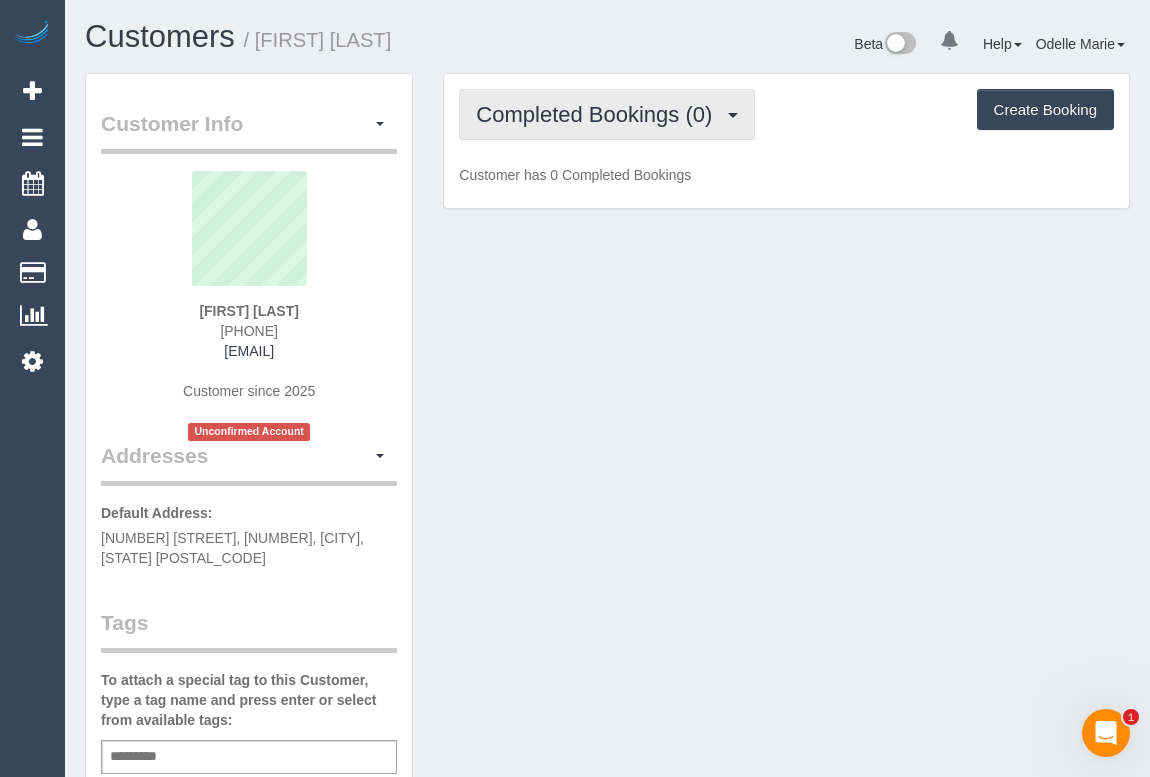 click on "Completed Bookings (0)" at bounding box center (599, 114) 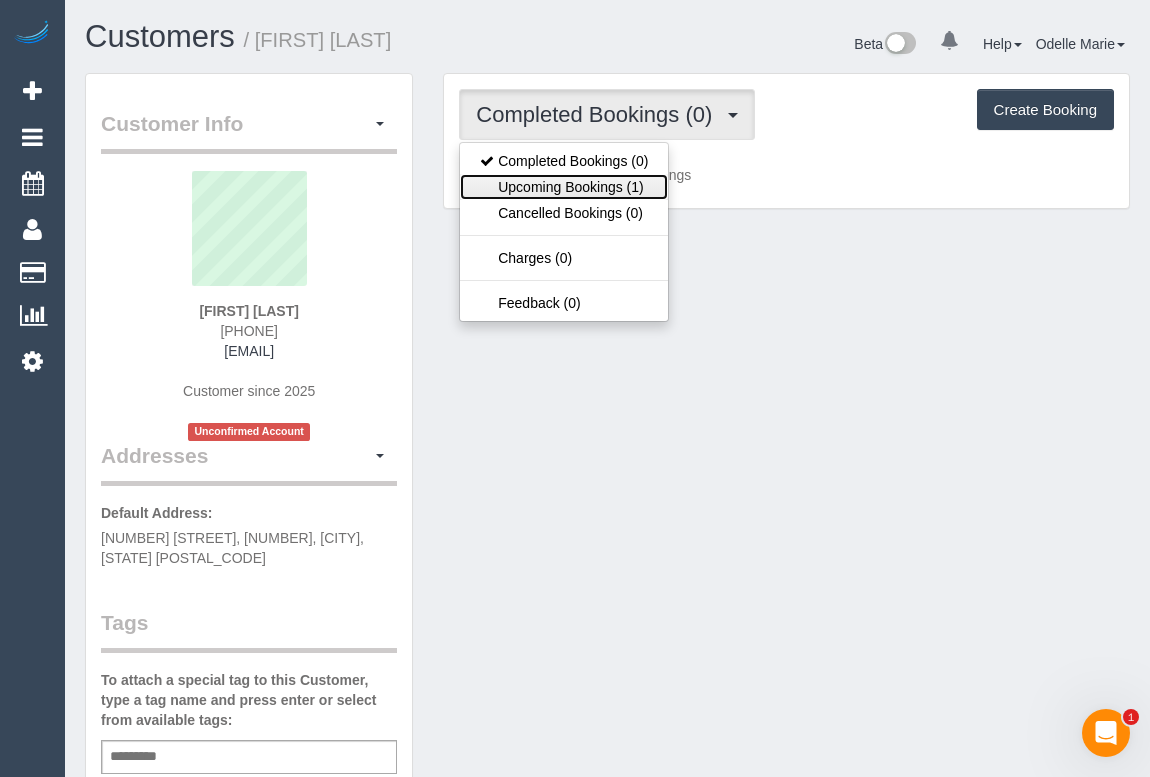 click on "Upcoming Bookings (1)" at bounding box center (564, 187) 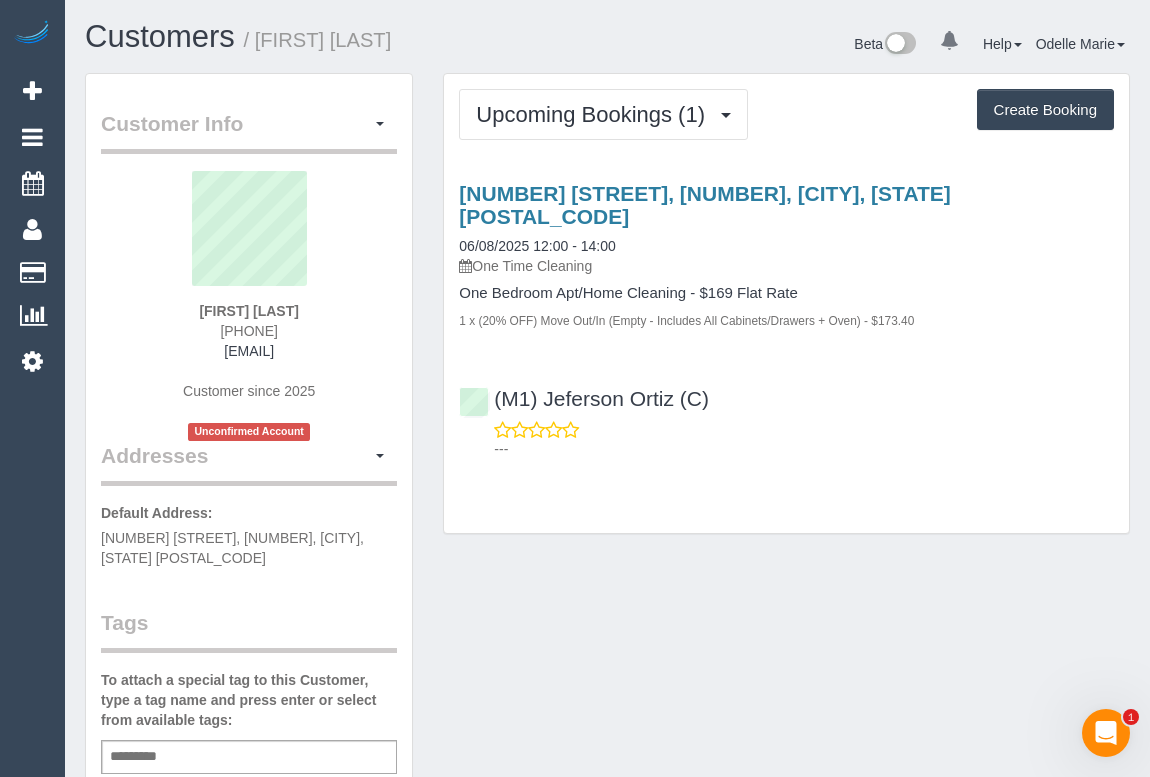 click on "---" at bounding box center [804, 449] 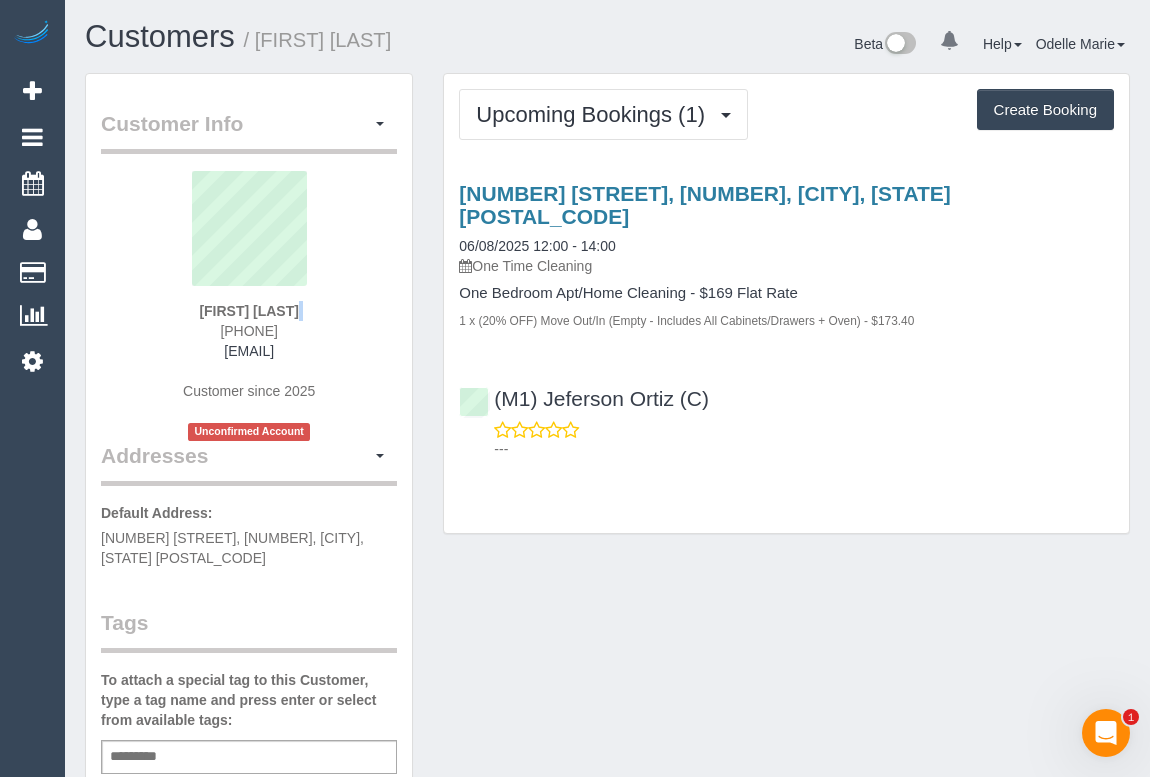 drag, startPoint x: 210, startPoint y: 327, endPoint x: 325, endPoint y: 319, distance: 115.27792 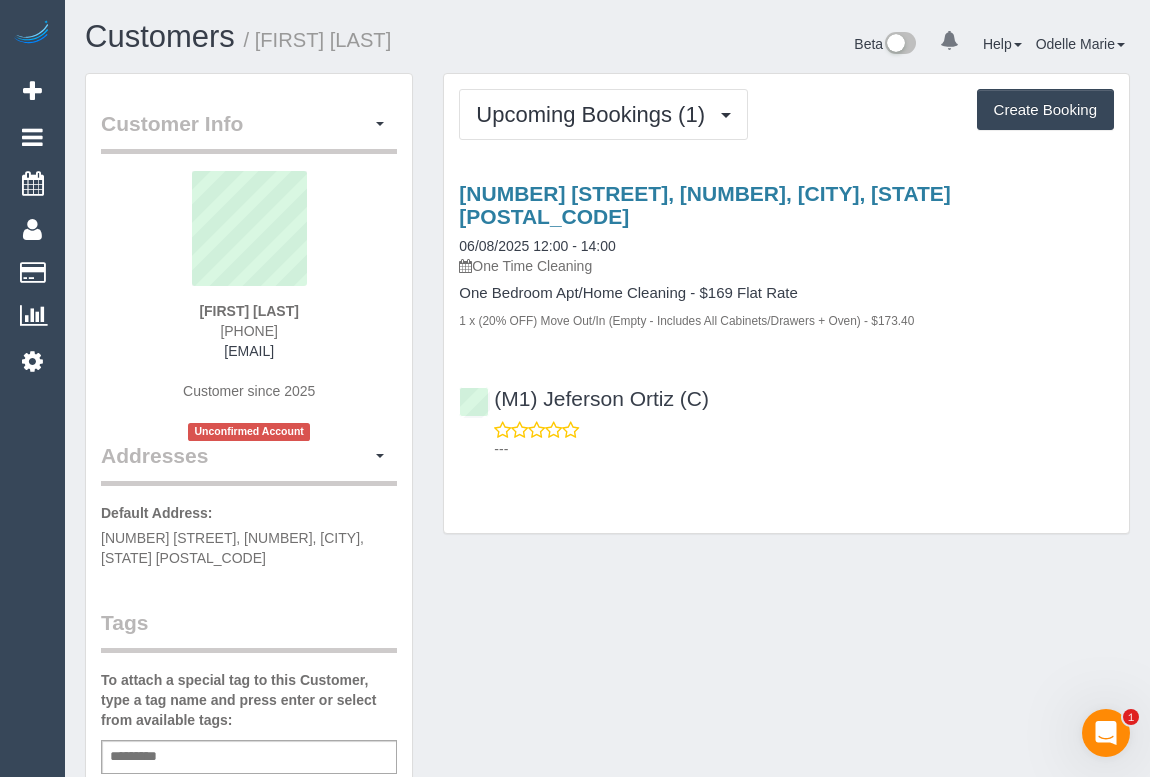 click on "Kevin Perez
0450010207
kmarceloperez@gmail.com
Customer since 2025
Unconfirmed Account" at bounding box center [249, 306] 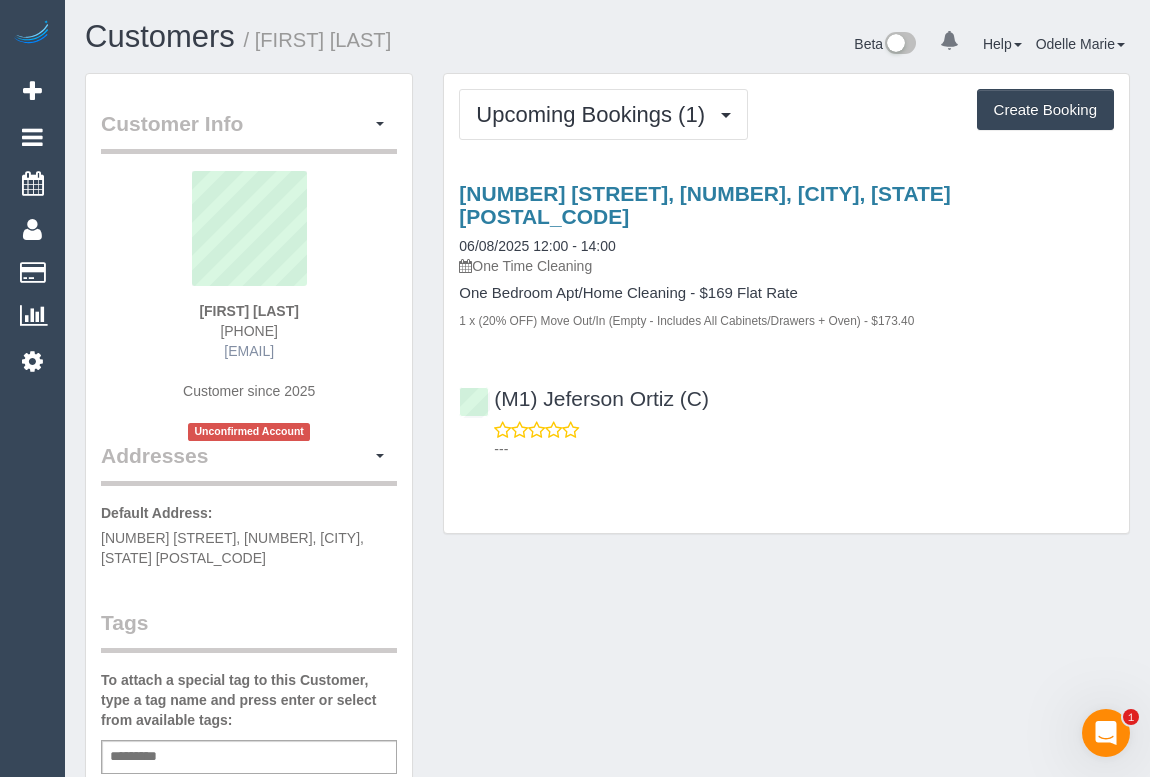 copy on "0450010207" 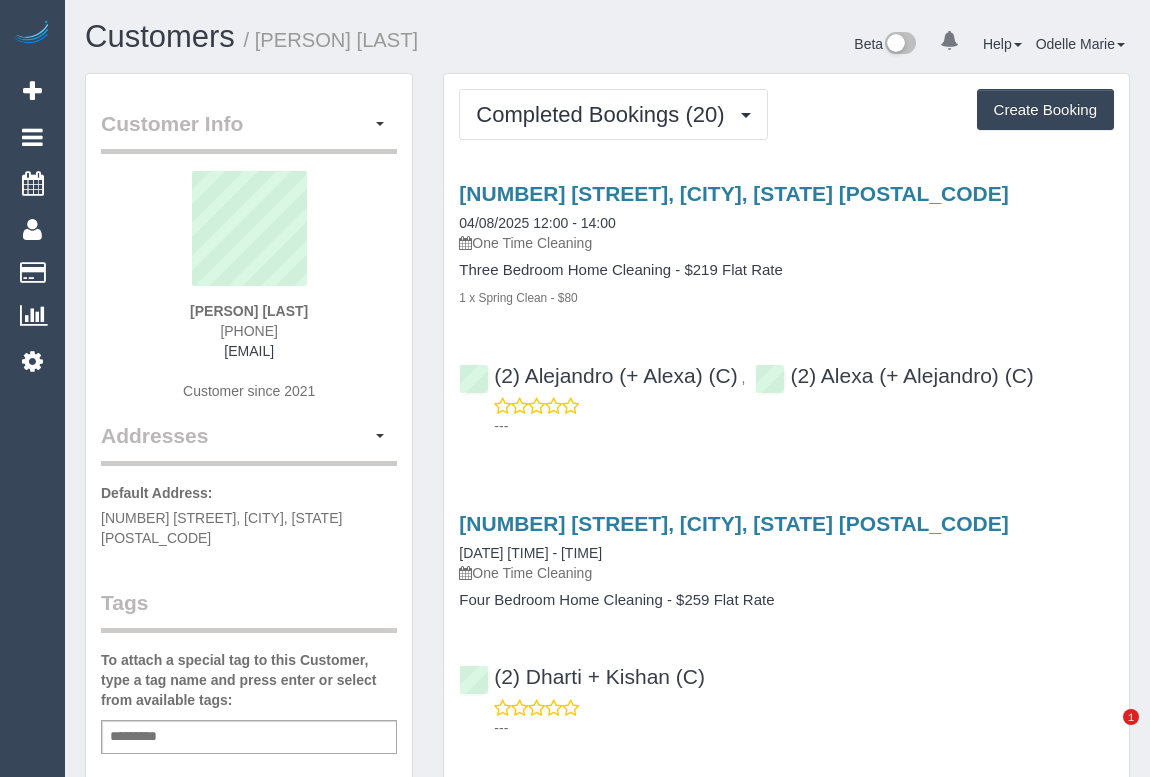 scroll, scrollTop: 0, scrollLeft: 0, axis: both 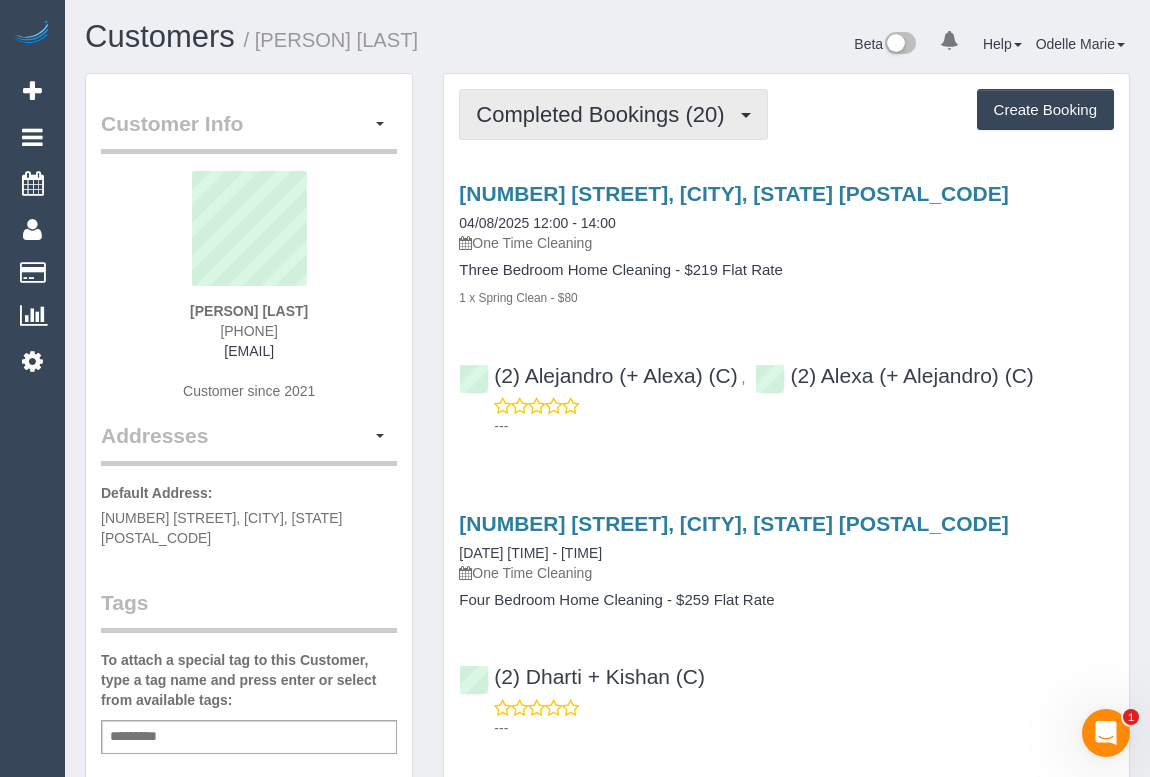 click on "Completed Bookings (20)" at bounding box center [605, 114] 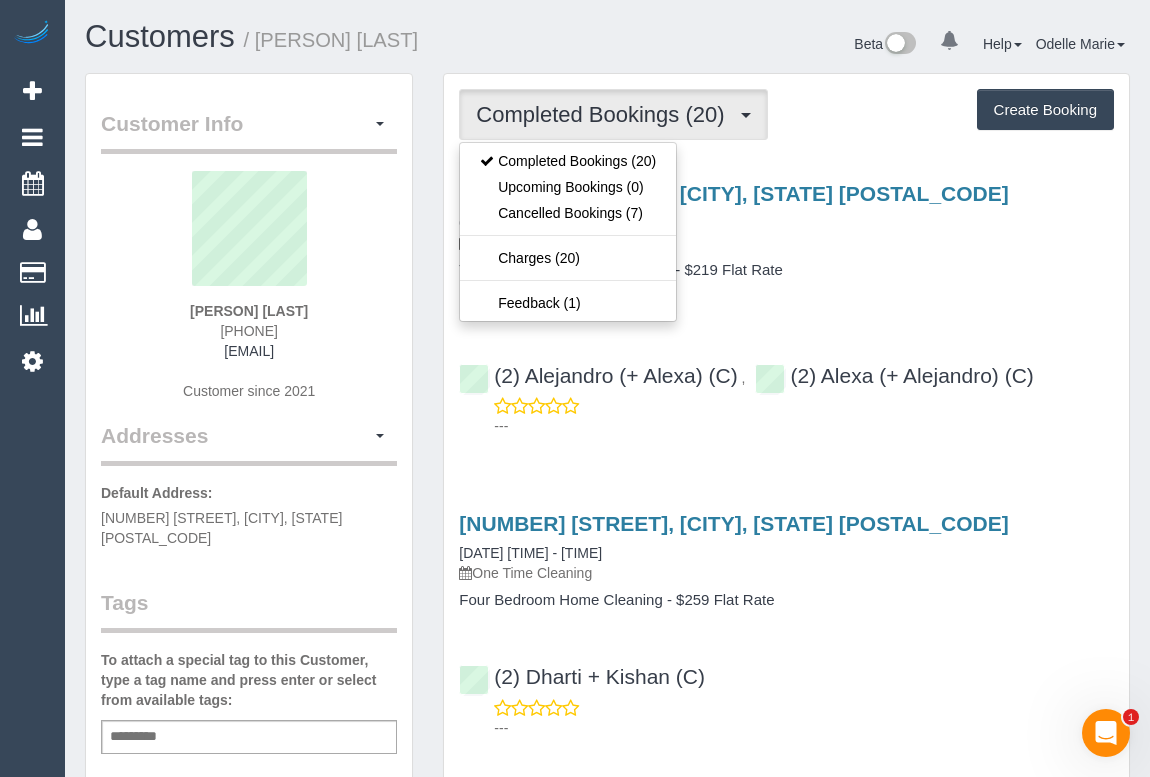 click on "One Time Cleaning" at bounding box center (786, 243) 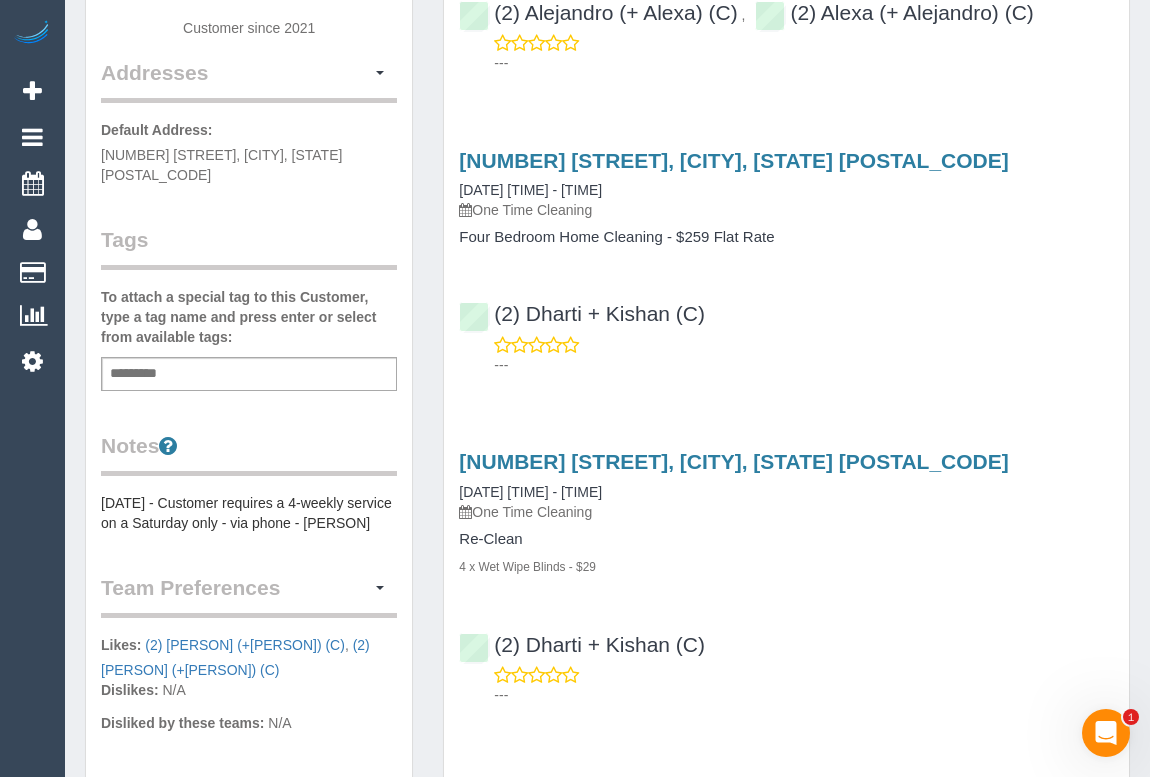 scroll, scrollTop: 0, scrollLeft: 0, axis: both 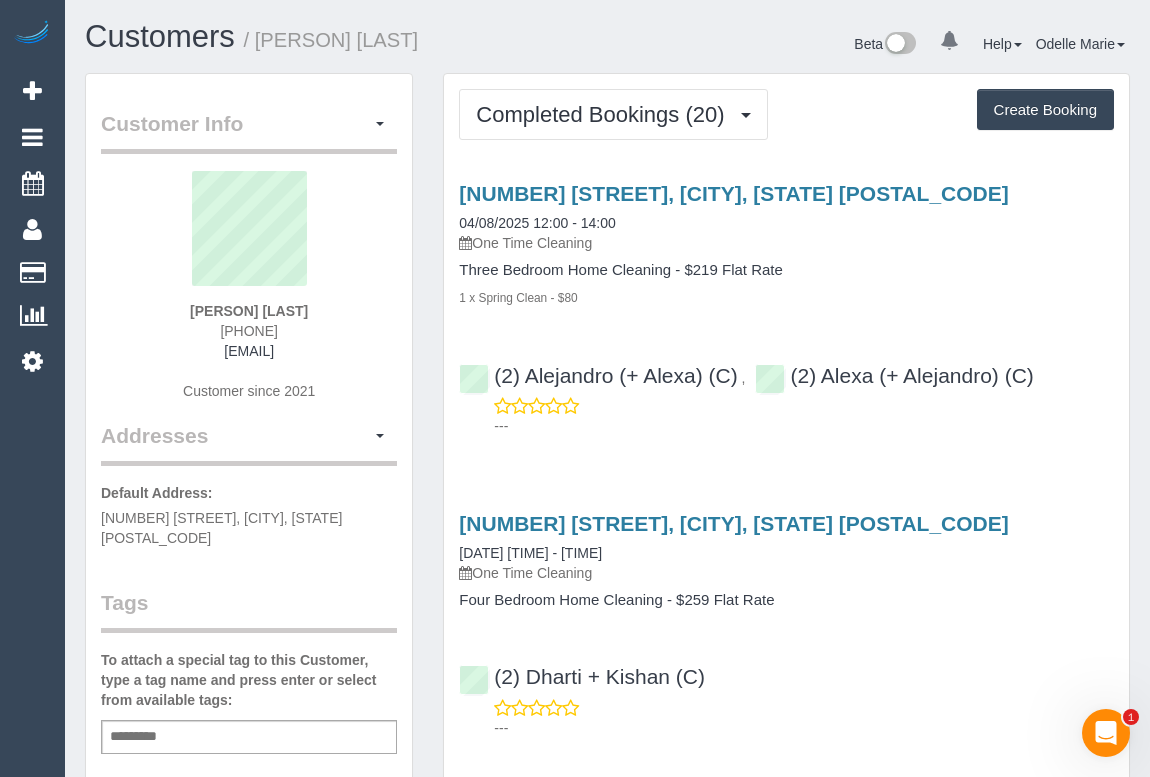 drag, startPoint x: 154, startPoint y: 350, endPoint x: 374, endPoint y: 350, distance: 220 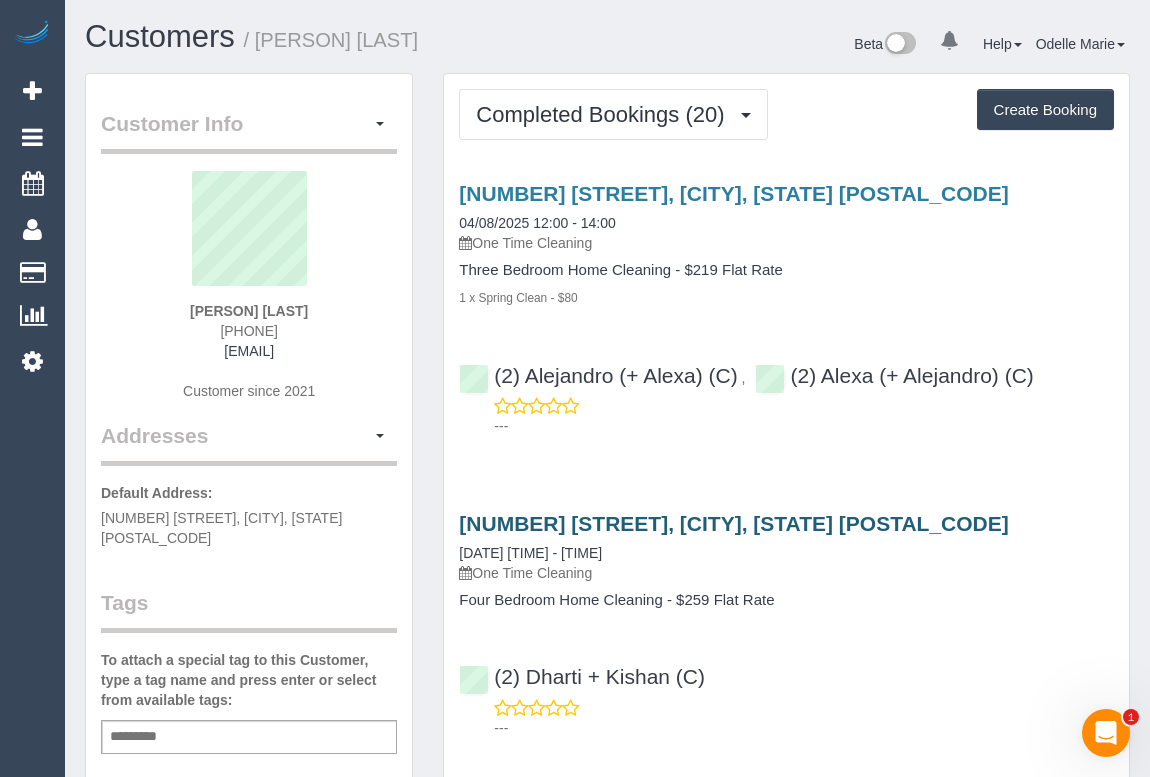 copy on "Lauren LeQuire" 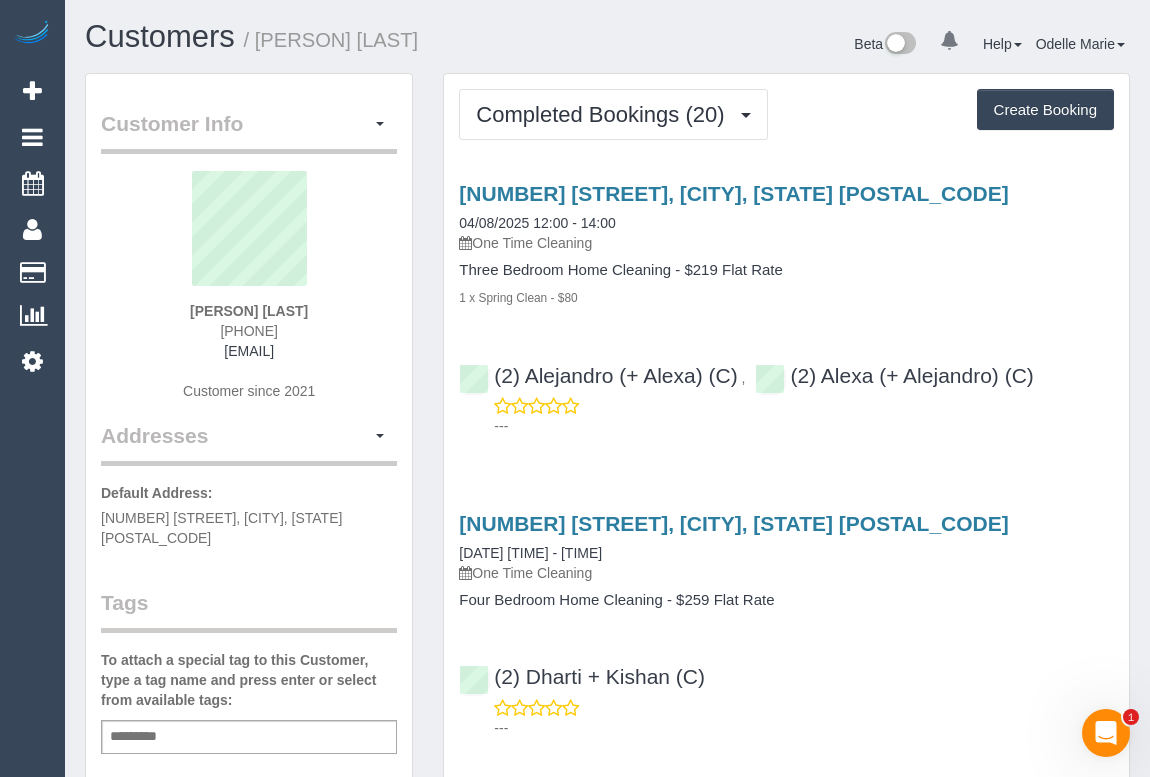 copy on "0423321821" 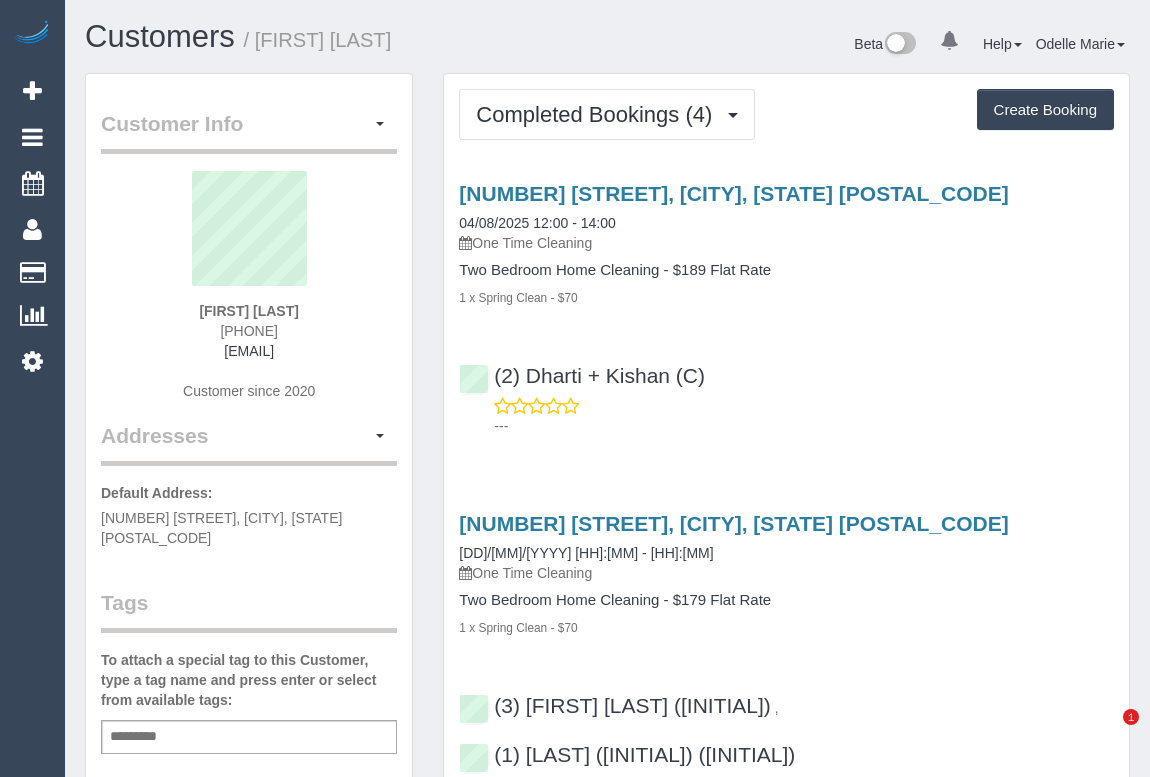 scroll, scrollTop: 0, scrollLeft: 0, axis: both 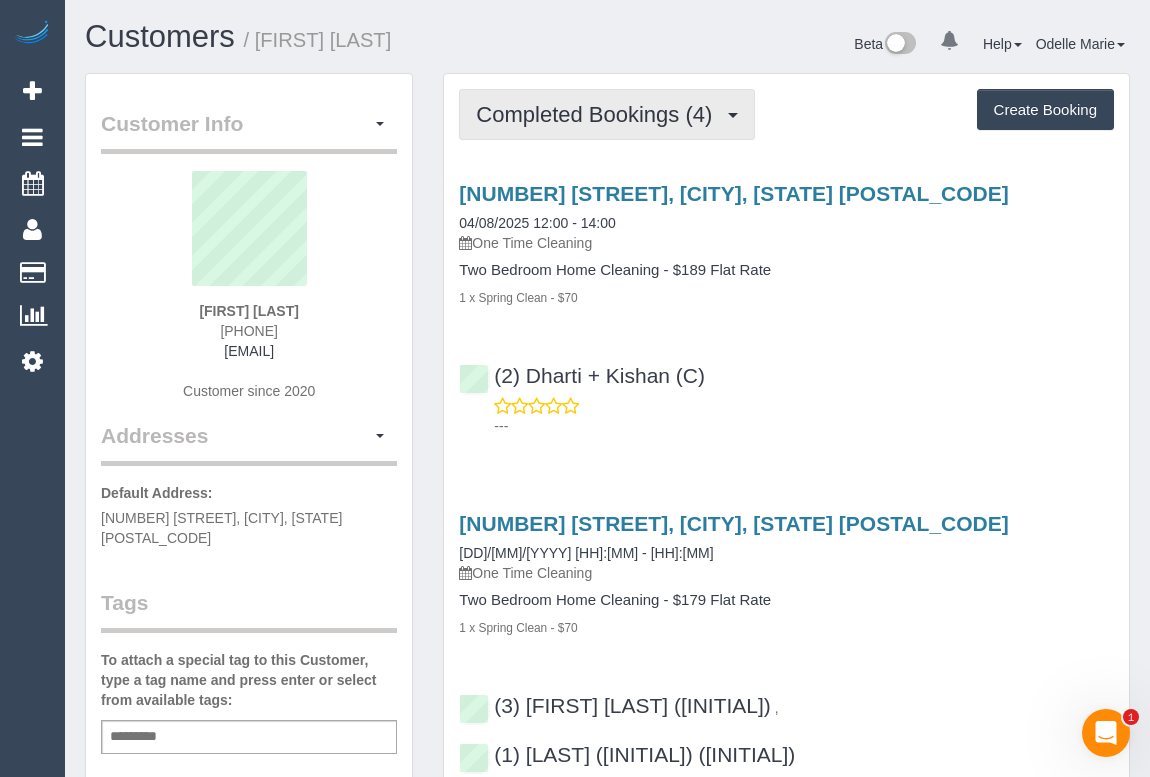 click on "Completed Bookings (4)" at bounding box center (607, 114) 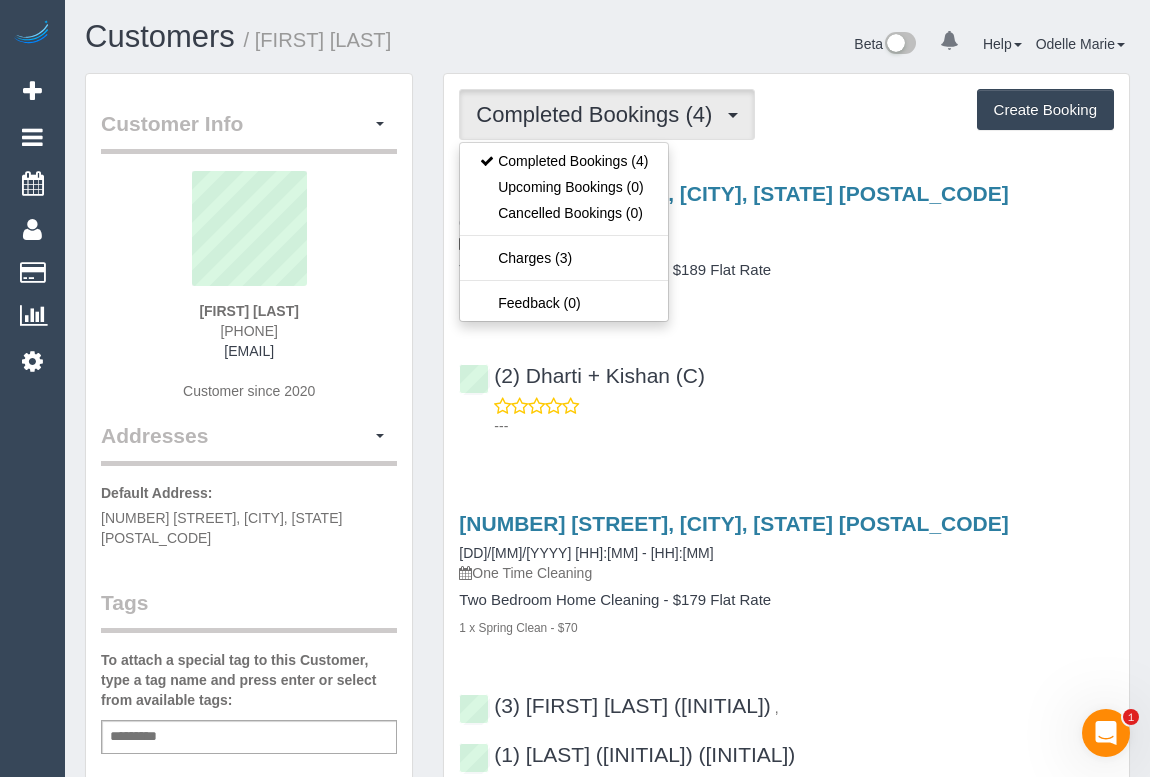 click on "(2) Dharti + Kishan (C)
---" at bounding box center [786, 392] 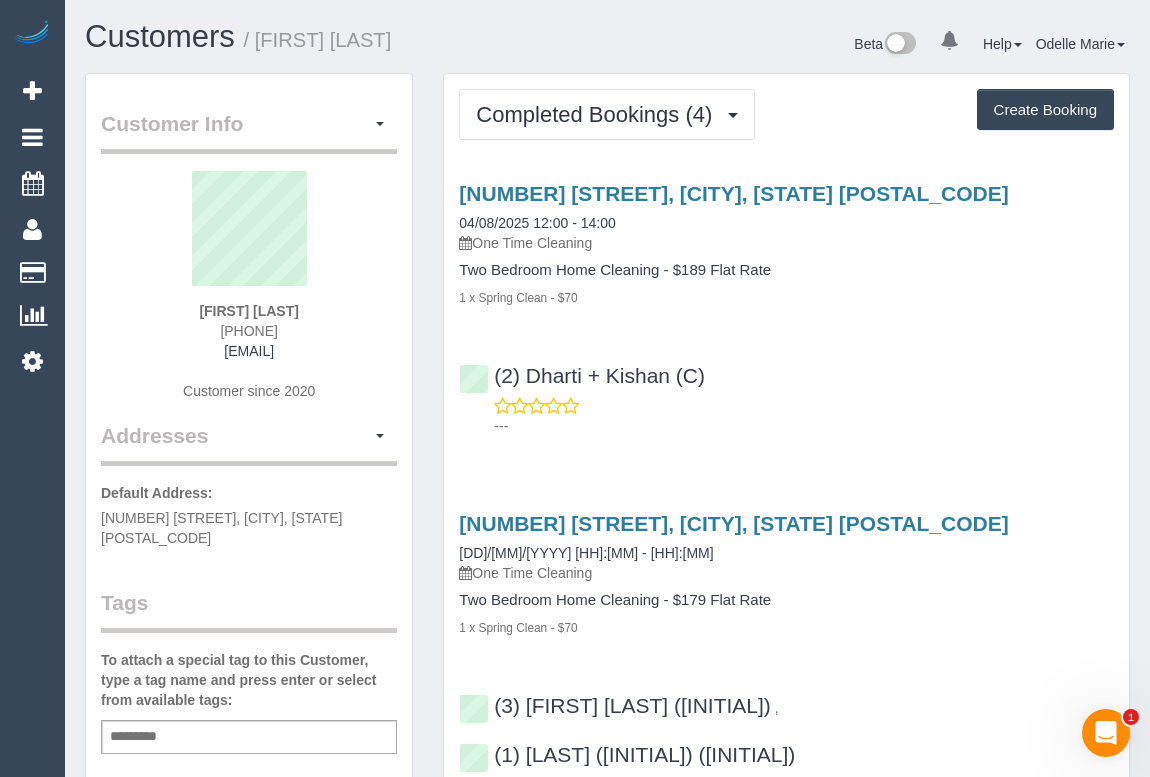 drag, startPoint x: 201, startPoint y: 333, endPoint x: 338, endPoint y: 334, distance: 137.00365 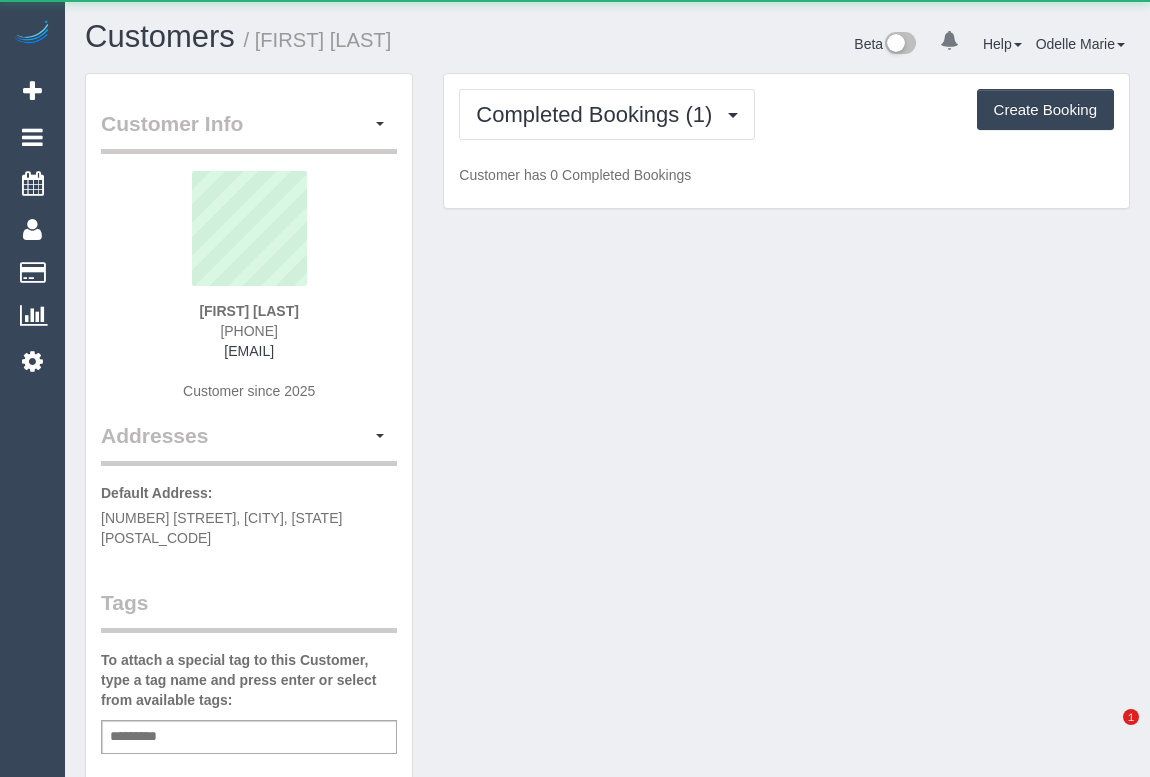 scroll, scrollTop: 0, scrollLeft: 0, axis: both 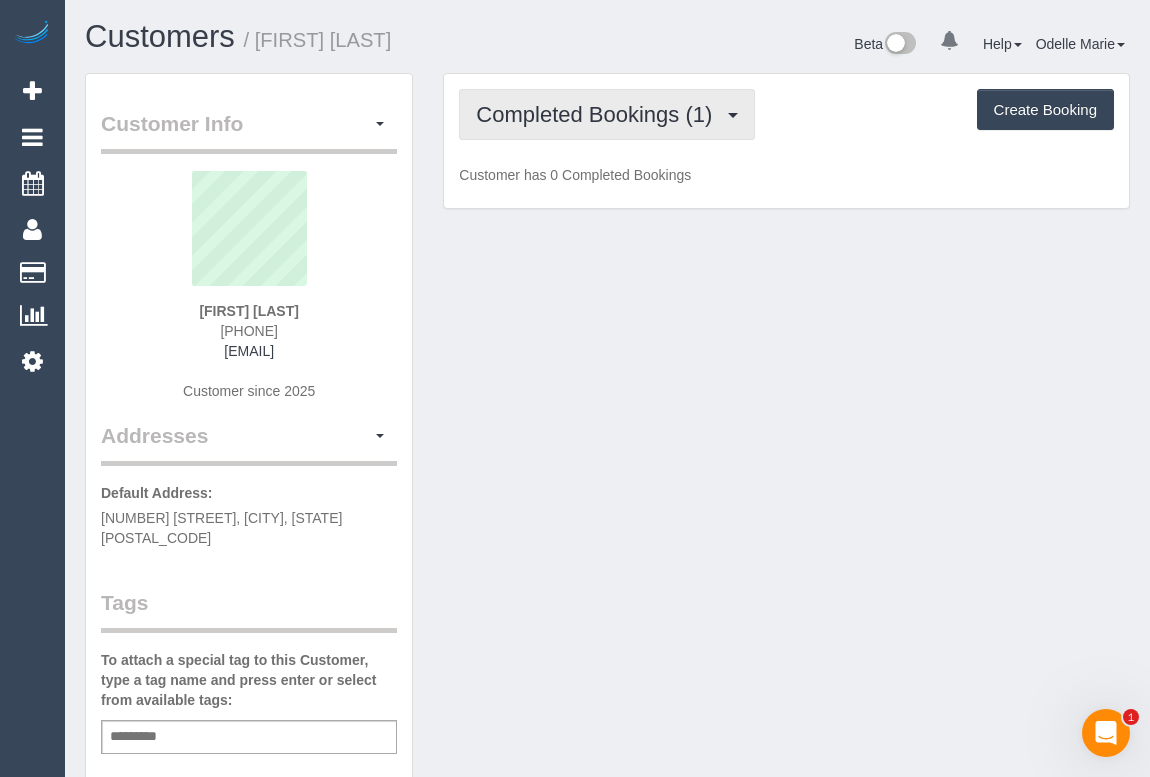 click on "Completed Bookings (1)" at bounding box center [599, 114] 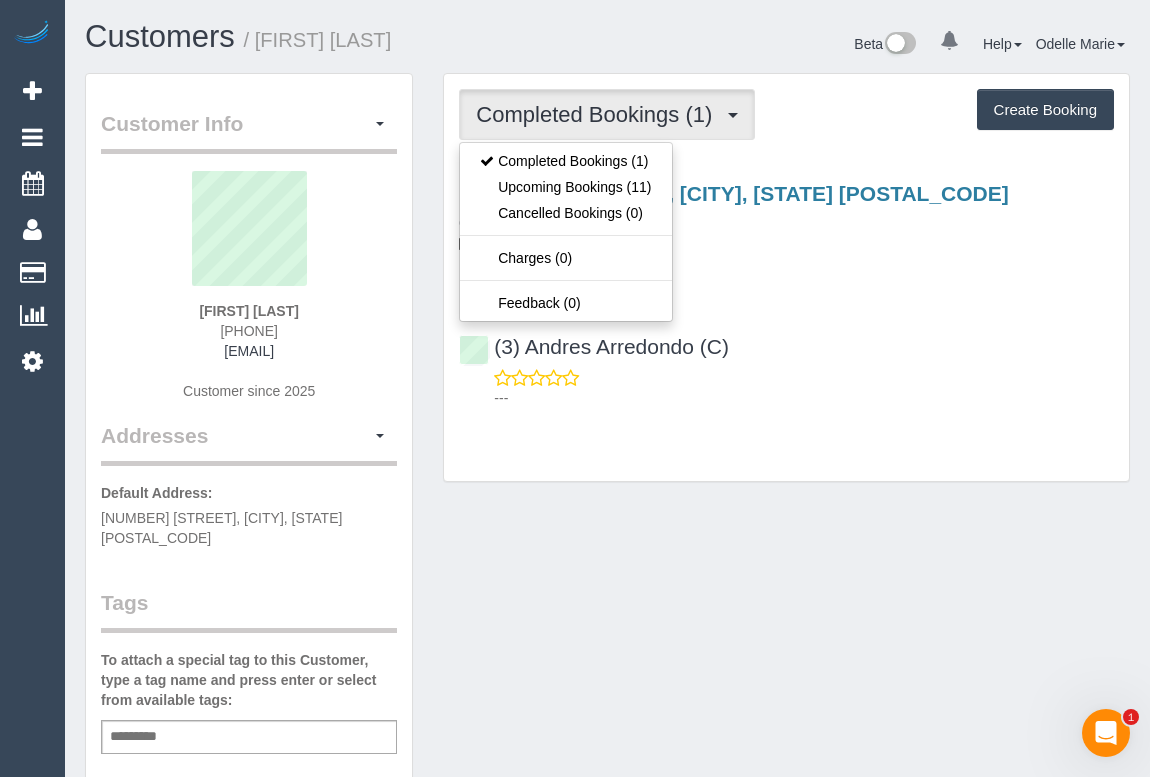 click on "(3) Andres Arredondo (C)
---" at bounding box center (786, 363) 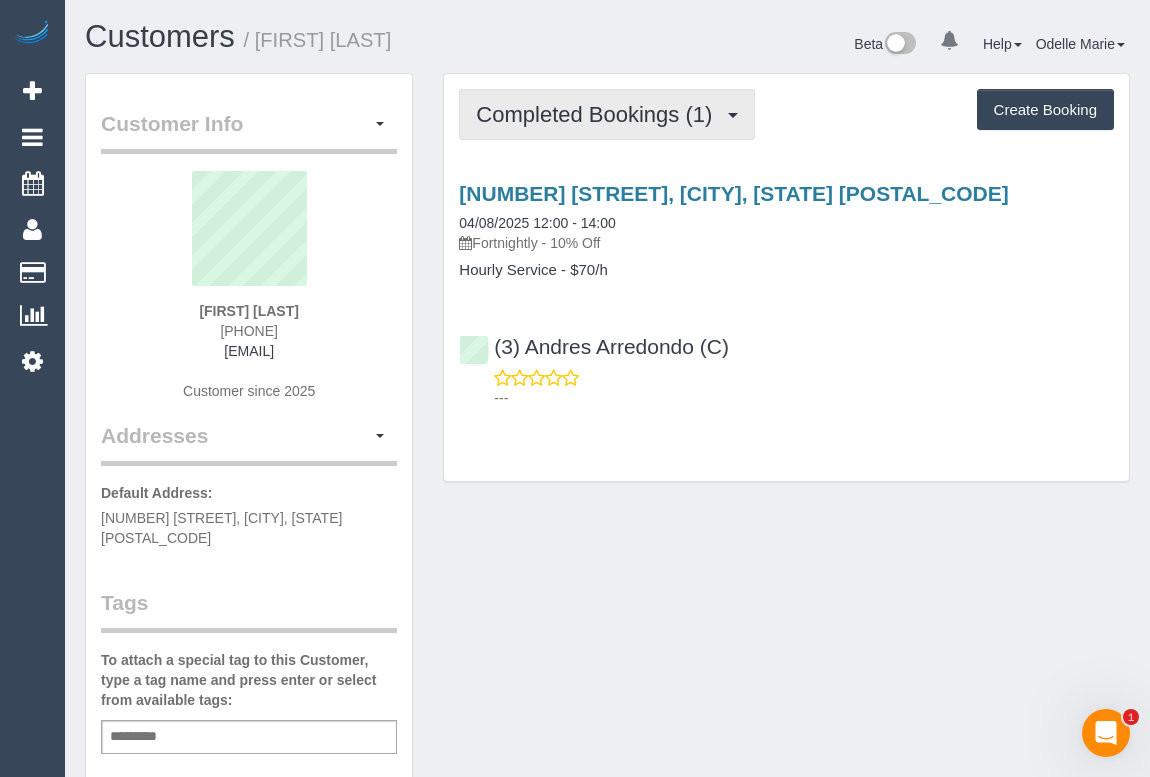 click on "Completed Bookings (1)" at bounding box center [599, 114] 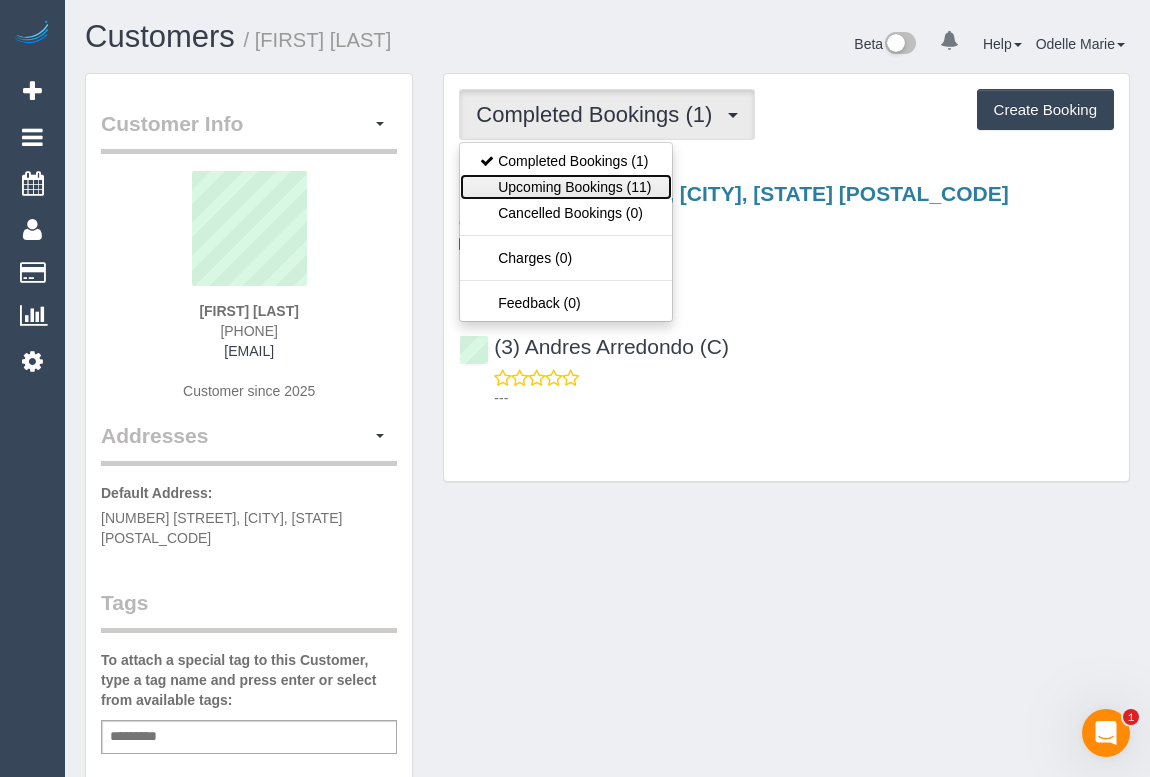click on "Upcoming Bookings (11)" at bounding box center [565, 187] 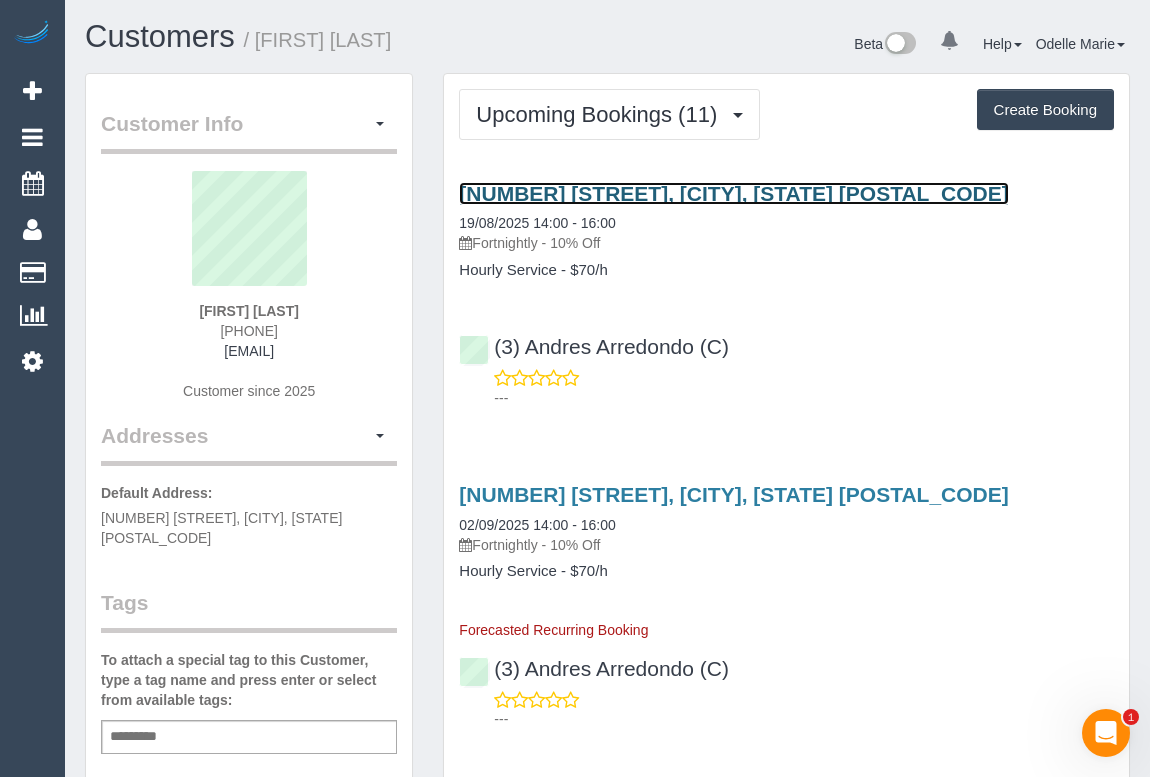click on "47 Begonia Rd, Gardenvale, VIC 3185" at bounding box center (733, 193) 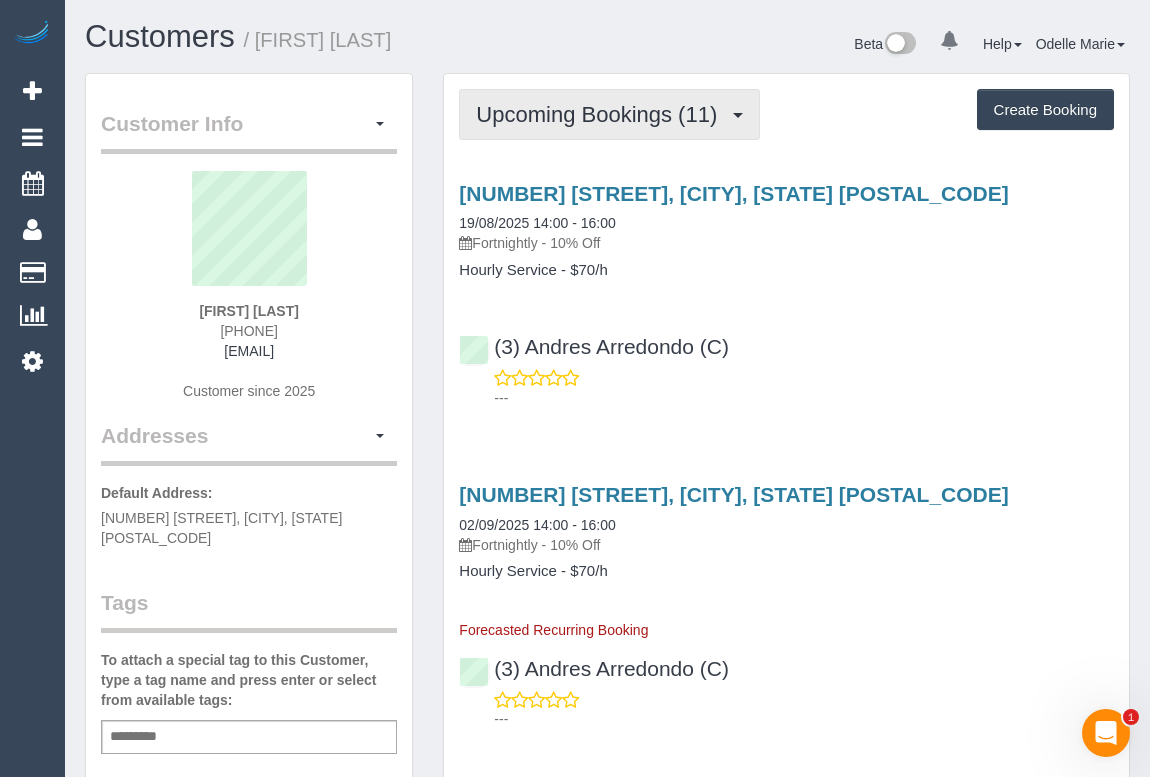 click on "Upcoming Bookings (11)" at bounding box center [601, 114] 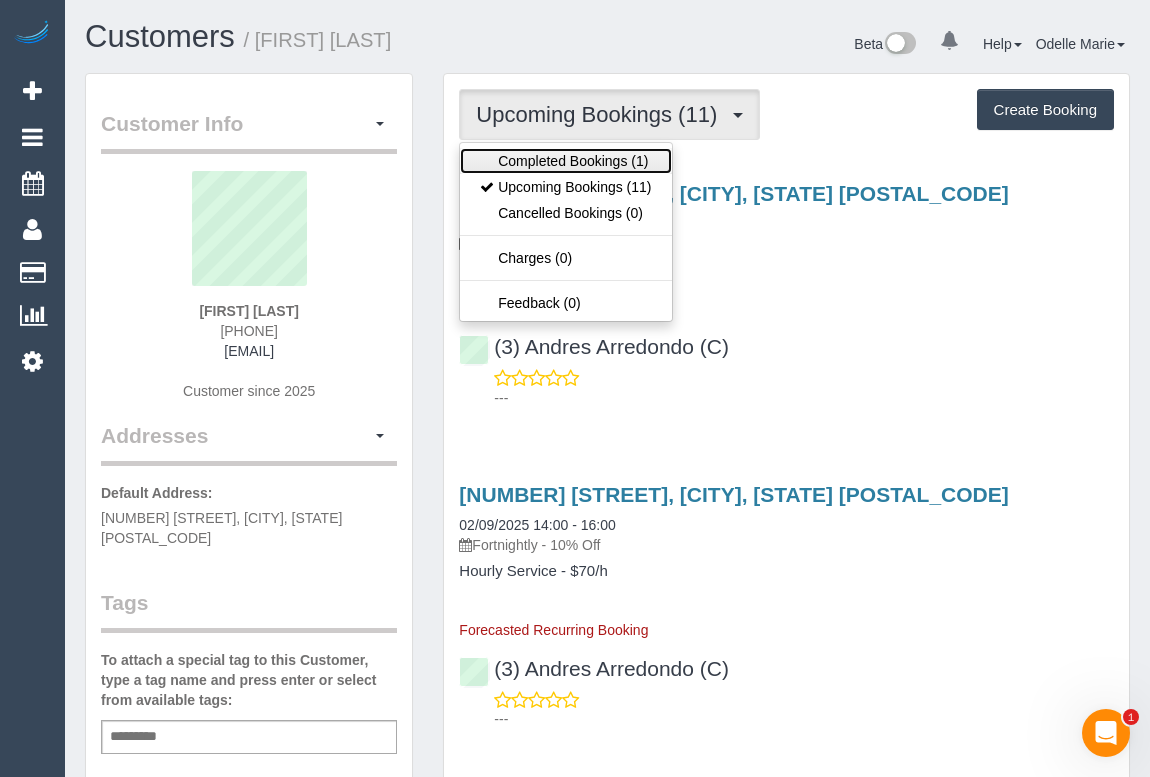 click on "Completed Bookings (1)" at bounding box center [565, 161] 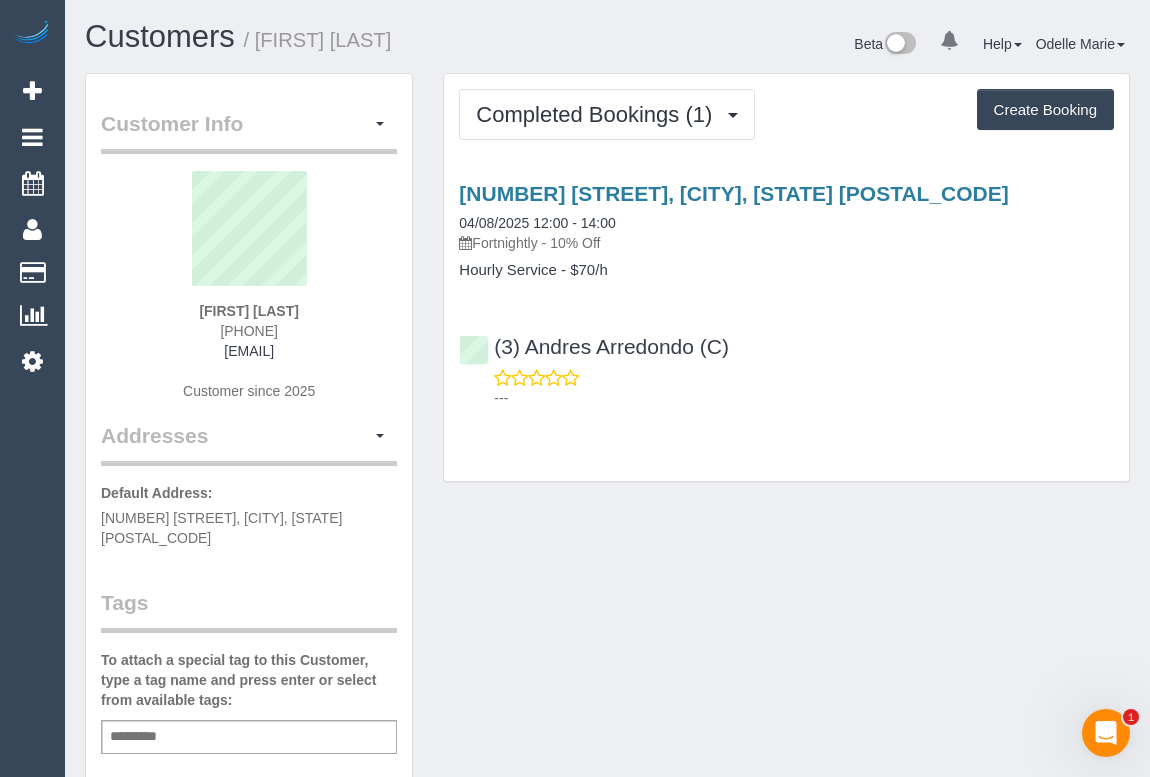 click on "Customer Info
Edit Contact Info
Send Message
Email Preferences
Special Sales Tax
View Changes
Mark as Unconfirmed
Block this Customer
Archive Account
Delete Account
Daniel Goss
0458799451" at bounding box center [607, 763] 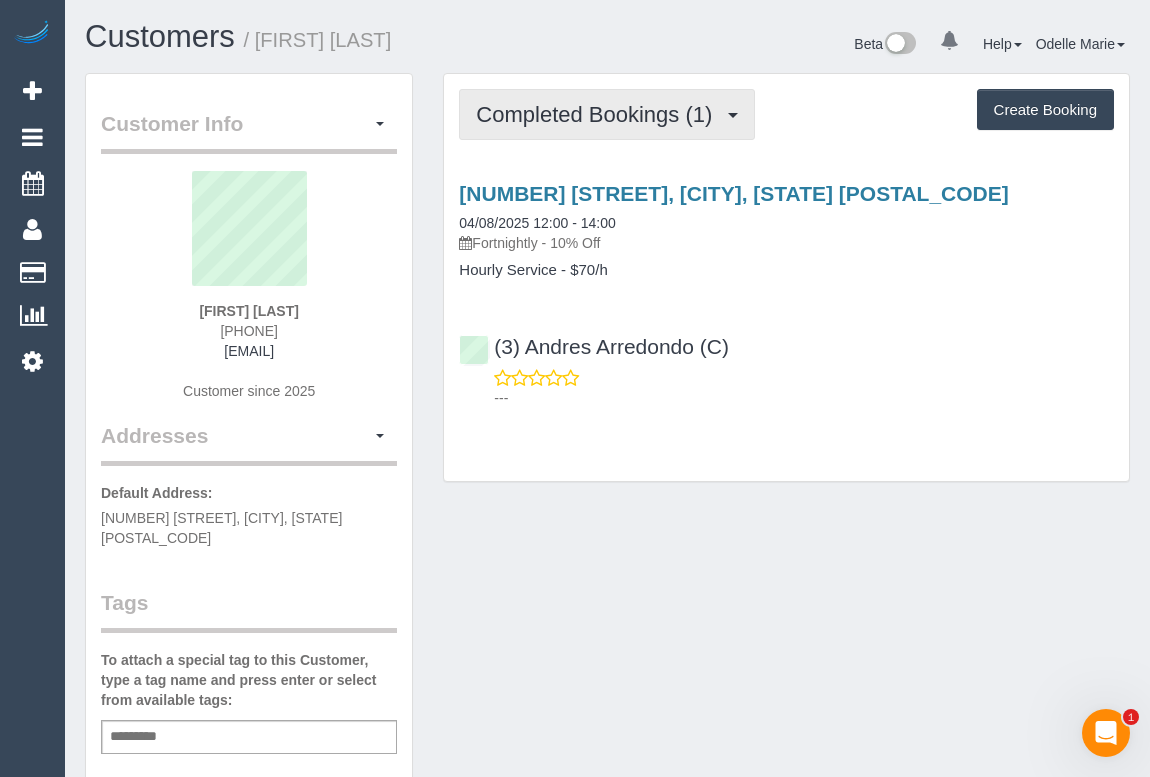 click on "Completed Bookings (1)" at bounding box center (607, 114) 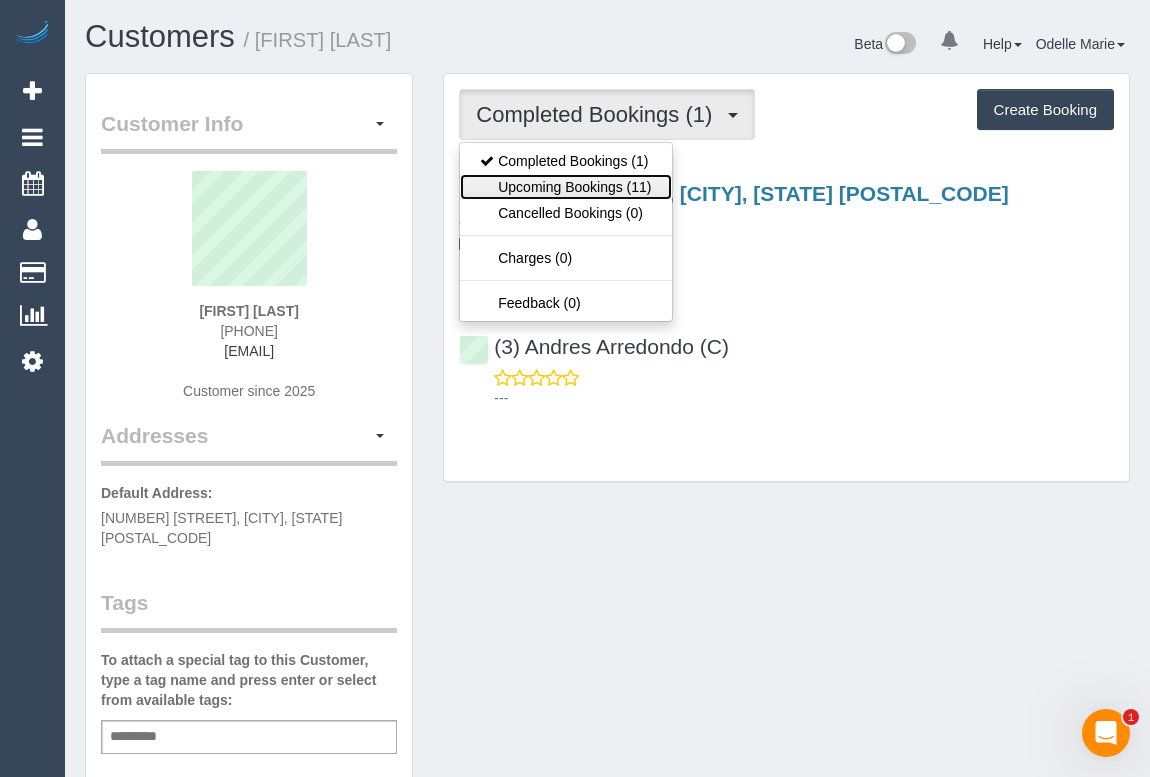 click on "Upcoming Bookings (11)" at bounding box center (565, 187) 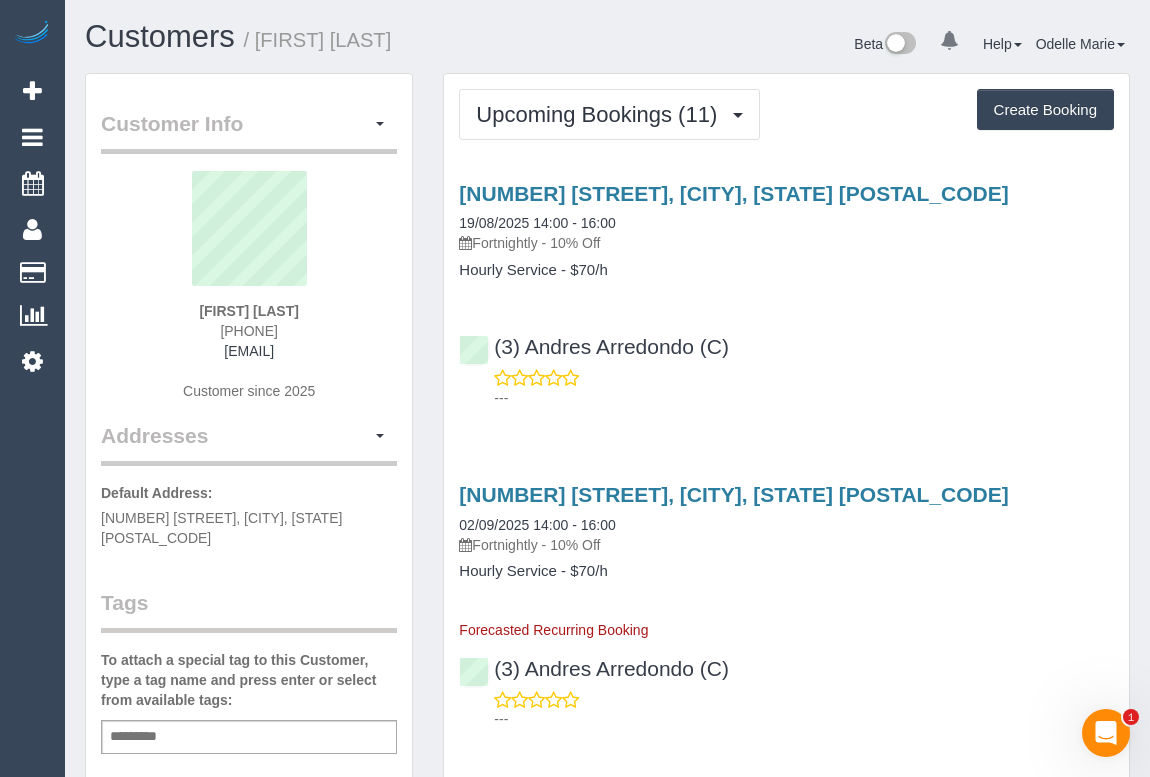 click on "47 Begonia Rd, Gardenvale, VIC 3185
19/08/2025 14:00 - 16:00
Fortnightly - 10% Off
Hourly Service - $70/h
(3) Andres Arredondo (C)
---" at bounding box center (786, 291) 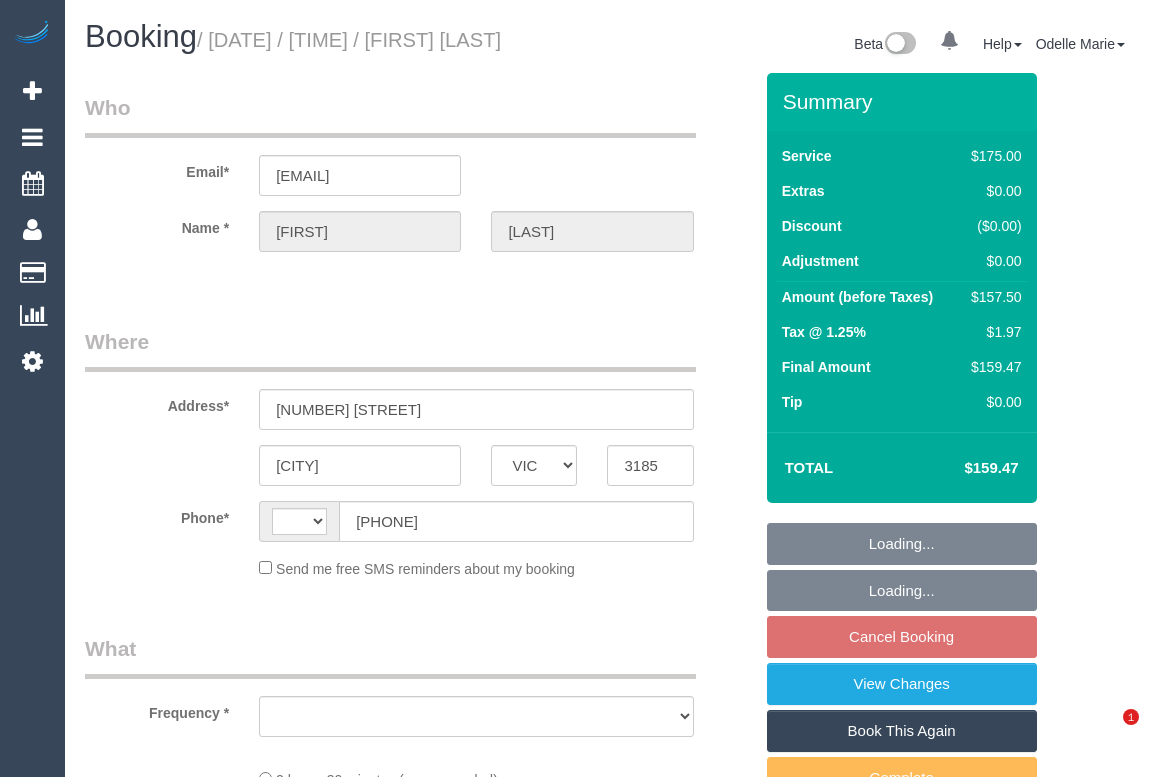 select on "VIC" 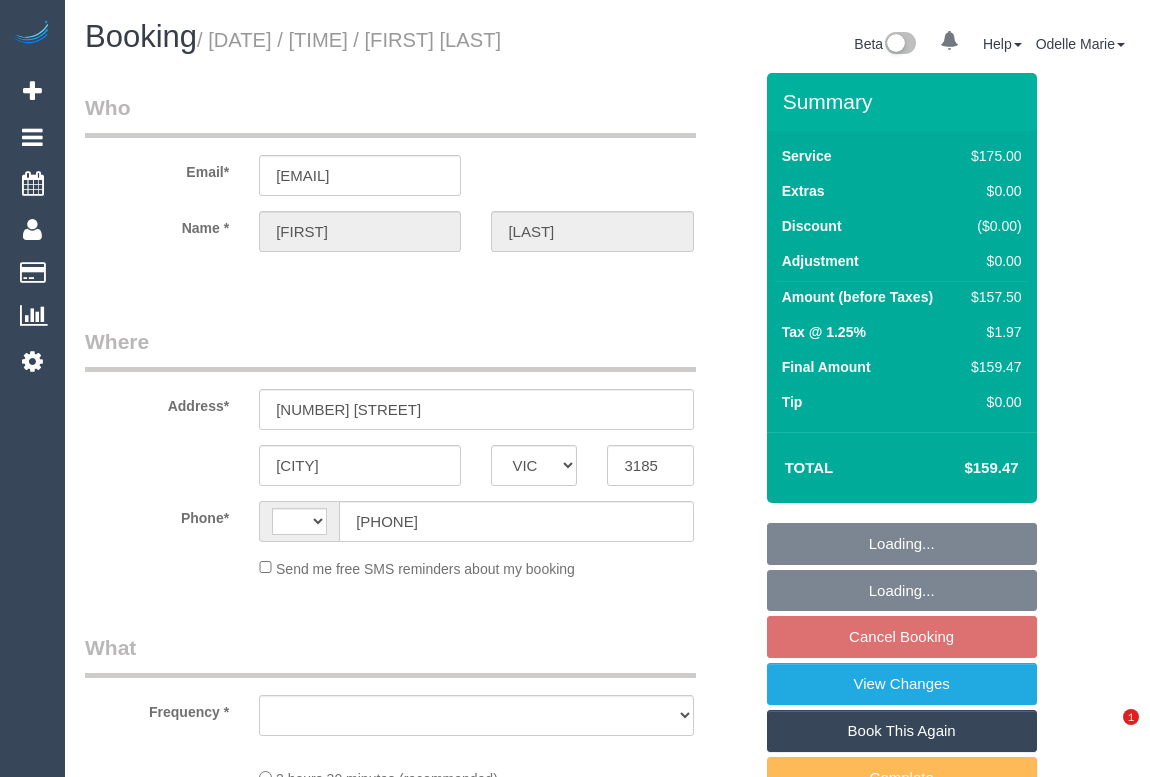 scroll, scrollTop: 0, scrollLeft: 0, axis: both 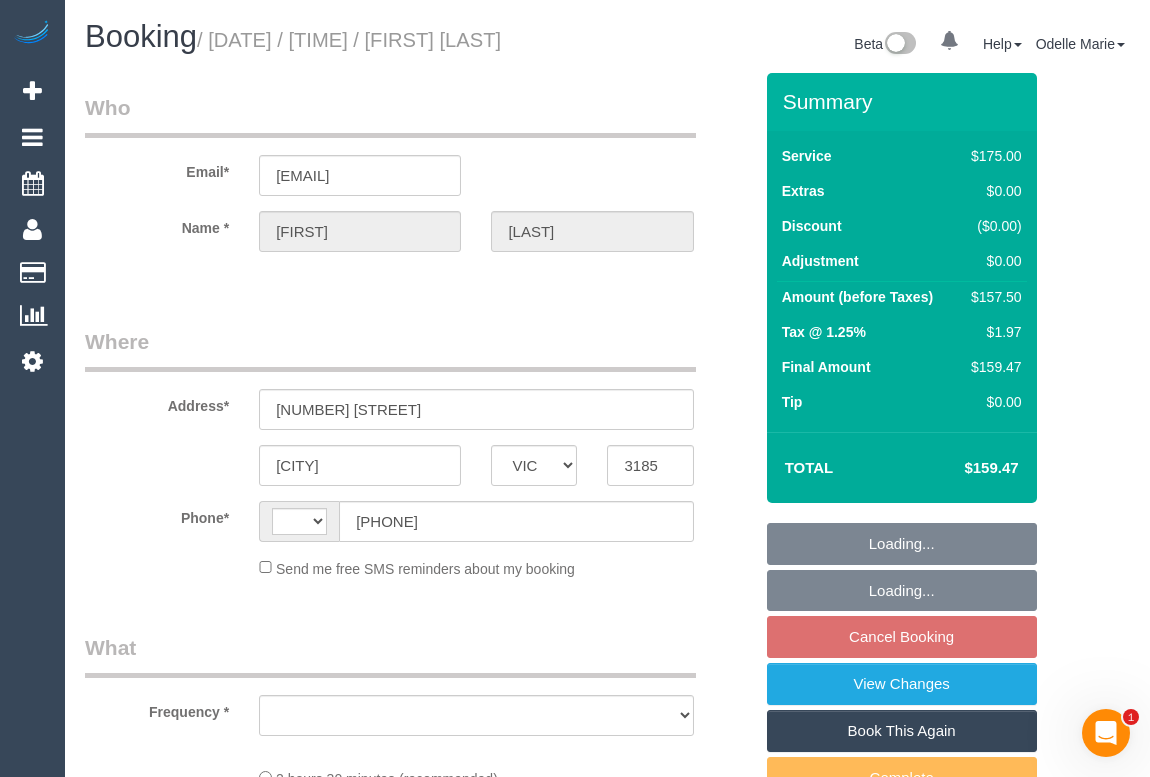 select on "object:281" 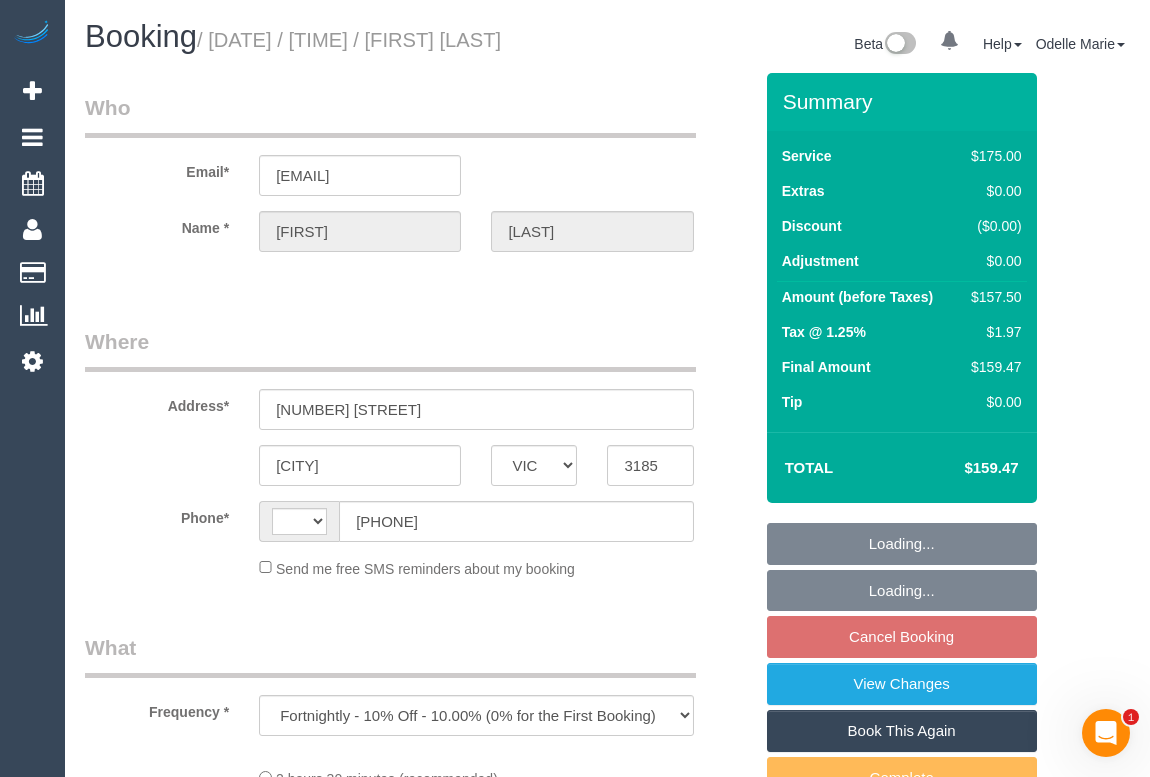 select on "string:AU" 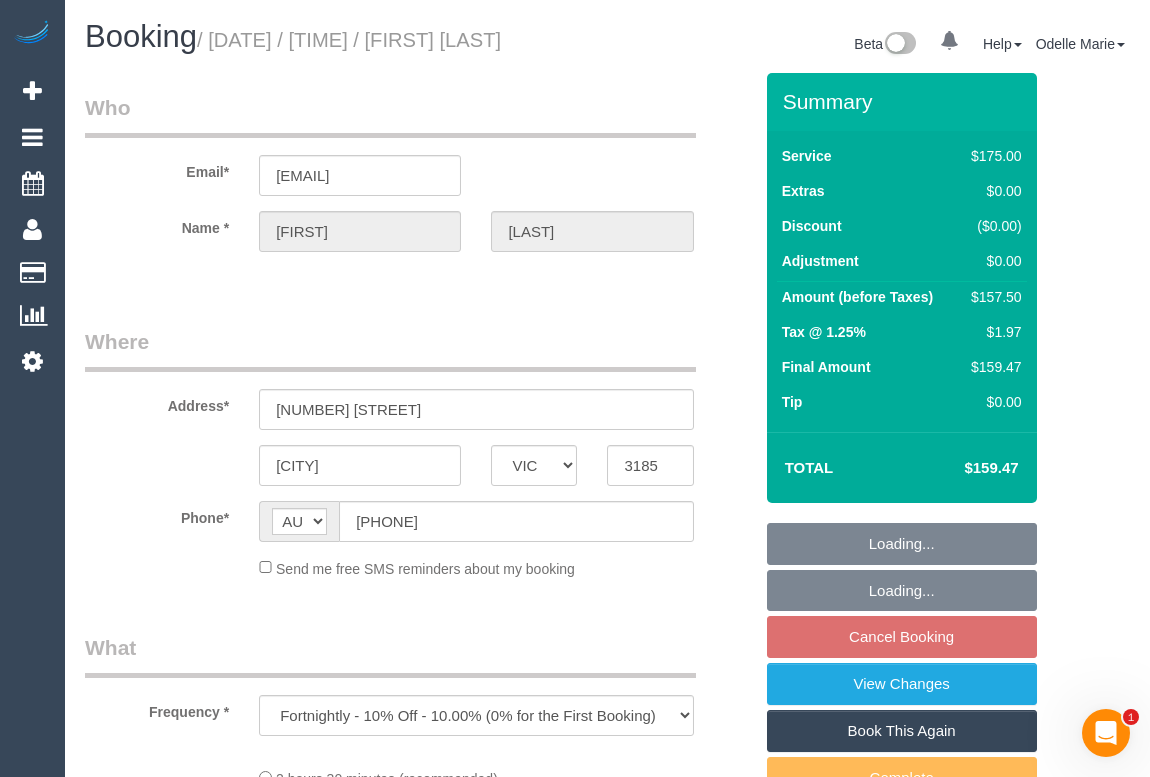 select on "number:28" 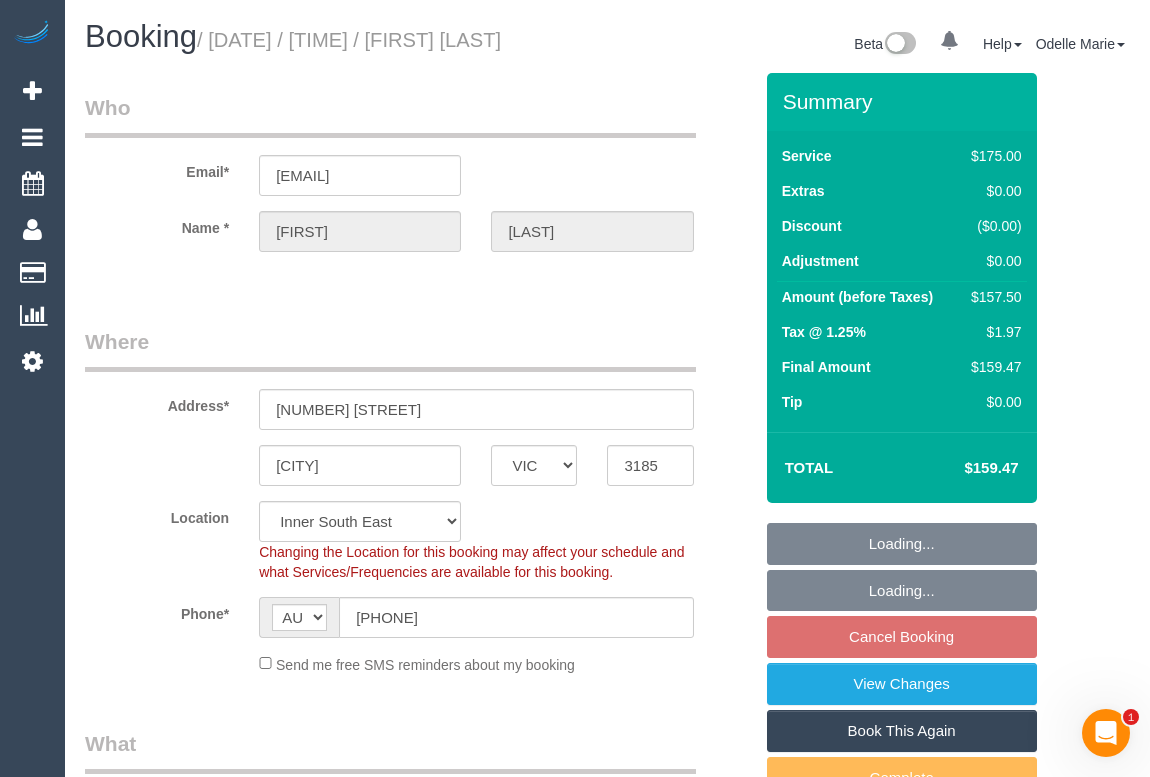 select on "150" 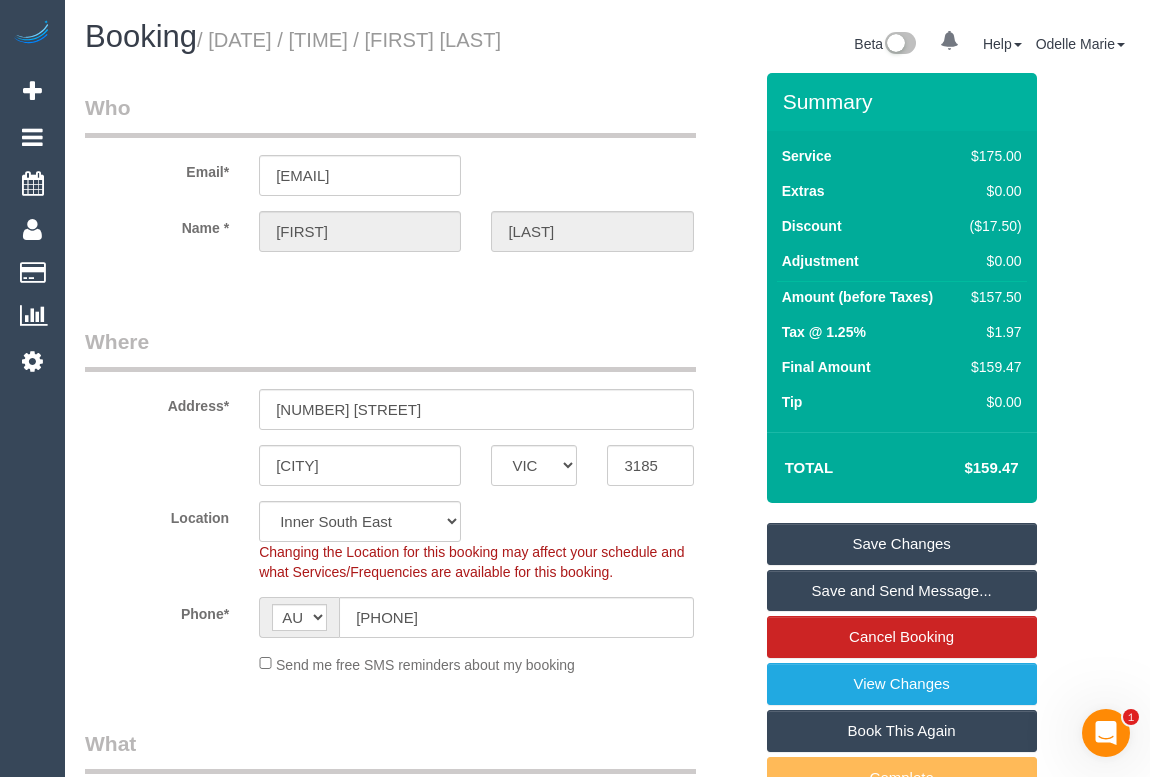 click on "Address*
[NUMBER] [STREET]" at bounding box center (418, 378) 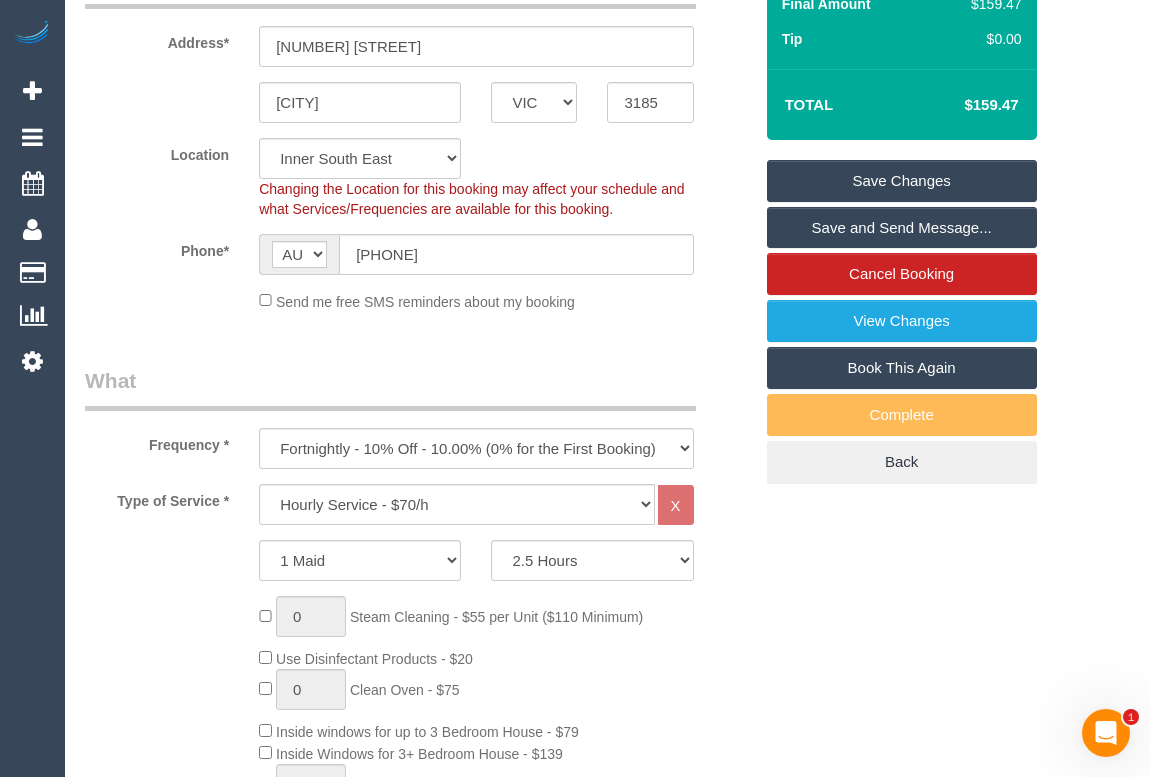drag, startPoint x: 751, startPoint y: 612, endPoint x: 742, endPoint y: 620, distance: 12.0415945 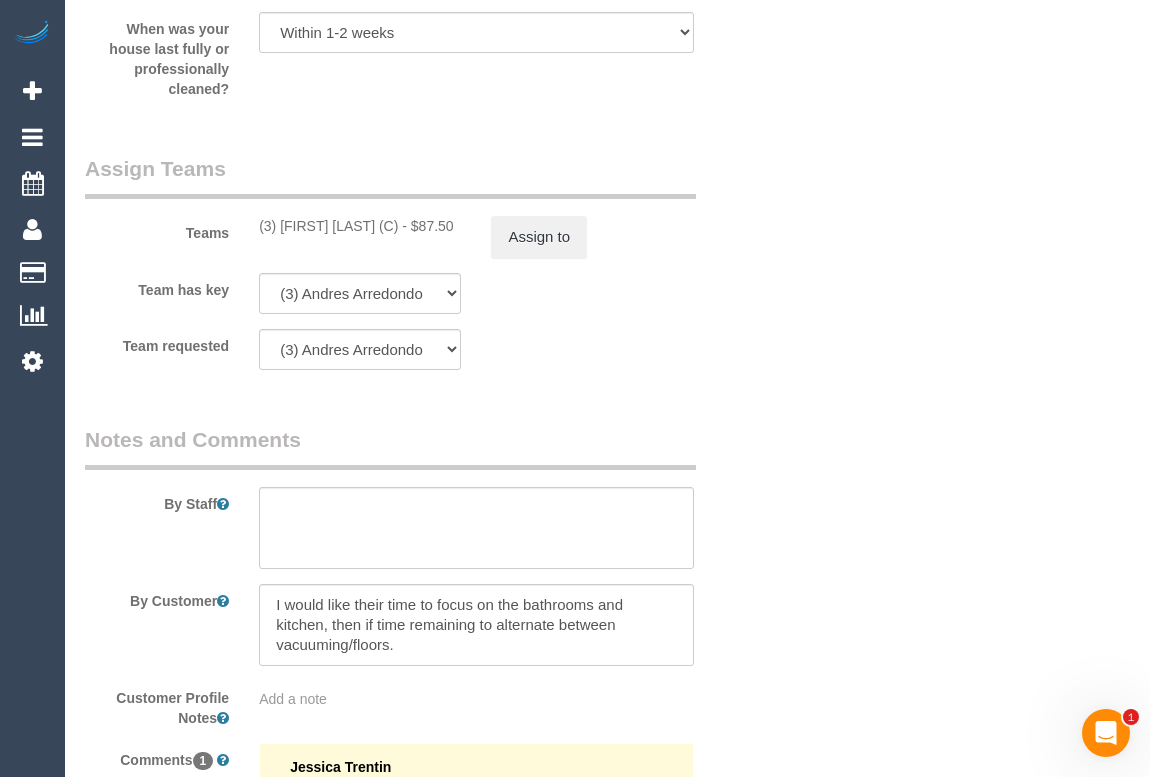 scroll, scrollTop: 3000, scrollLeft: 0, axis: vertical 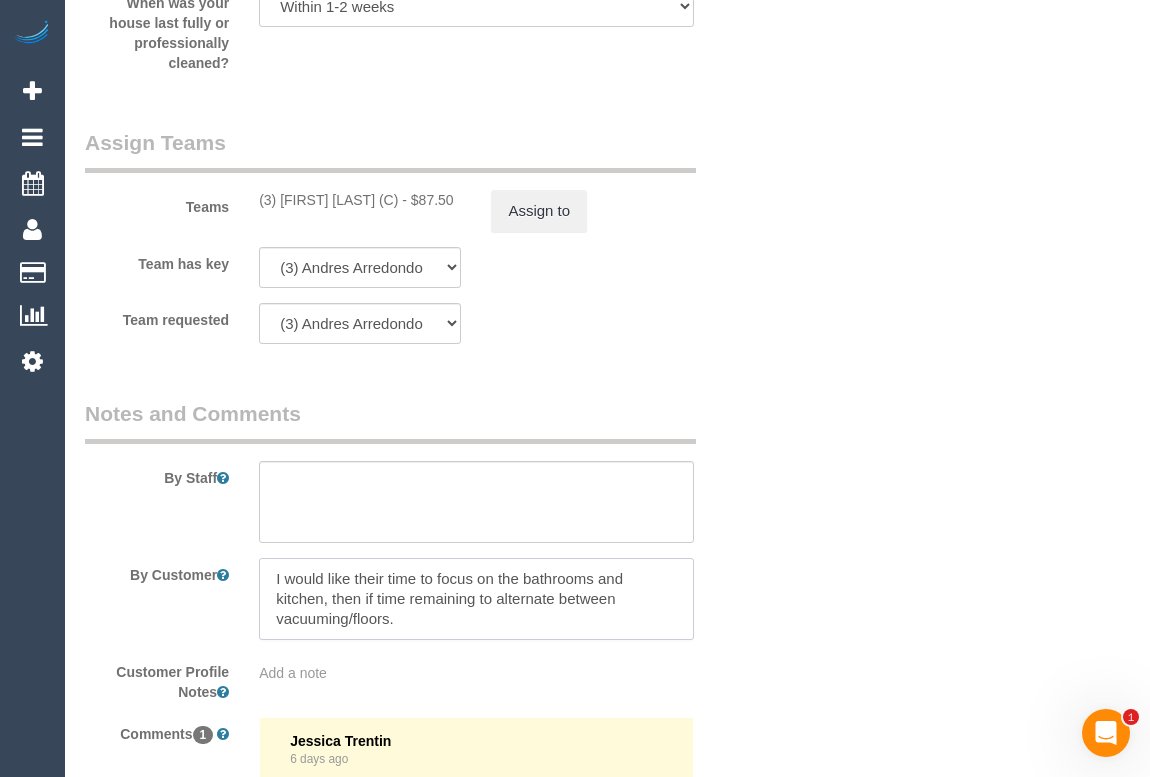 click at bounding box center (476, 599) 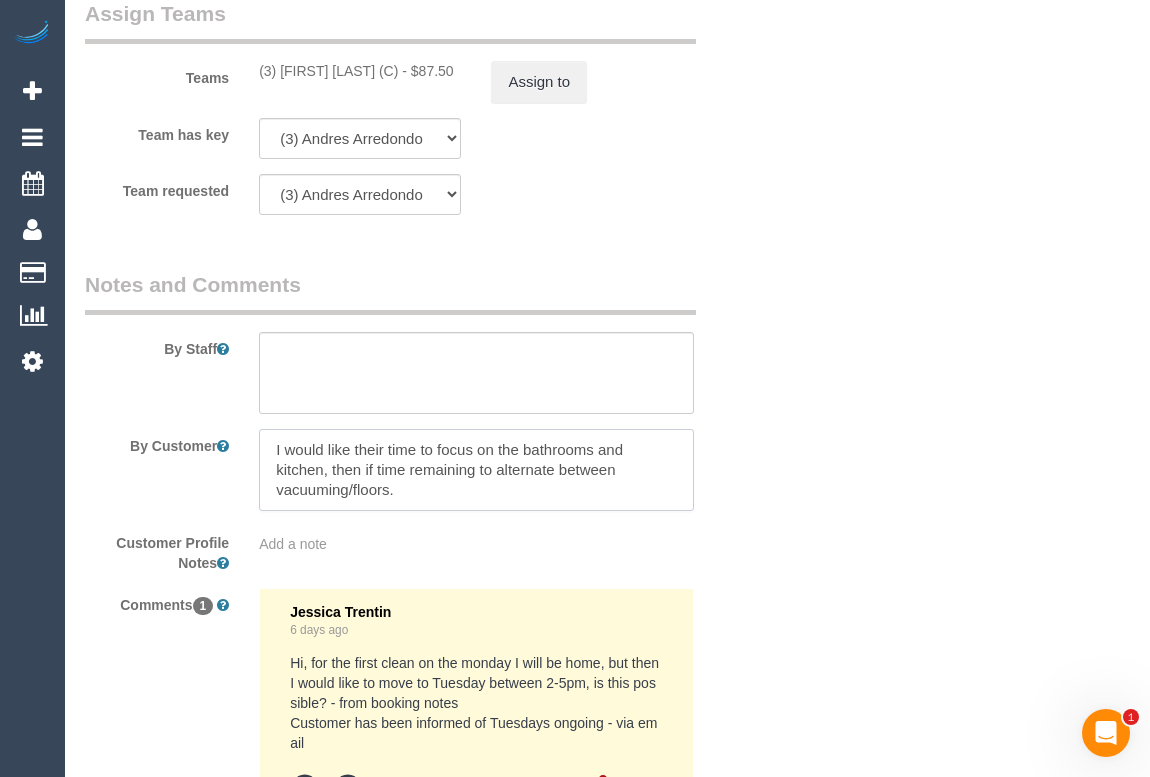 scroll, scrollTop: 3181, scrollLeft: 0, axis: vertical 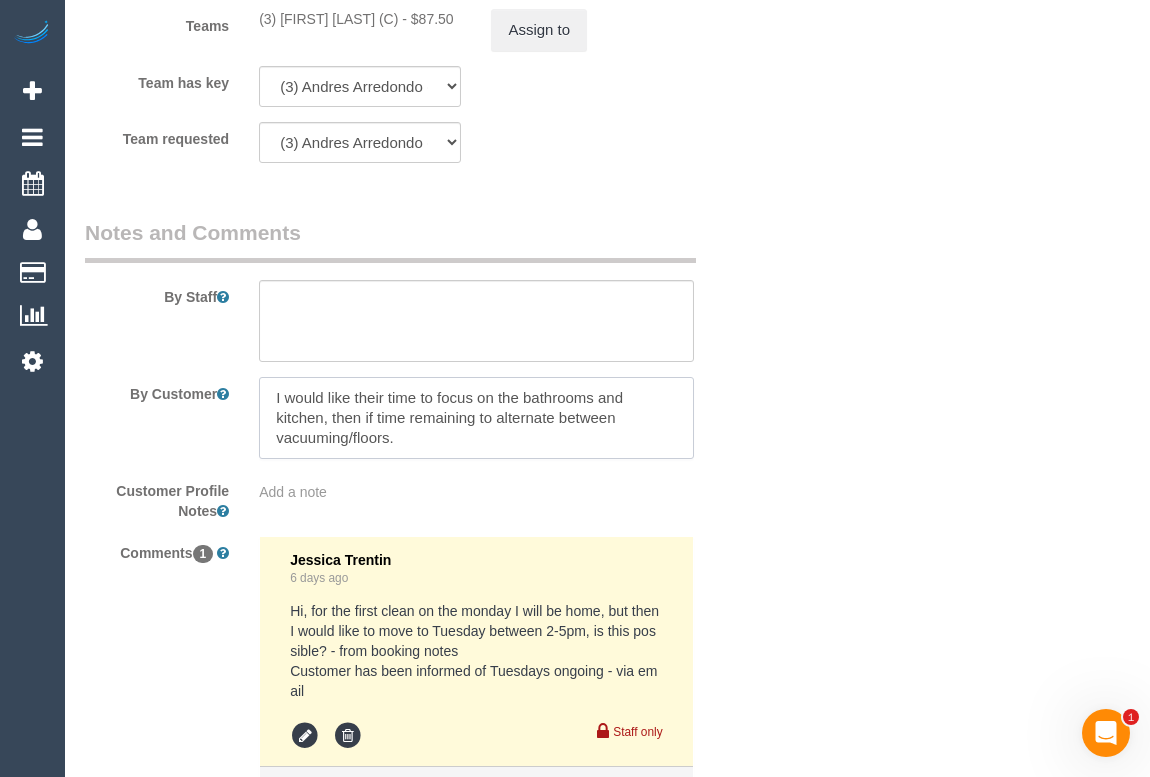 click at bounding box center (476, 418) 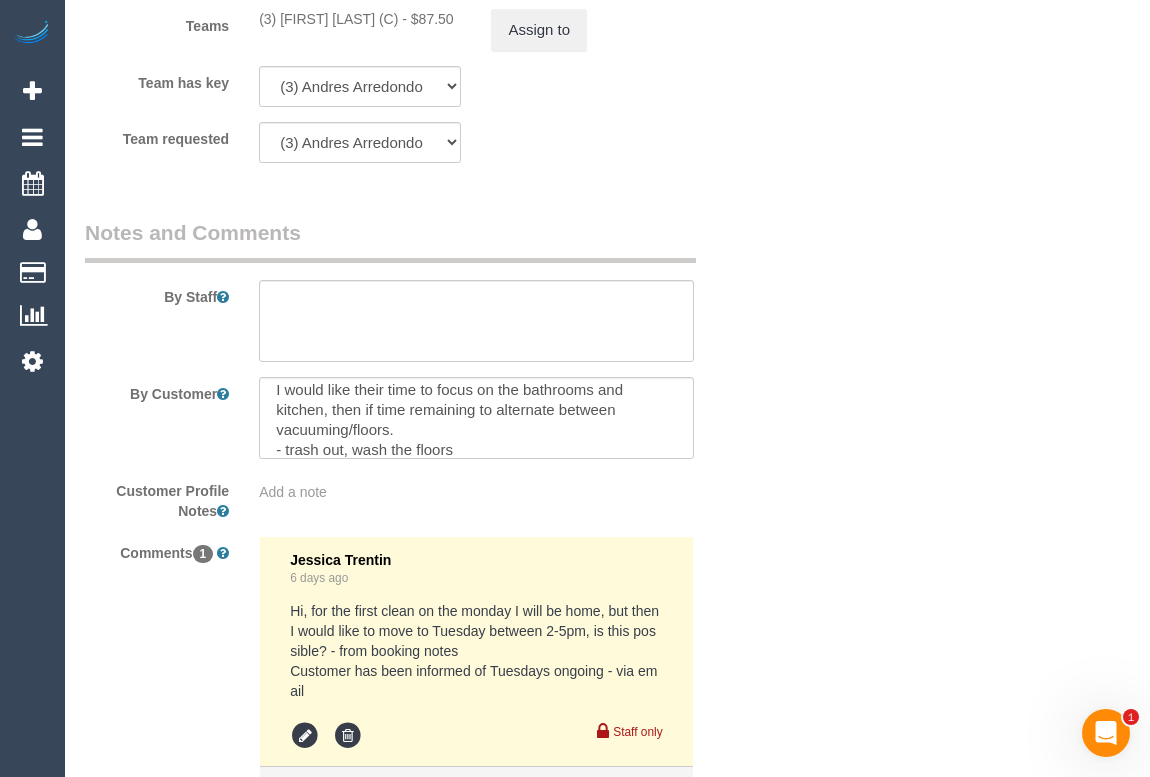 click on "Who
Email*
dwgoss@gmail.com
Name *
Daniel
Goss
Where
Address*
47 Begonia Rd
GARDENVALE
ACT
NSW
NT
QLD
SA
TAS
VIC
WA
3185
Location
Office City East (North) East (South) Inner East Inner North (East) Inner North (West) Inner South East Inner West North (East) North (West) Outer East Outer North (East) Outer North (West) Outer South East Outer West South East (East) South East (West) West (North) West (South) ZG - Central ZG - East ZG - North ZG - South
AF" at bounding box center [607, -1086] 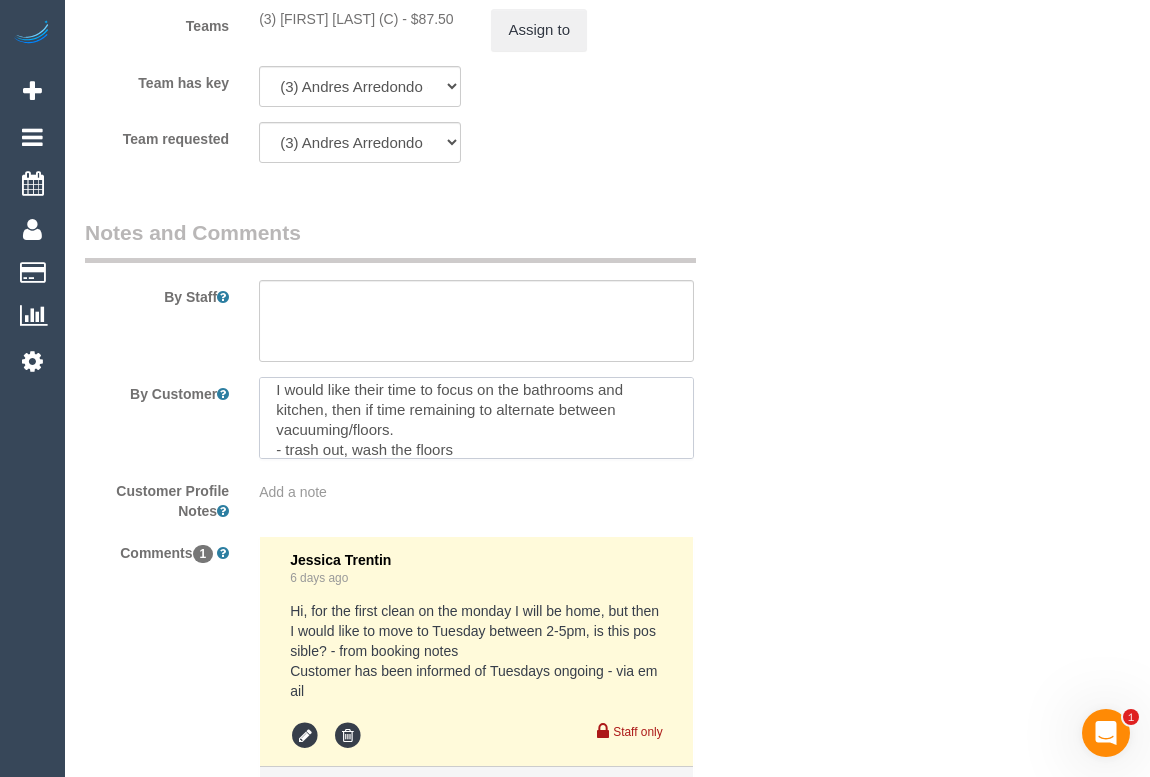 click at bounding box center [476, 418] 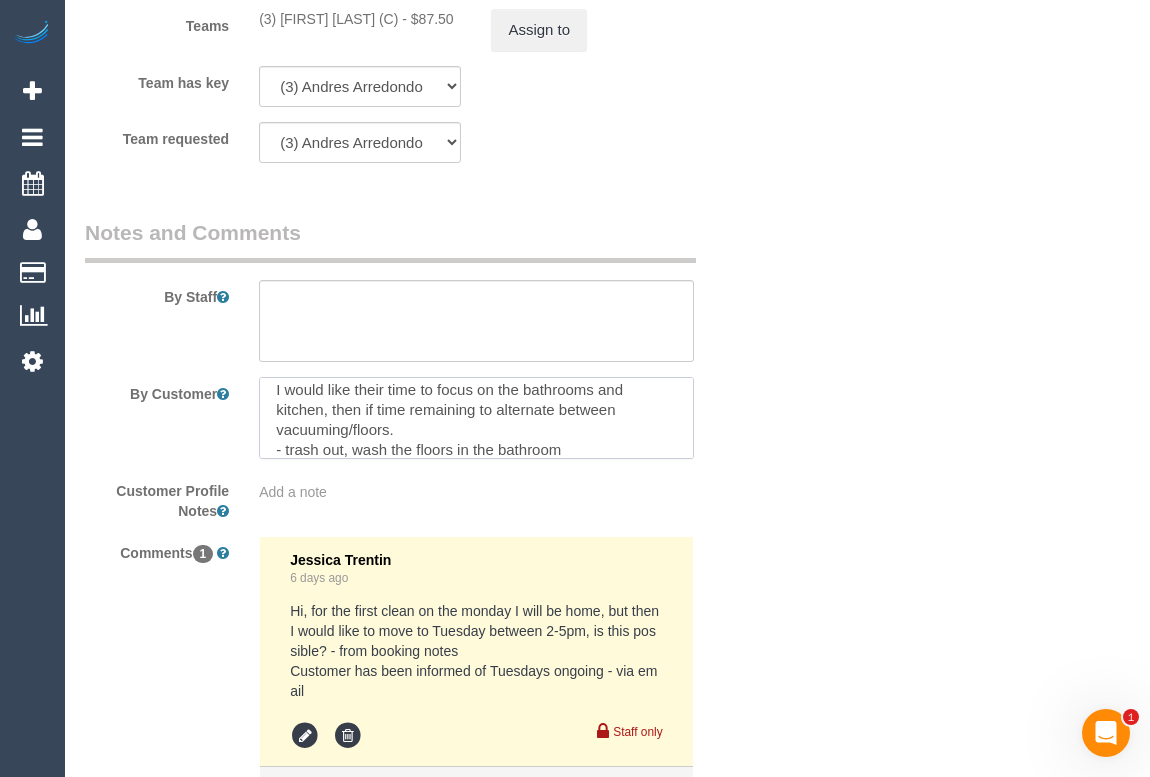 click at bounding box center (476, 418) 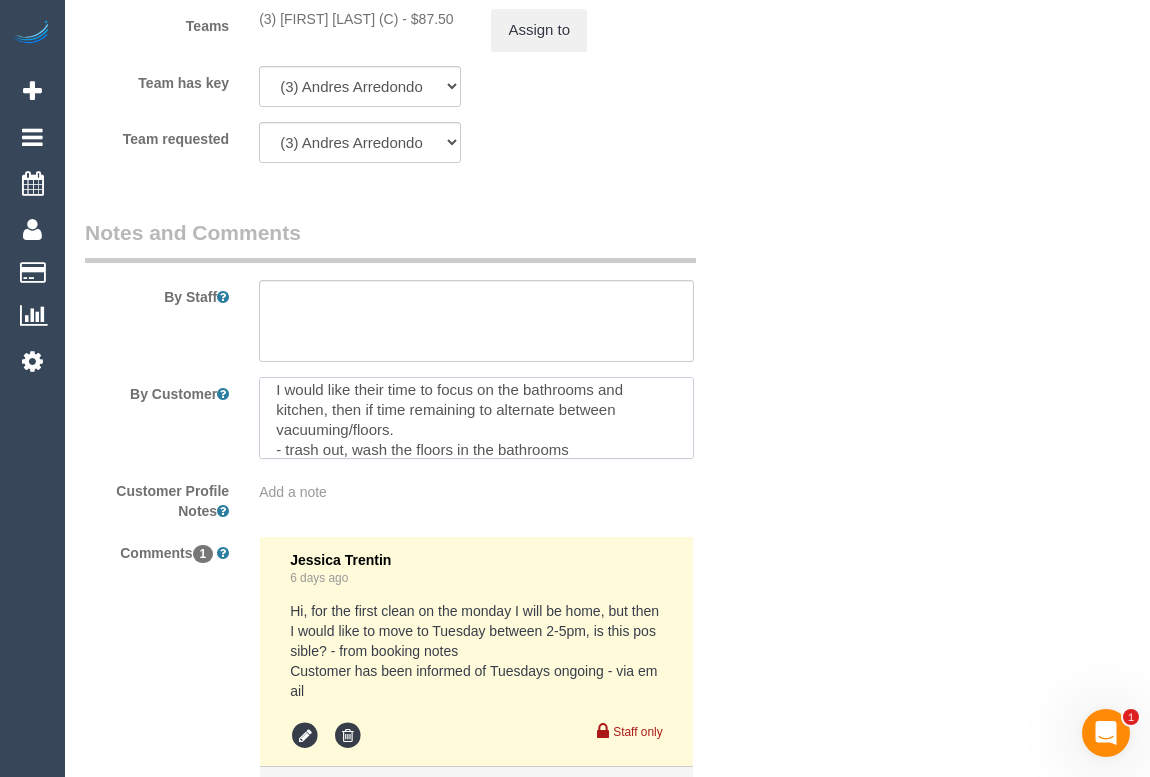 click at bounding box center (476, 418) 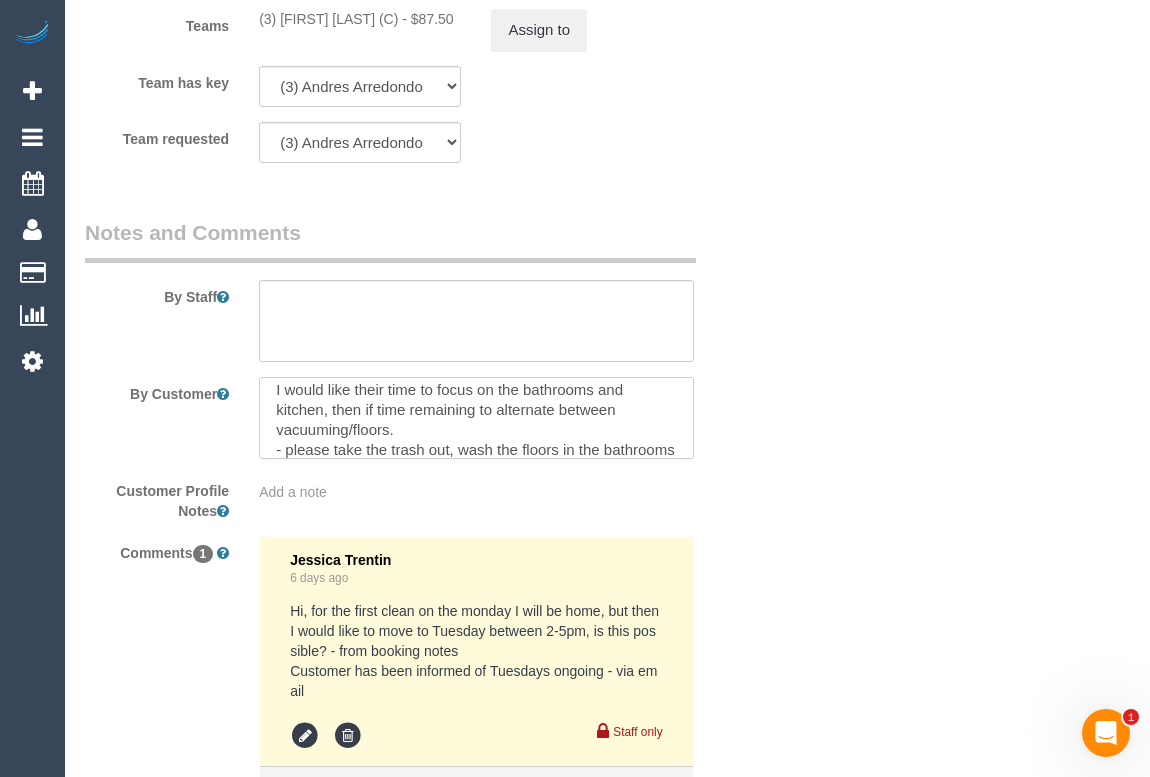 click at bounding box center [476, 418] 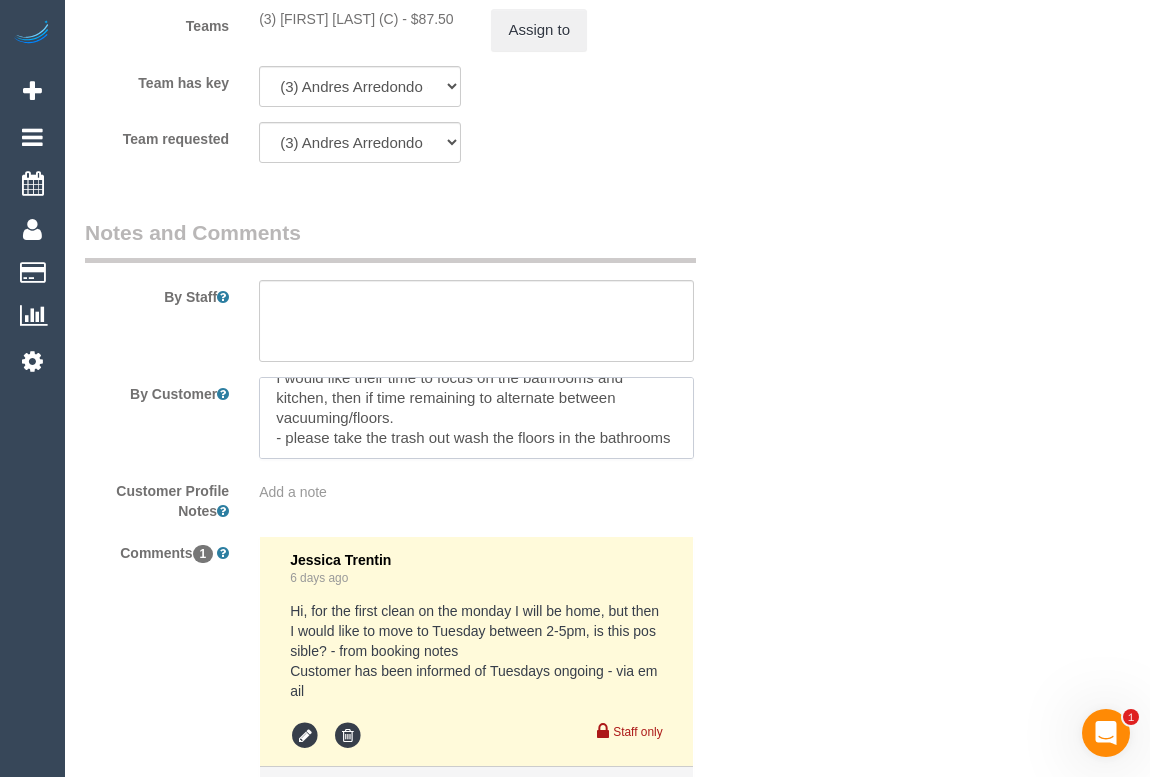 scroll, scrollTop: 40, scrollLeft: 0, axis: vertical 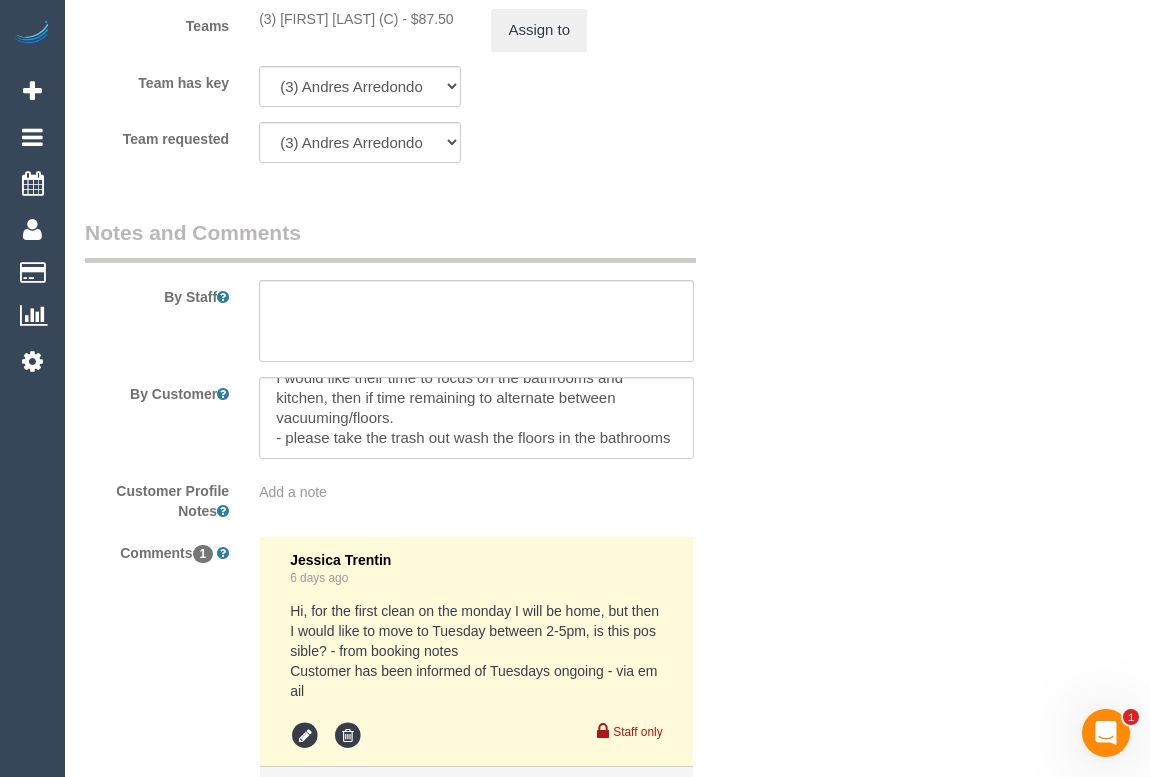 click on "Who
Email*
dwgoss@gmail.com
Name *
Daniel
Goss
Where
Address*
47 Begonia Rd
GARDENVALE
ACT
NSW
NT
QLD
SA
TAS
VIC
WA
3185
Location
Office City East (North) East (South) Inner East Inner North (East) Inner North (West) Inner South East Inner West North (East) North (West) Outer East Outer North (East) Outer North (West) Outer South East Outer West South East (East) South East (West) West (North) West (South) ZG - Central ZG - East ZG - North ZG - South
AF" at bounding box center [607, -1086] 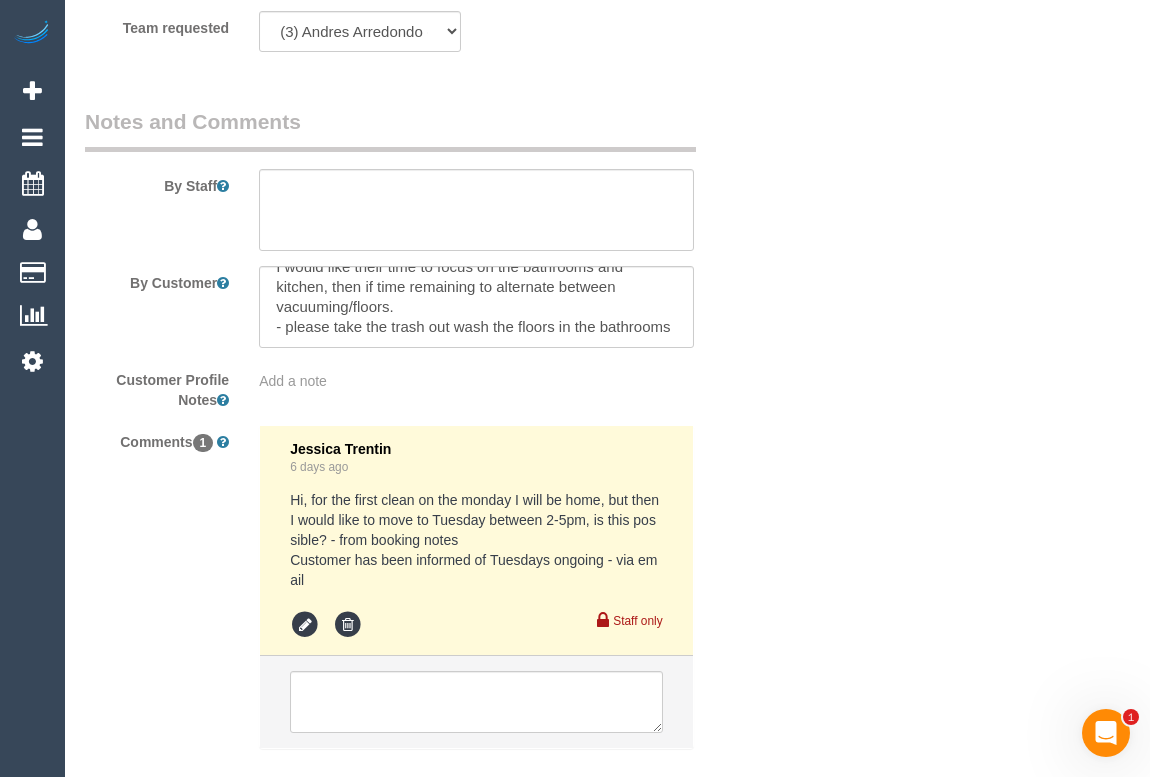 scroll, scrollTop: 3160, scrollLeft: 0, axis: vertical 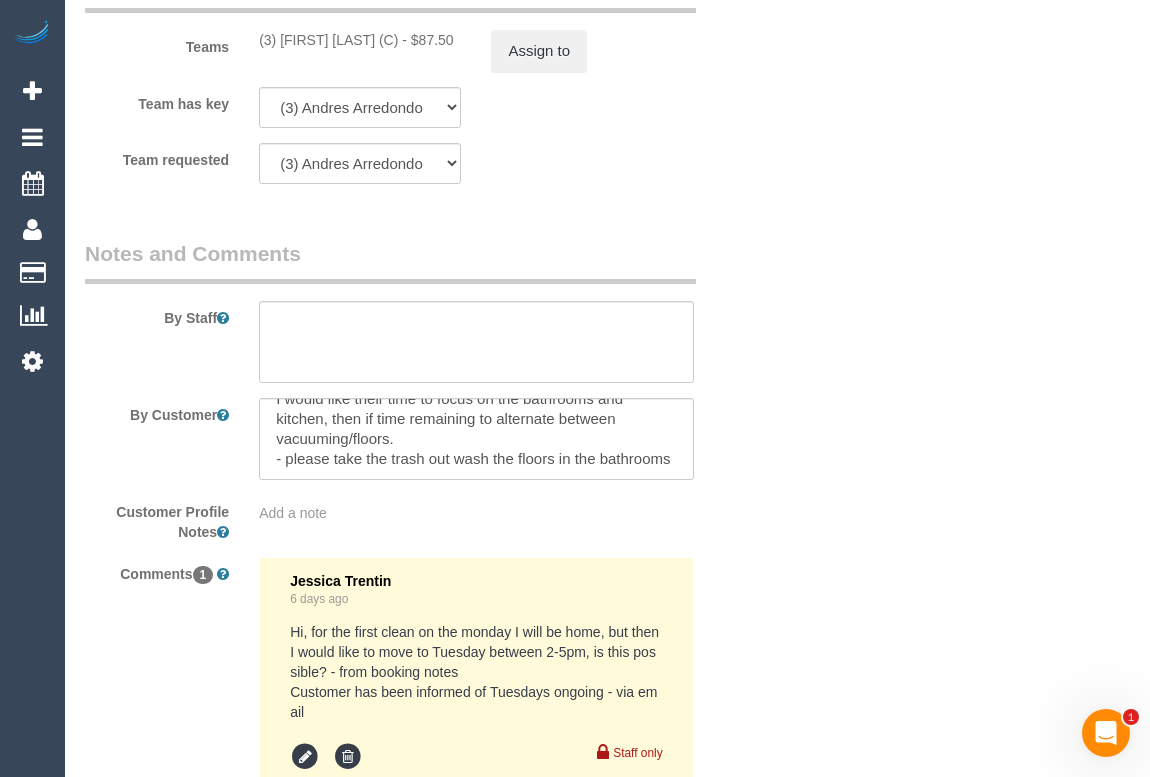 click on "Who
Email*
dwgoss@gmail.com
Name *
Daniel
Goss
Where
Address*
47 Begonia Rd
GARDENVALE
ACT
NSW
NT
QLD
SA
TAS
VIC
WA
3185
Location
Office City East (North) East (South) Inner East Inner North (East) Inner North (West) Inner South East Inner West North (East) North (West) Outer East Outer North (East) Outer North (West) Outer South East Outer West South East (East) South East (West) West (North) West (South) ZG - Central ZG - East ZG - North ZG - South
AF" at bounding box center (607, -1065) 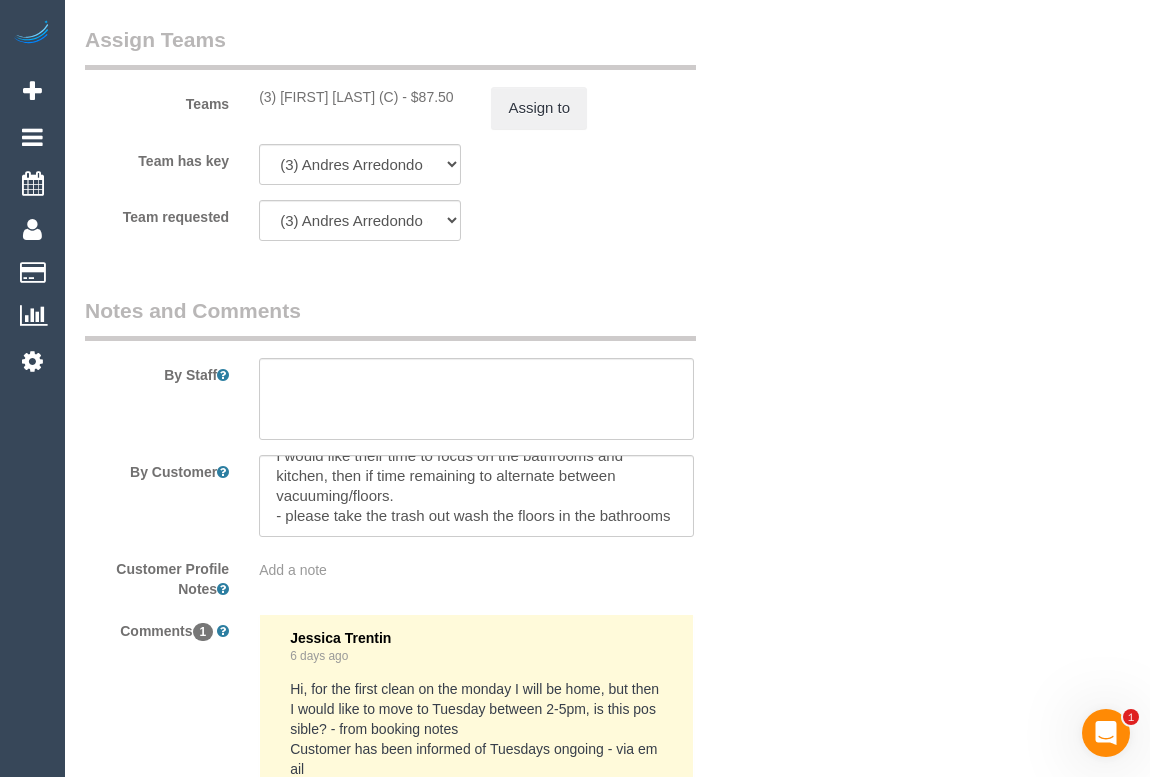 scroll, scrollTop: 2887, scrollLeft: 0, axis: vertical 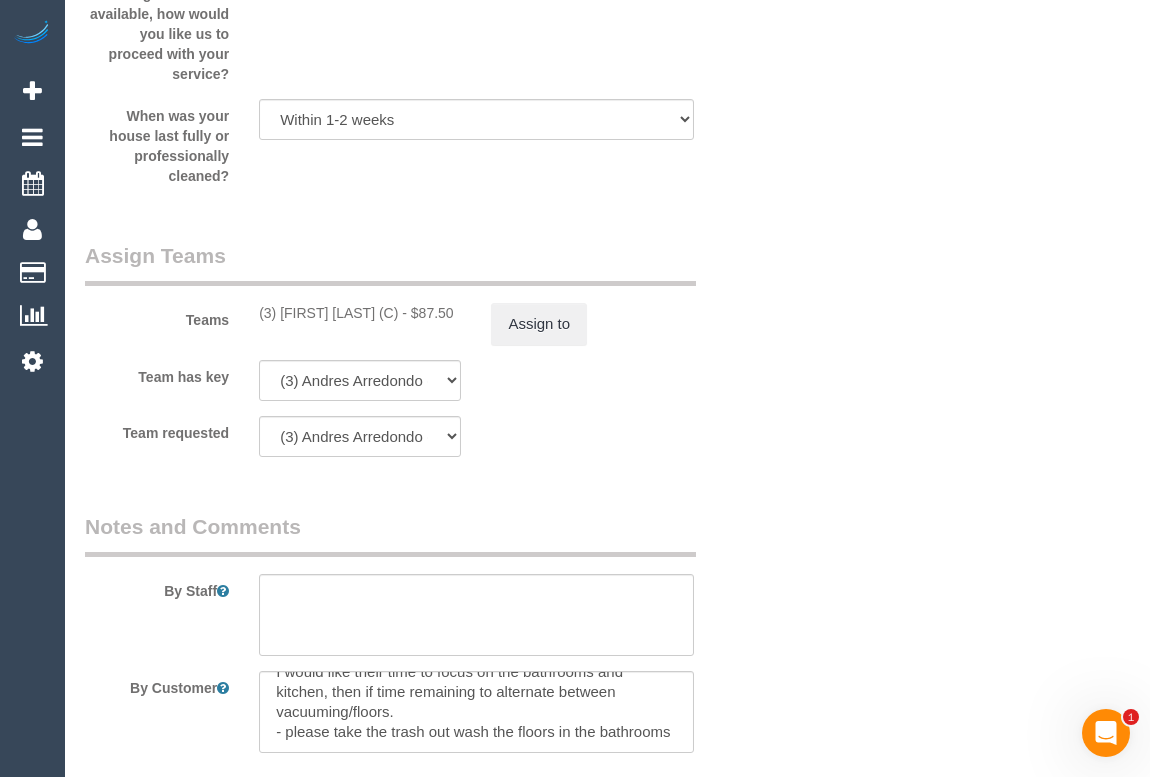 click on "Who
Email*
dwgoss@gmail.com
Name *
Daniel
Goss
Where
Address*
47 Begonia Rd
GARDENVALE
ACT
NSW
NT
QLD
SA
TAS
VIC
WA
3185
Location
Office City East (North) East (South) Inner East Inner North (East) Inner North (West) Inner South East Inner West North (East) North (West) Outer East Outer North (East) Outer North (West) Outer South East Outer West South East (East) South East (West) West (North) West (South) ZG - Central ZG - East ZG - North ZG - South
AF" at bounding box center (607, -792) 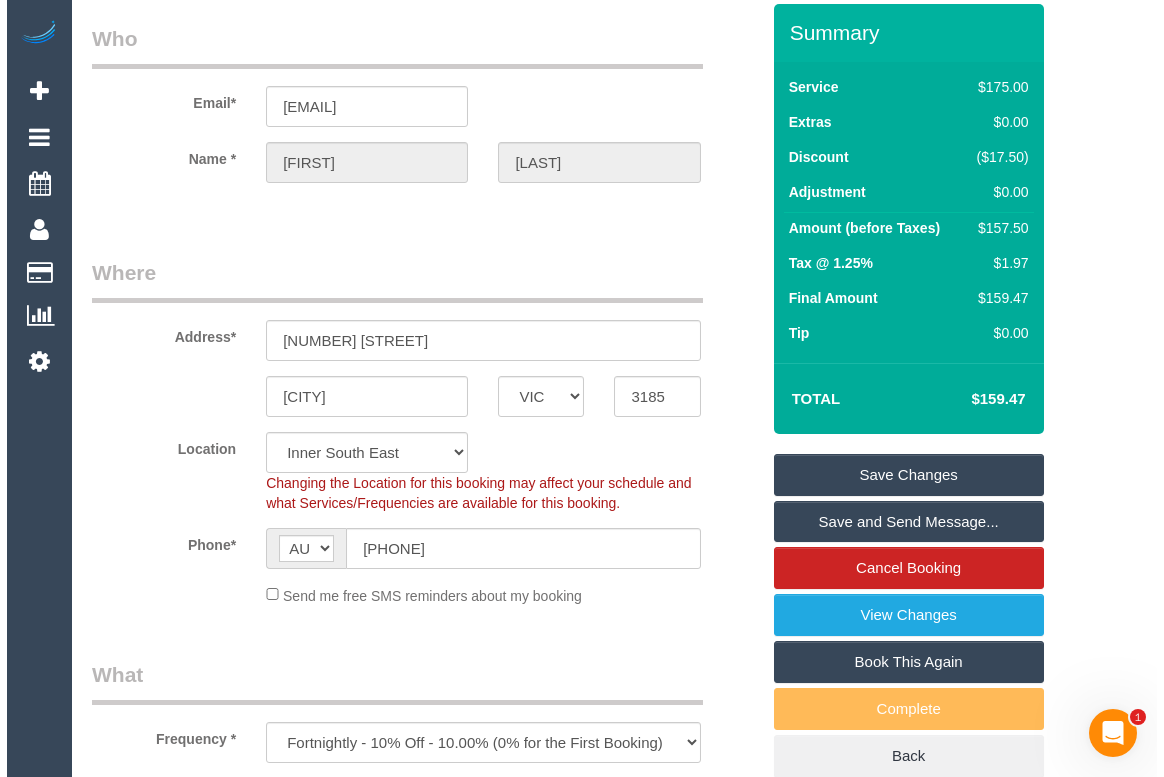 scroll, scrollTop: 0, scrollLeft: 0, axis: both 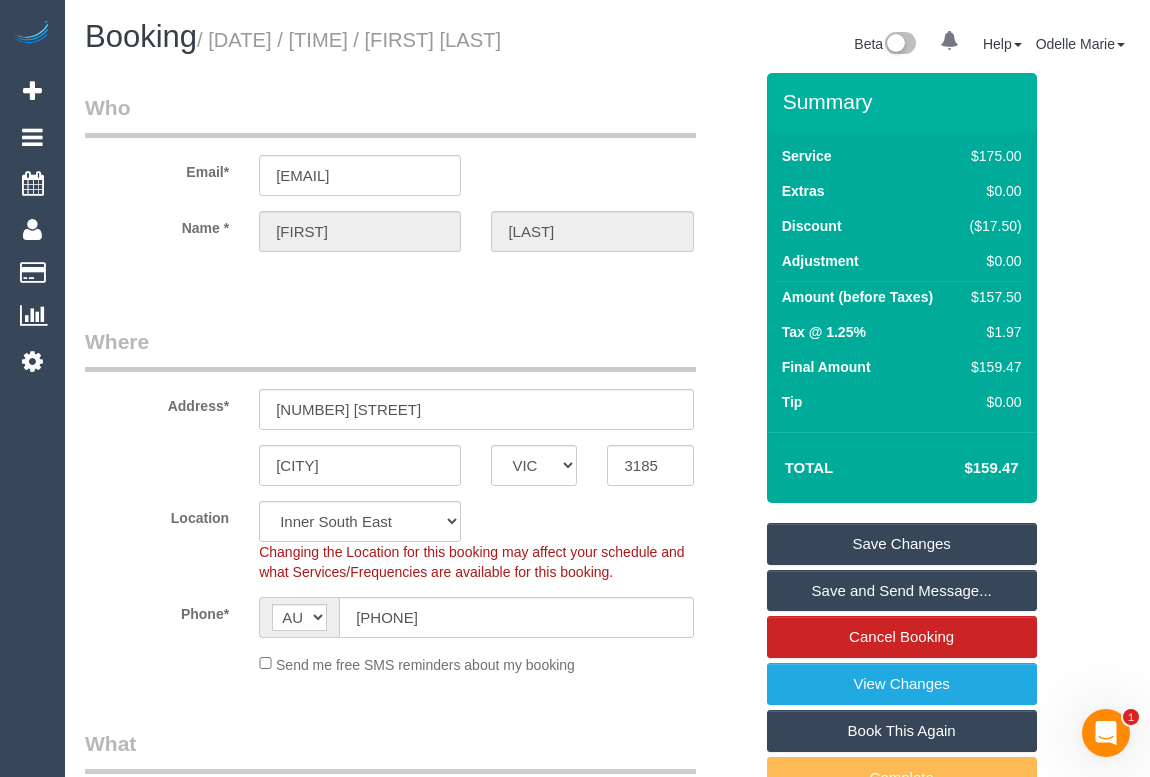 click on "Save Changes" at bounding box center (902, 544) 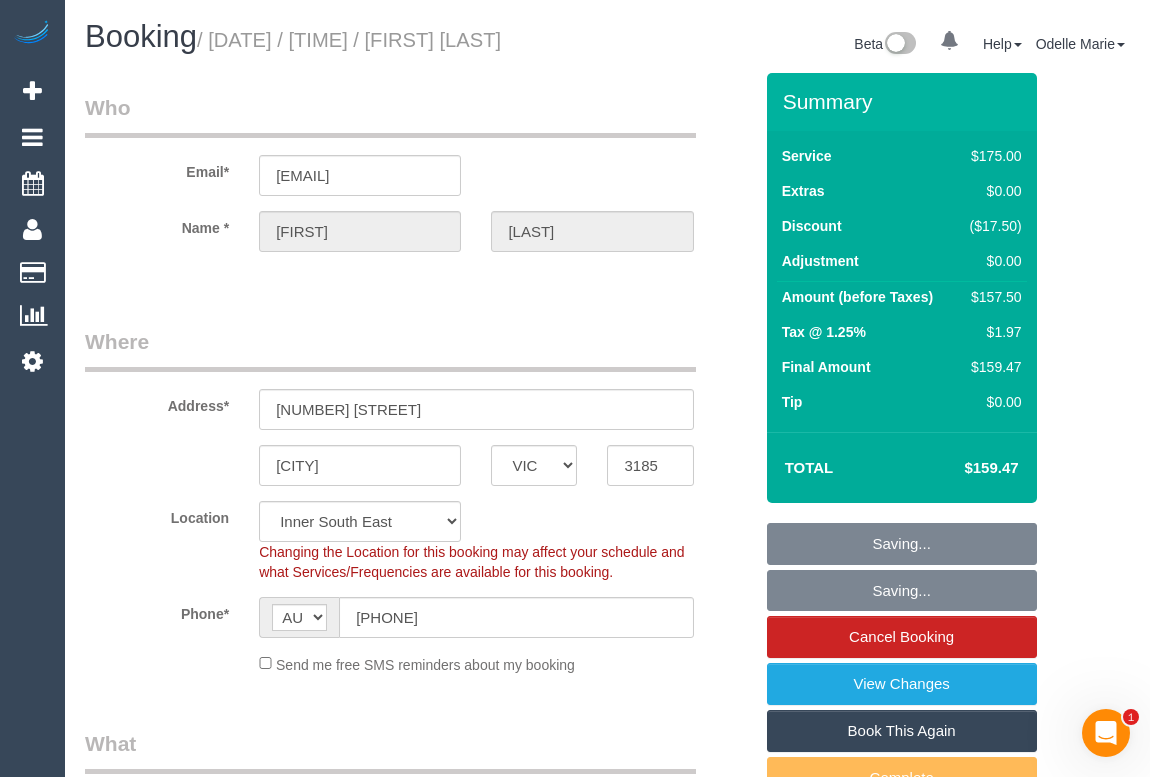click on "Email*
dwgoss@gmail.com" at bounding box center (418, 144) 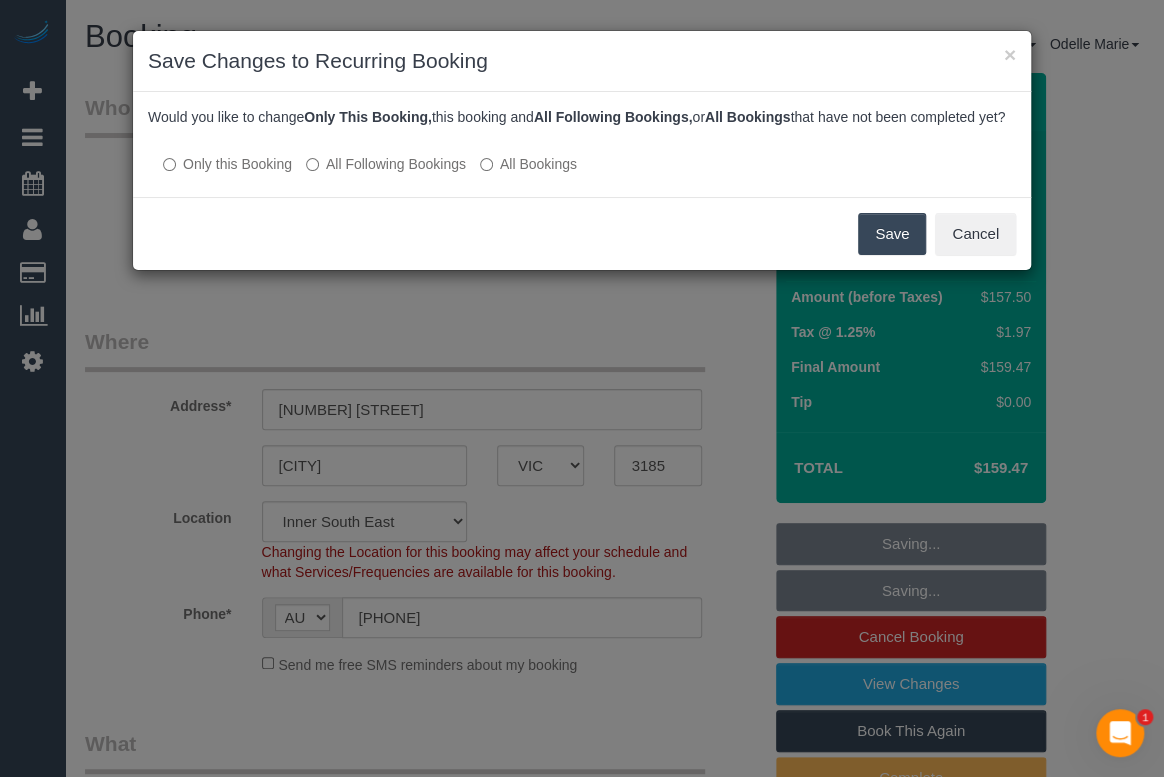 click on "Save" at bounding box center (892, 234) 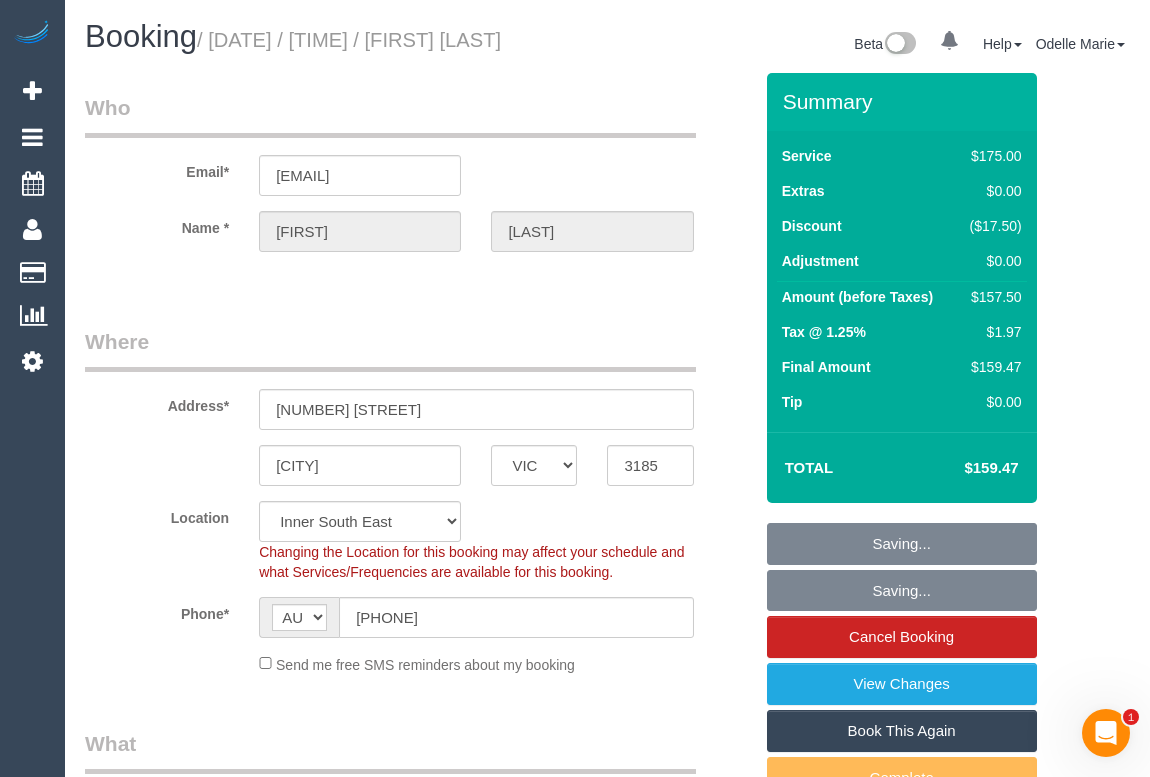 click on "Who
Email*
dwgoss@gmail.com
Name *
Daniel
Goss
Where
Address*
47 Begonia Rd
GARDENVALE
ACT
NSW
NT
QLD
SA
TAS
VIC
WA
3185
Location
Office City East (North) East (South) Inner East Inner North (East) Inner North (West) Inner South East Inner West North (East) North (West) Outer East Outer North (East) Outer North (West) Outer South East Outer West South East (East) South East (West) West (North) West (South) ZG - Central ZG - East ZG - North ZG - South
Phone*" at bounding box center (418, 2095) 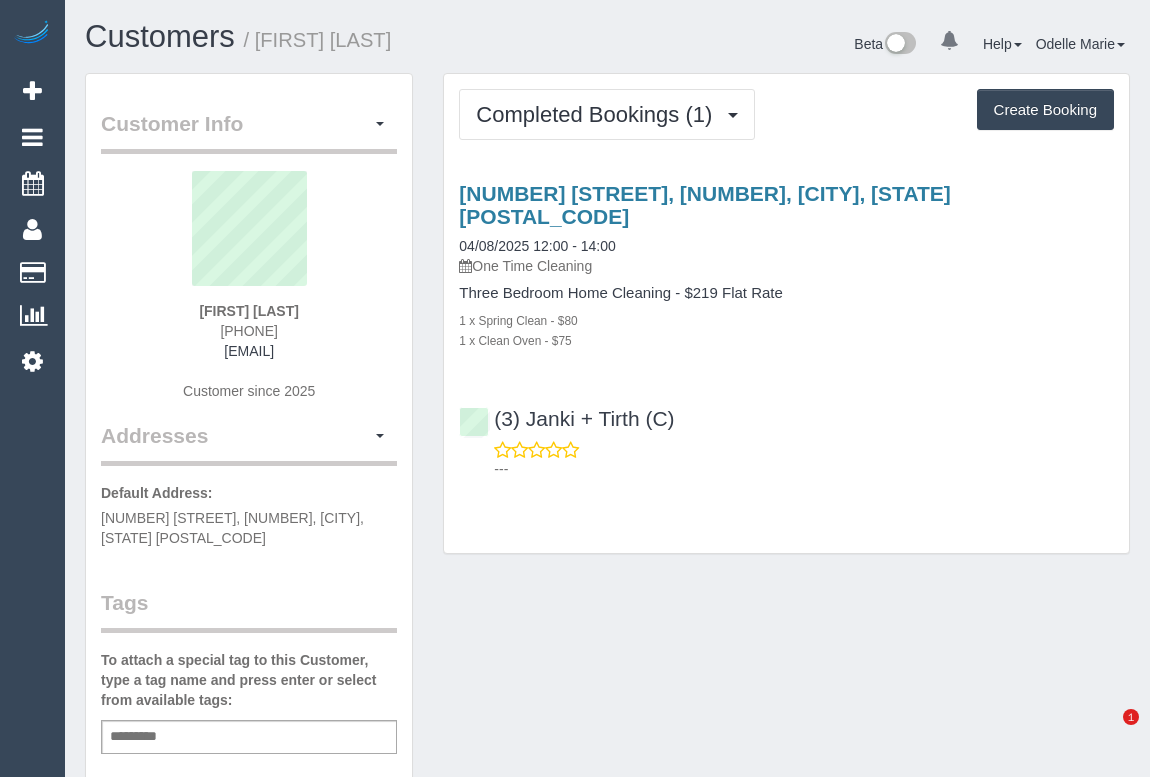 scroll, scrollTop: 0, scrollLeft: 0, axis: both 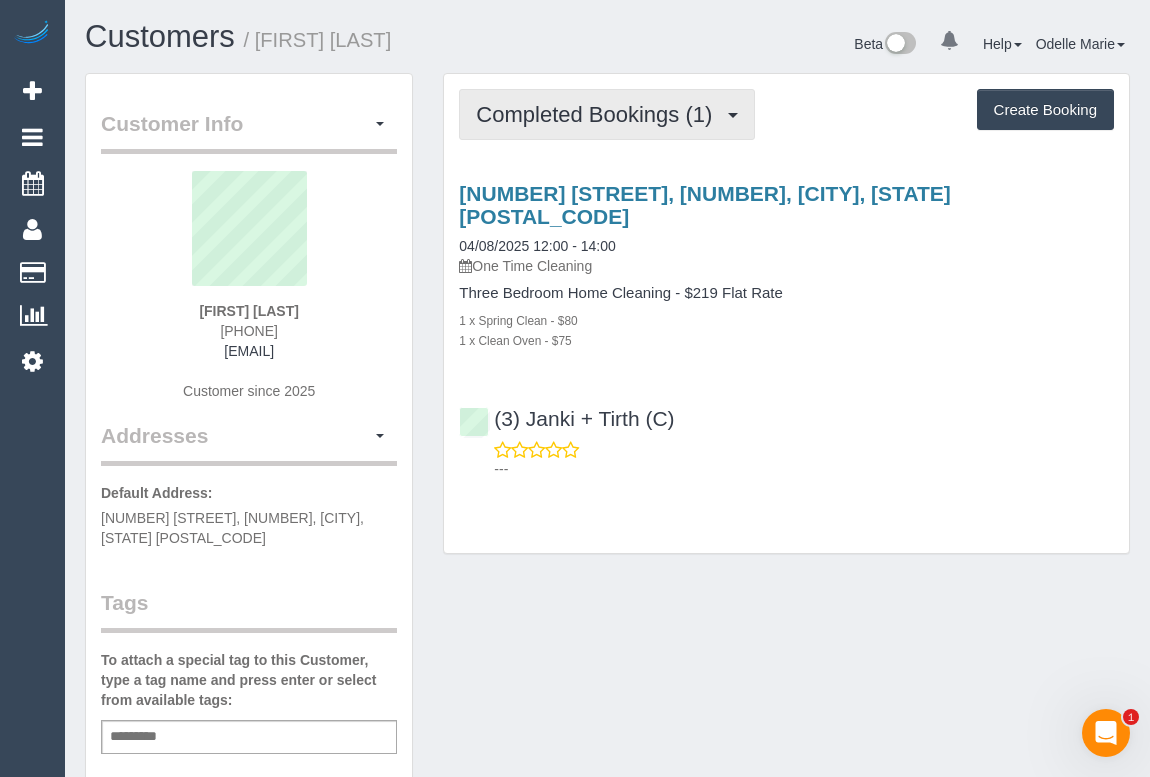 click on "Completed Bookings (1)" at bounding box center [599, 114] 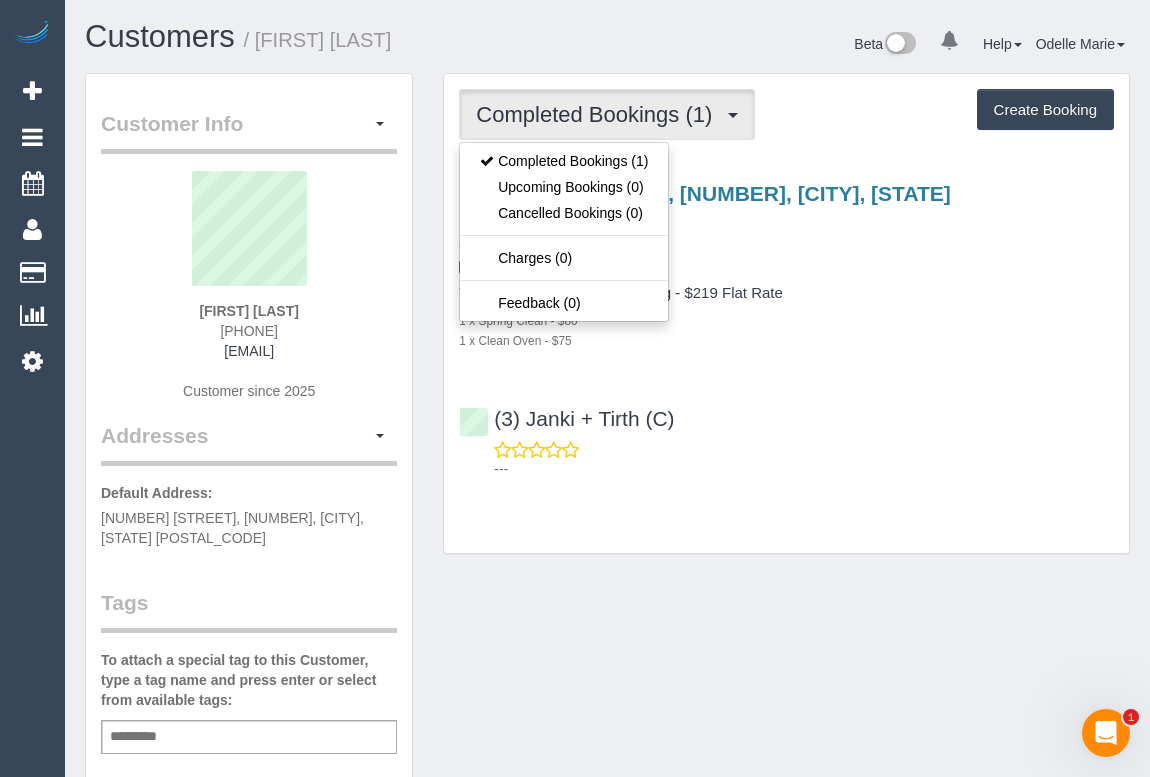 click on "[NUMBER] [STREET], [NUMBER], [CITY], [STATE] [POSTAL_CODE]
[DATE] [TIME] - [TIME]
One Time Cleaning
Three Bedroom Home Cleaning - $219 Flat Rate
1 x Spring Clean - $80
1 x Clean Oven  - $75
(3) [NAME] + [NAME] (C)
---" at bounding box center [786, 326] 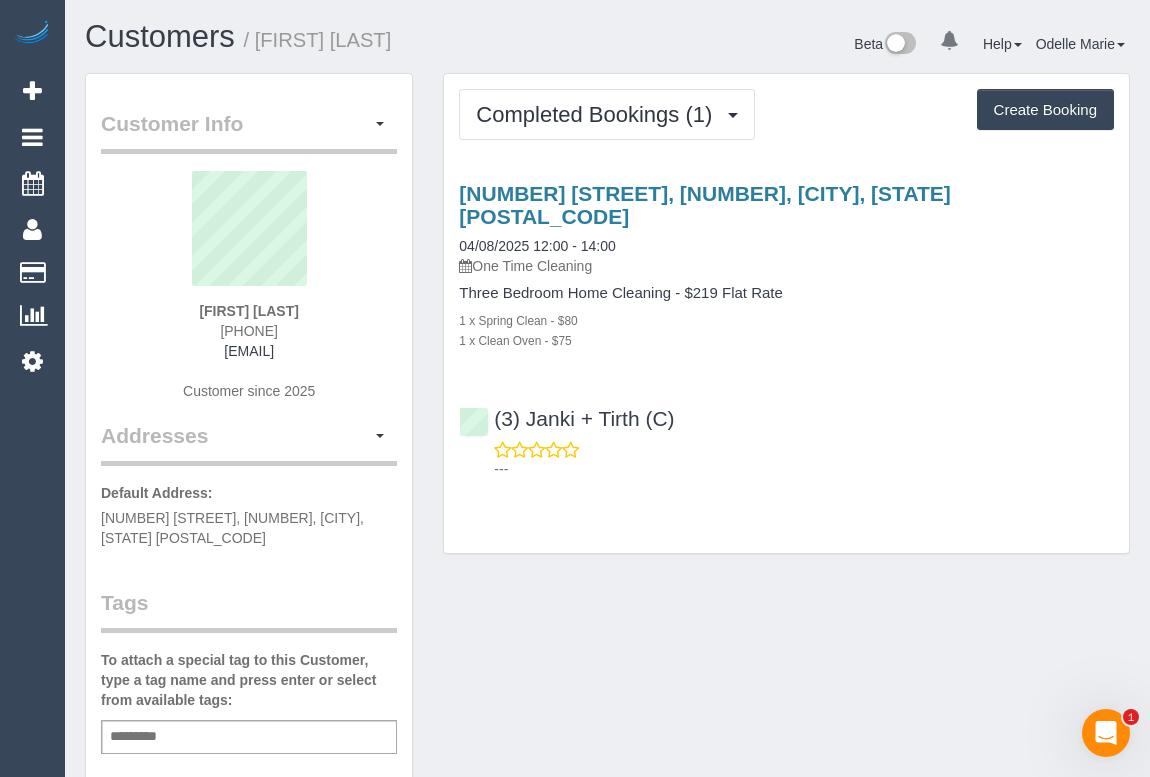 drag, startPoint x: 153, startPoint y: 348, endPoint x: 380, endPoint y: 352, distance: 227.03523 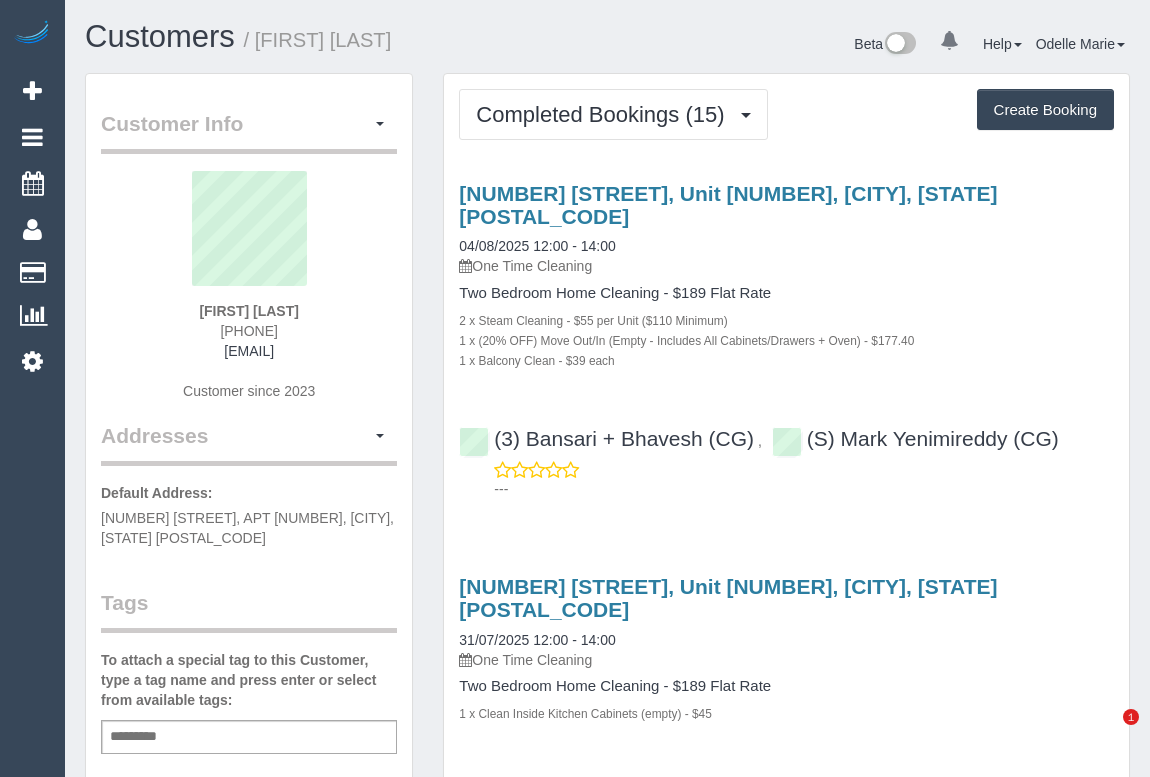 scroll, scrollTop: 0, scrollLeft: 0, axis: both 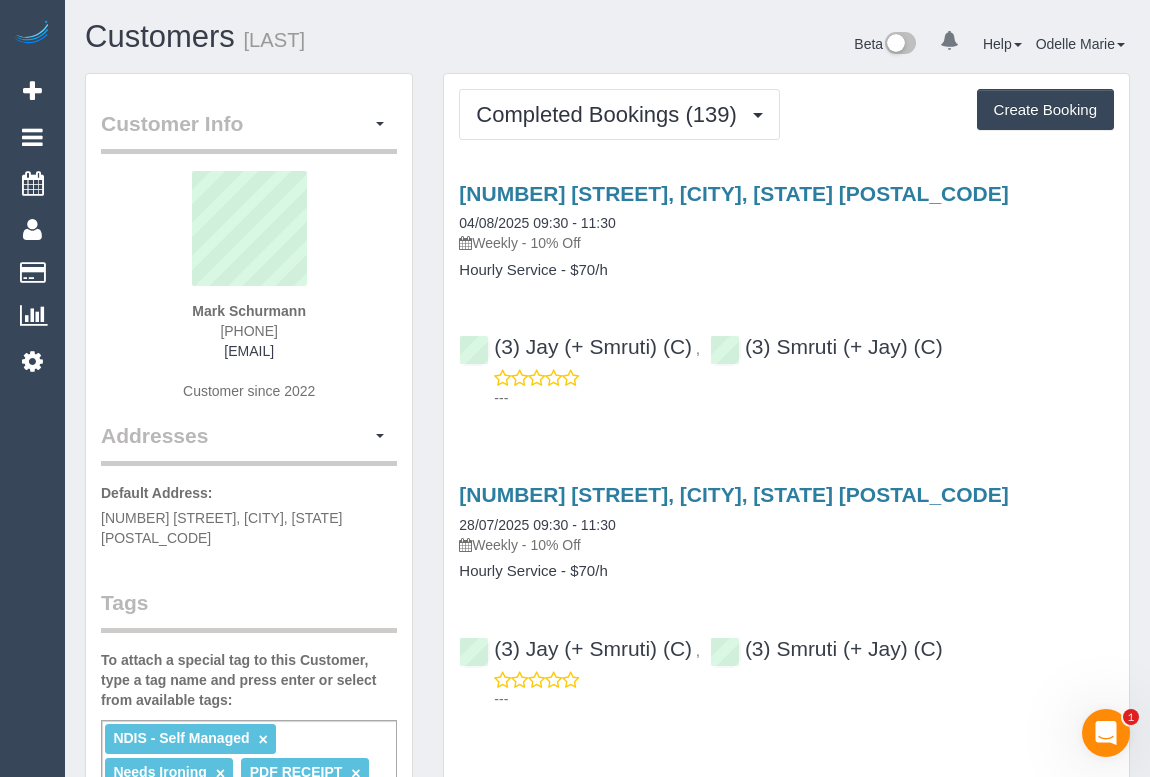drag, startPoint x: 788, startPoint y: 220, endPoint x: 799, endPoint y: 250, distance: 31.95309 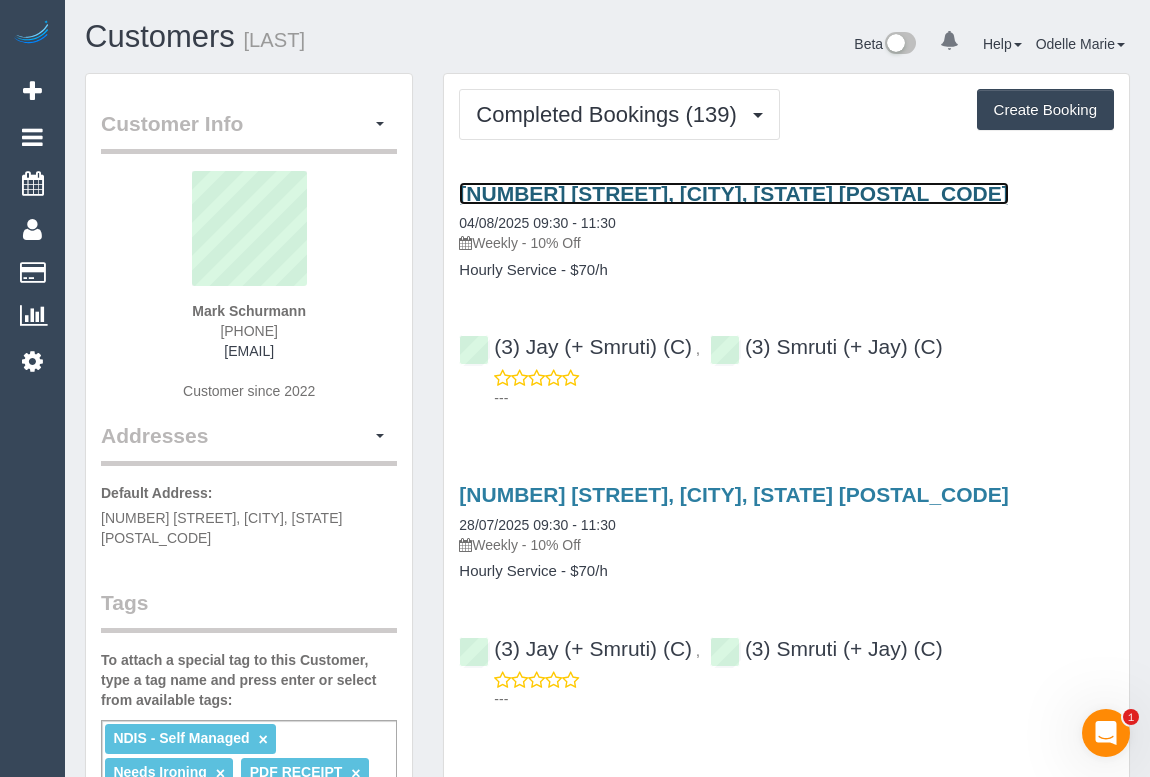 click on "17 Kardinia Road, Glen Iris, VIC 3146" at bounding box center [733, 193] 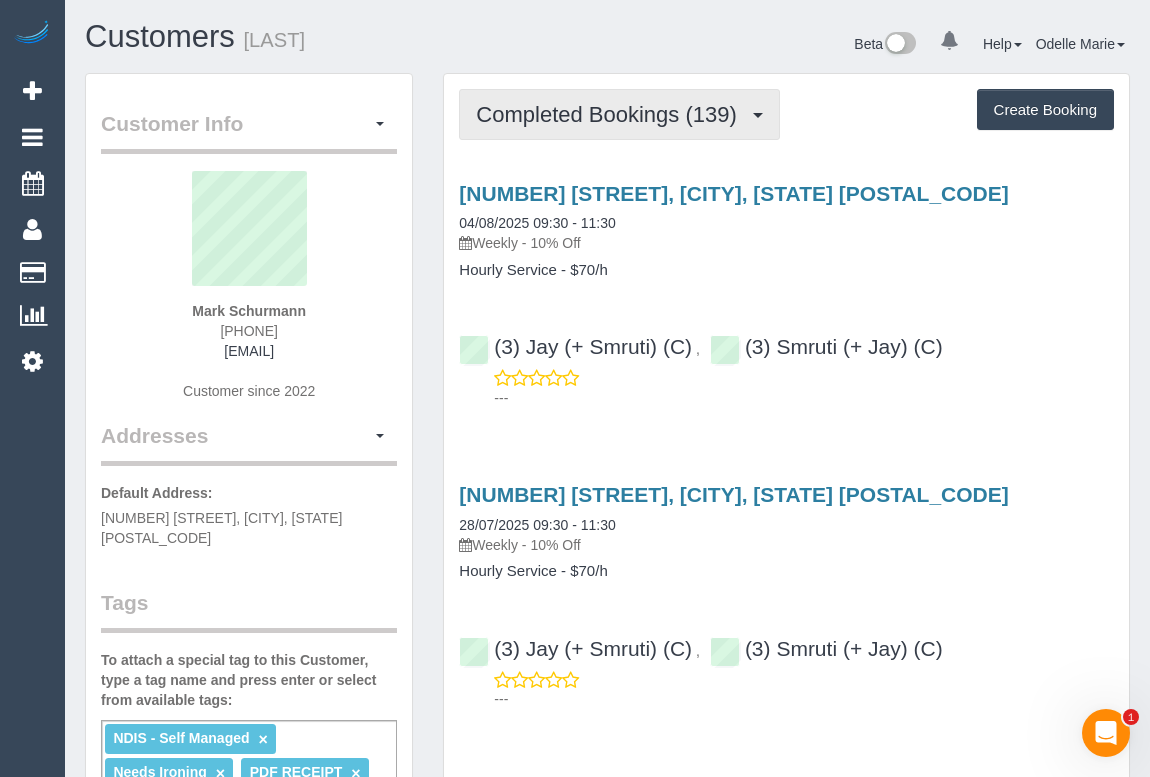 click on "Completed Bookings (139)" at bounding box center (611, 114) 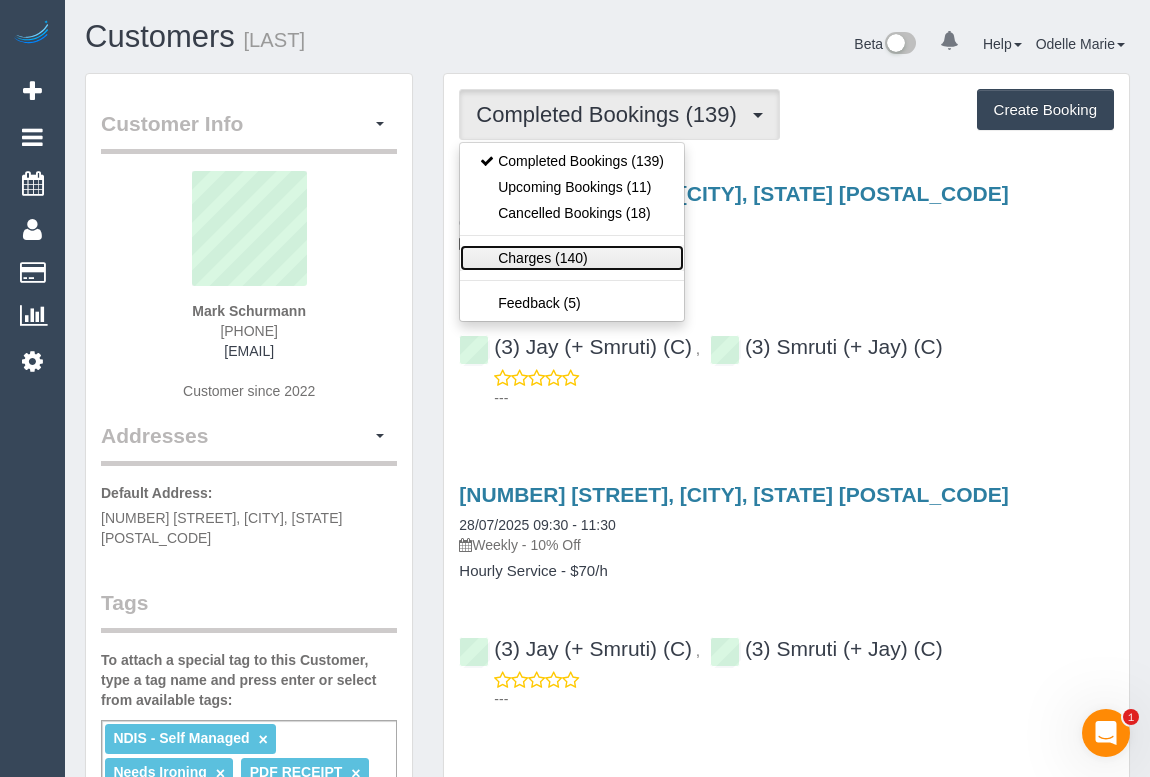 click on "Charges (140)" at bounding box center (572, 258) 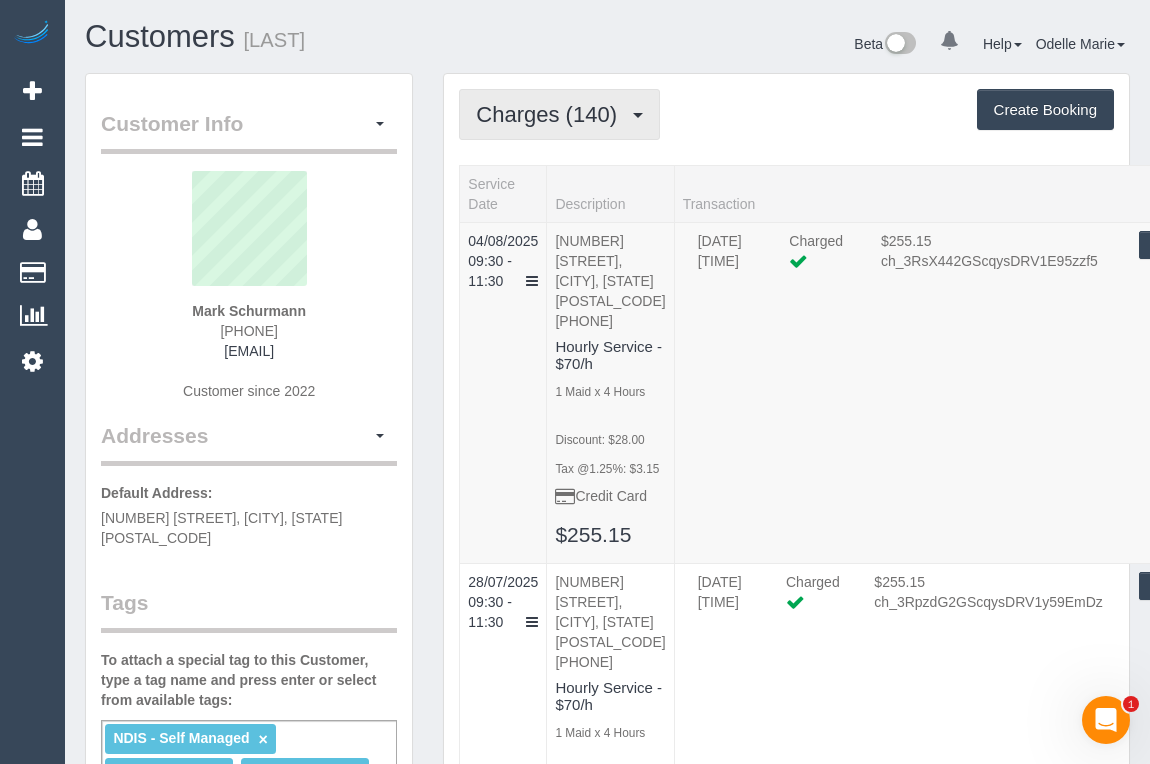 click on "Charges (140)" at bounding box center [559, 114] 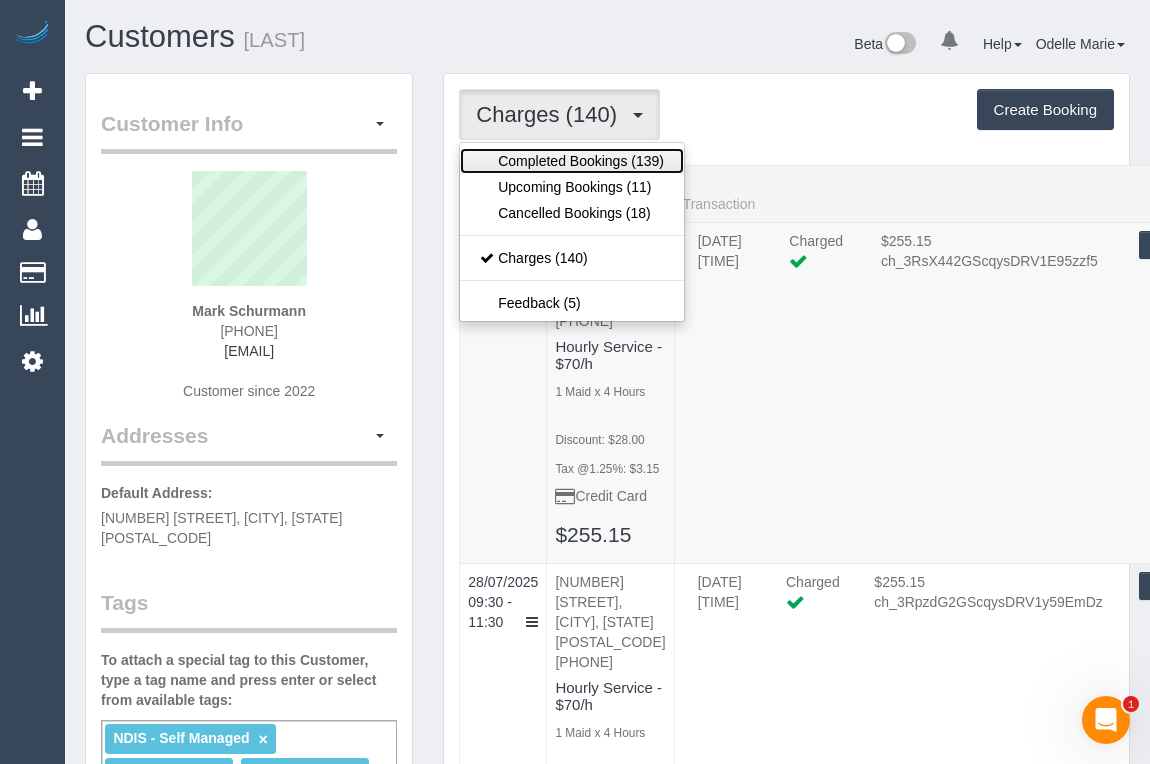 click on "Completed Bookings (139)" at bounding box center (572, 161) 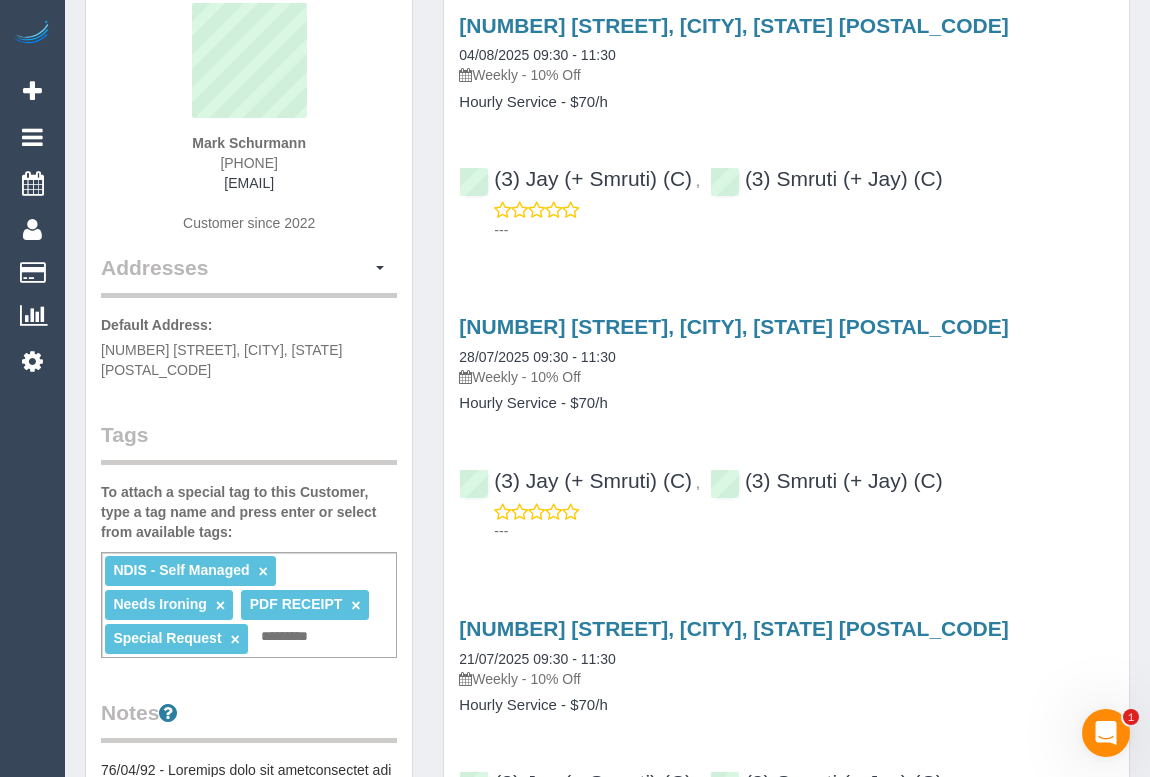 scroll, scrollTop: 0, scrollLeft: 0, axis: both 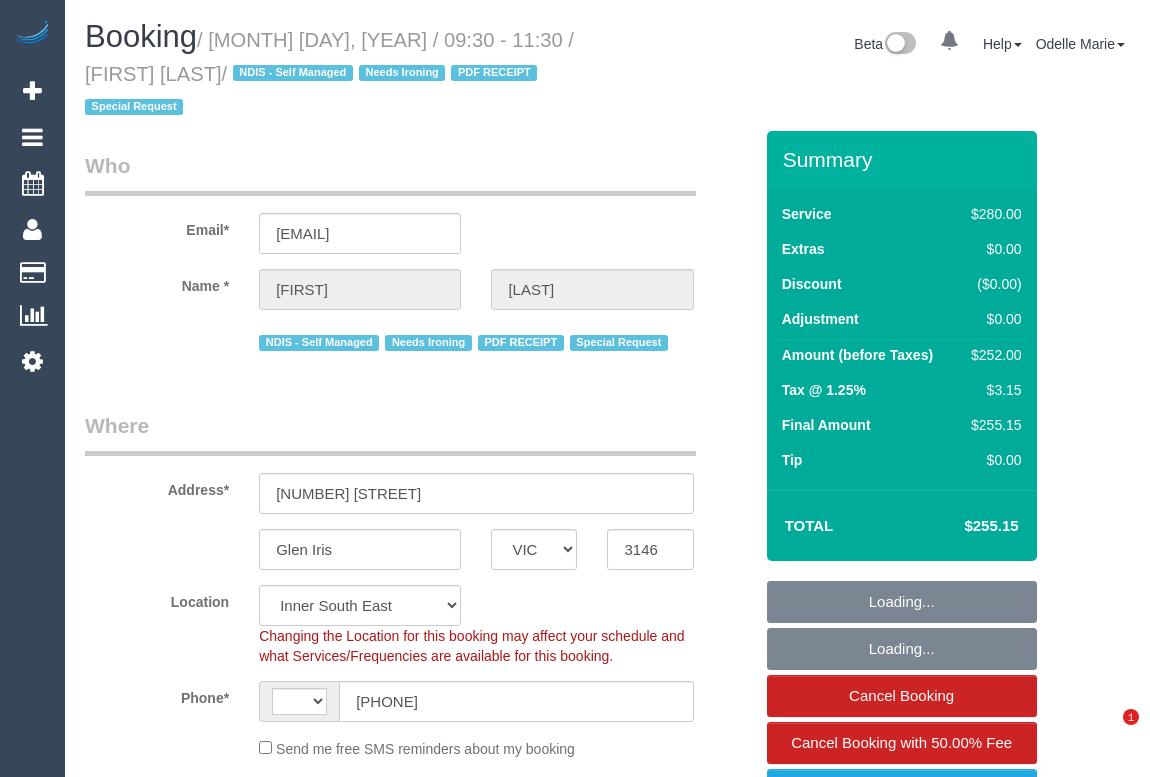 select on "VIC" 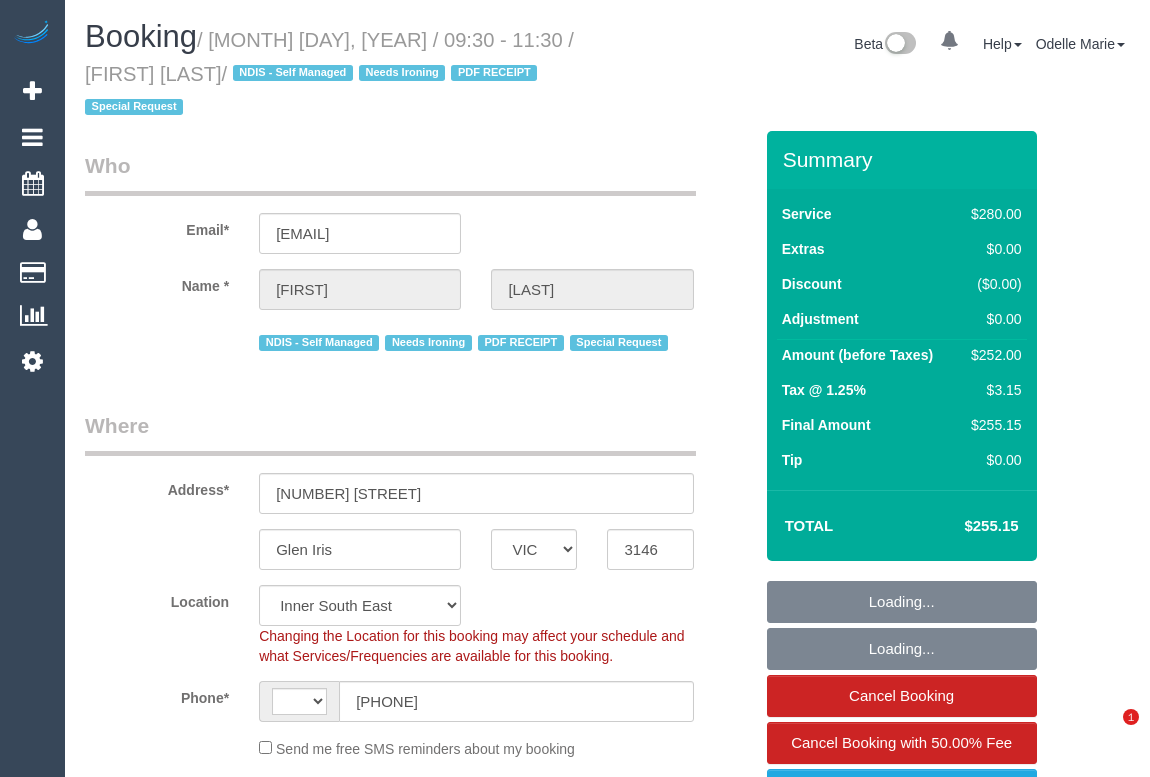 scroll, scrollTop: 0, scrollLeft: 0, axis: both 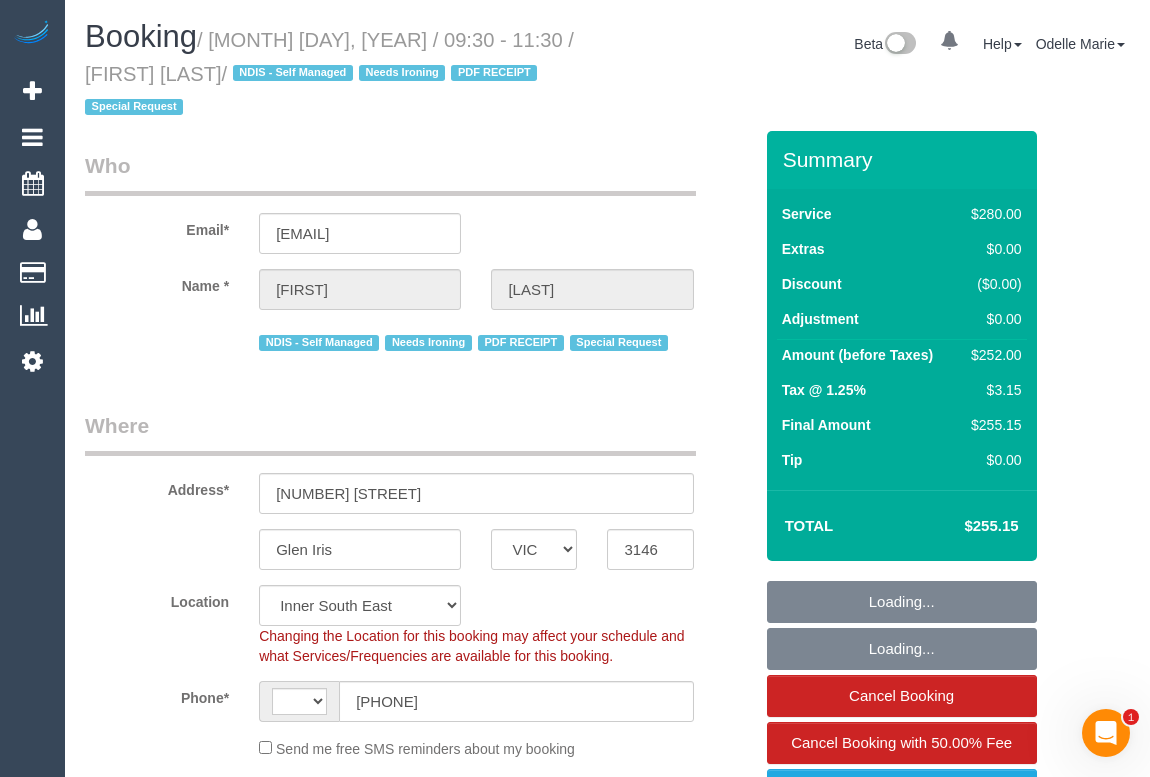 select on "string:AU" 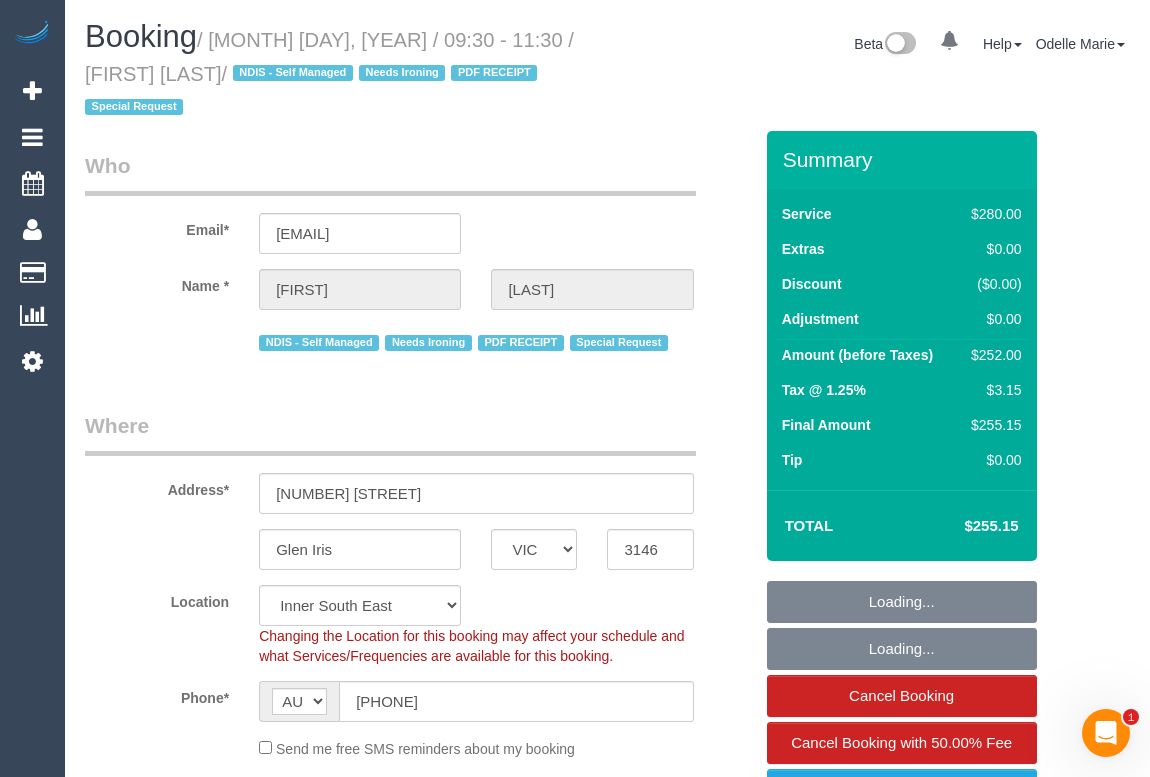 select on "object:1423" 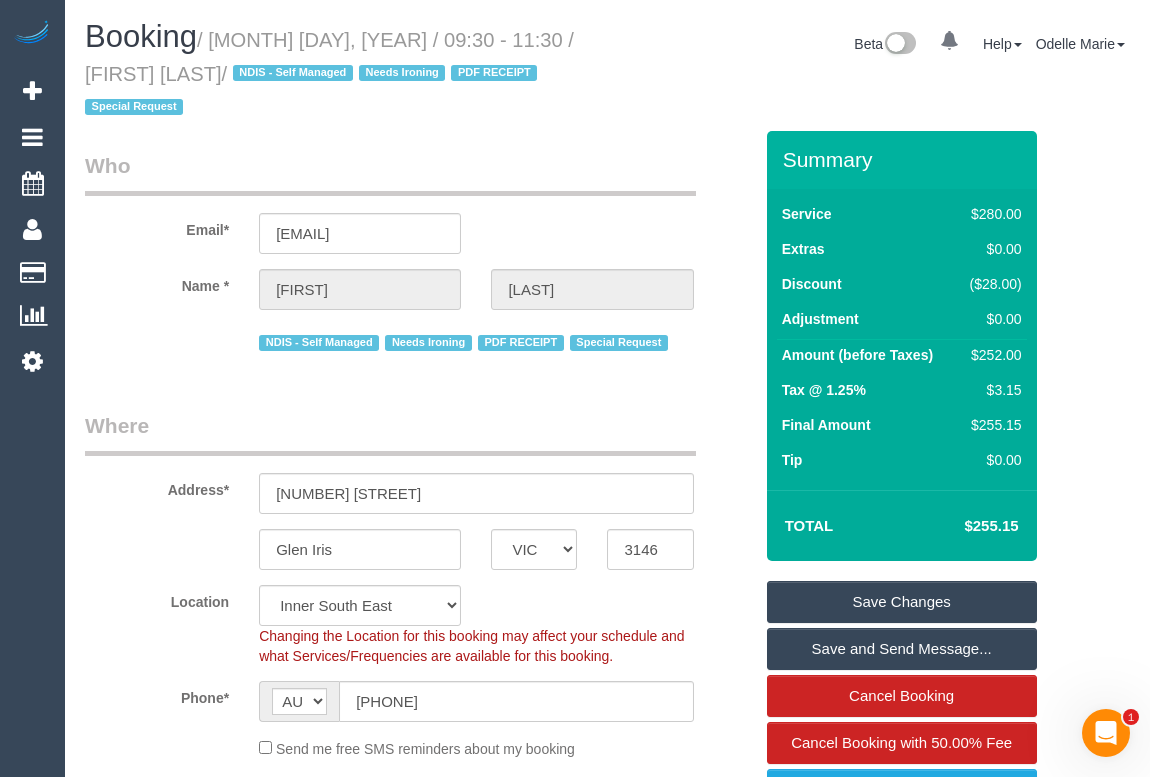 scroll, scrollTop: 545, scrollLeft: 0, axis: vertical 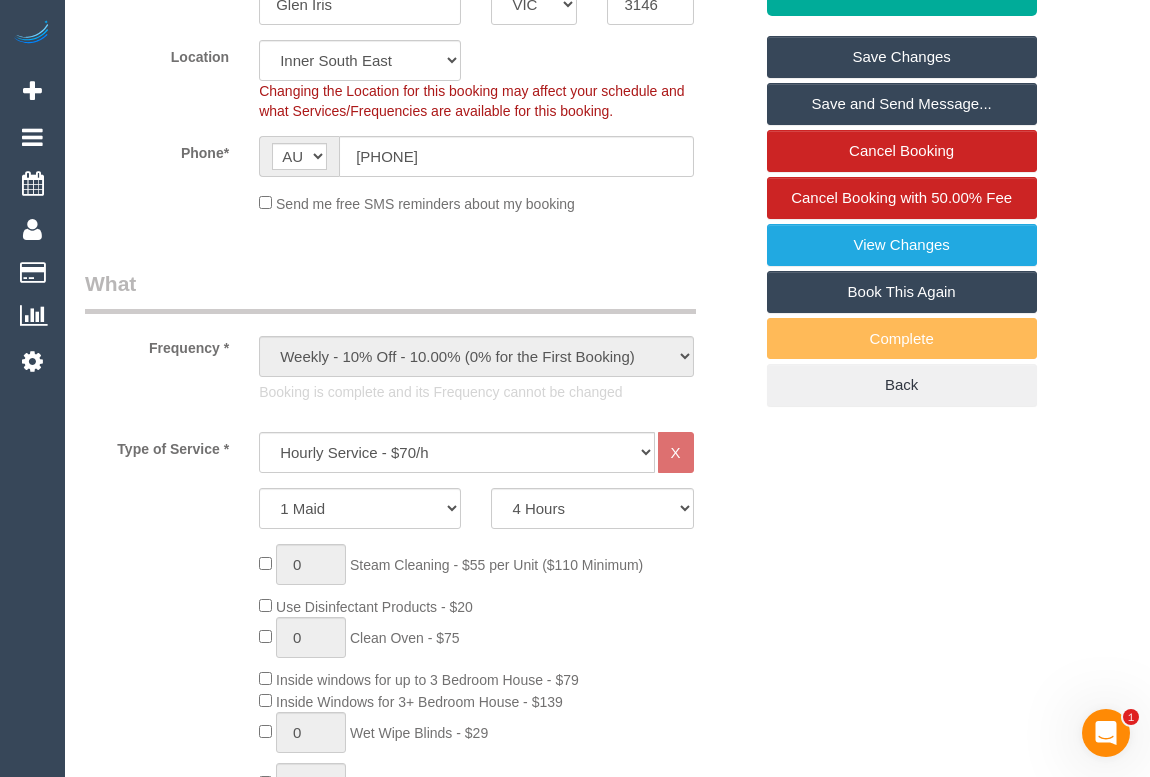 click on "Who
Email*
mgschurm54@hotmail.com
Name *
Mark
Schurmann
NDIS - Self Managed
Needs Ironing
PDF RECEIPT
Special Request
Where
Address*
17 Kardinia Road
Glen Iris
ACT
NSW
NT
QLD
SA
TAS
VIC
WA
3146
Location
Office City East (North) East (South) Inner East Inner North (East) Inner North (West) Inner South East Inner West North (East) North (West) Outer East Outer North (East) Outer North (West) Outer South East Outer West ZG - East" at bounding box center [607, 1992] 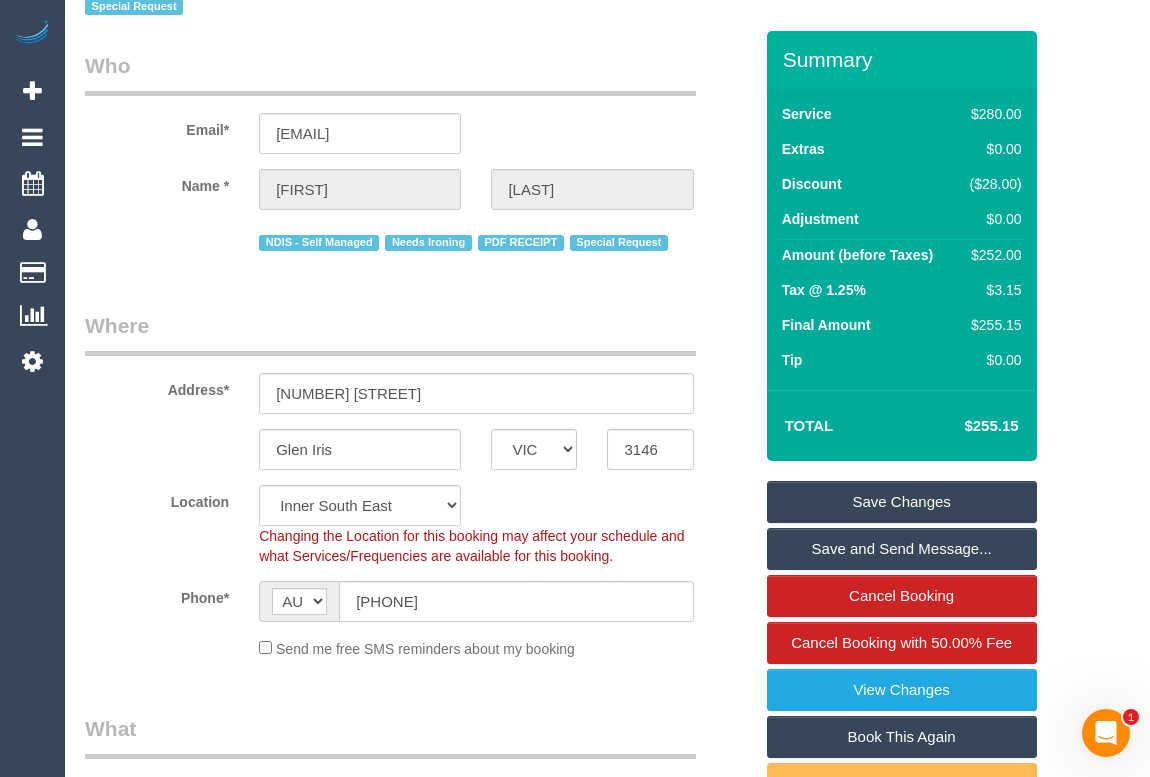 scroll, scrollTop: 0, scrollLeft: 0, axis: both 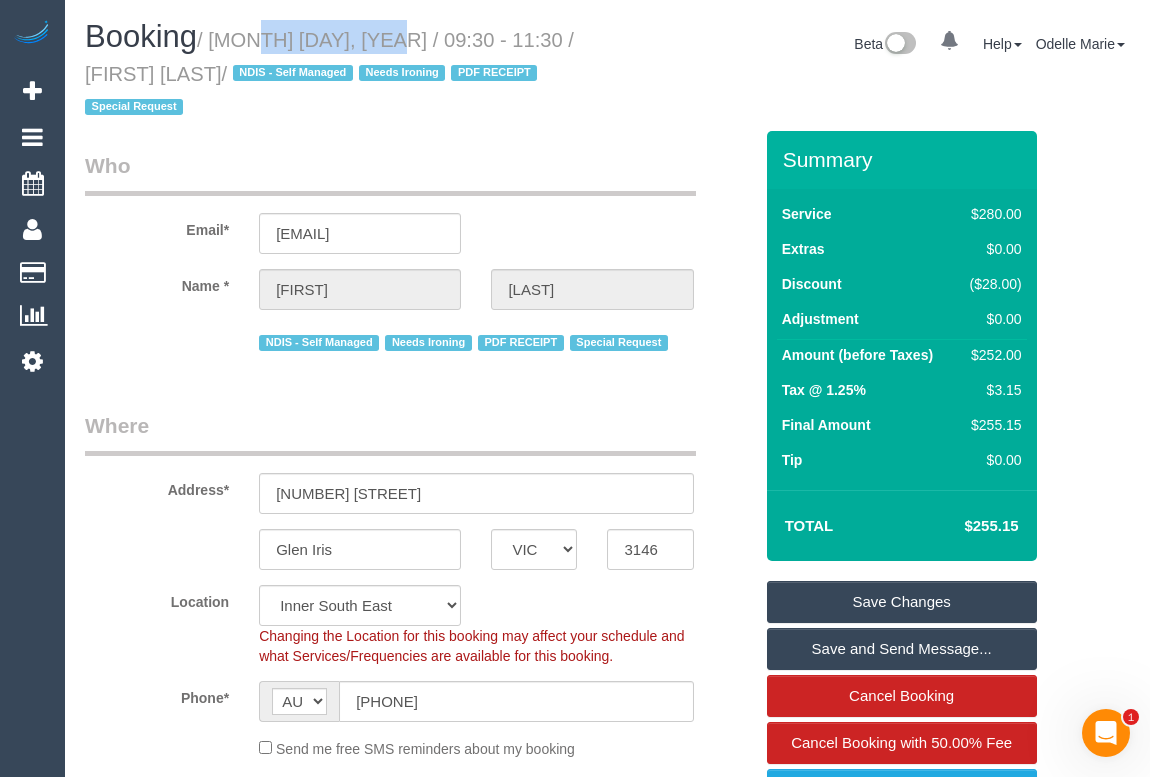 drag, startPoint x: 219, startPoint y: 40, endPoint x: 359, endPoint y: 40, distance: 140 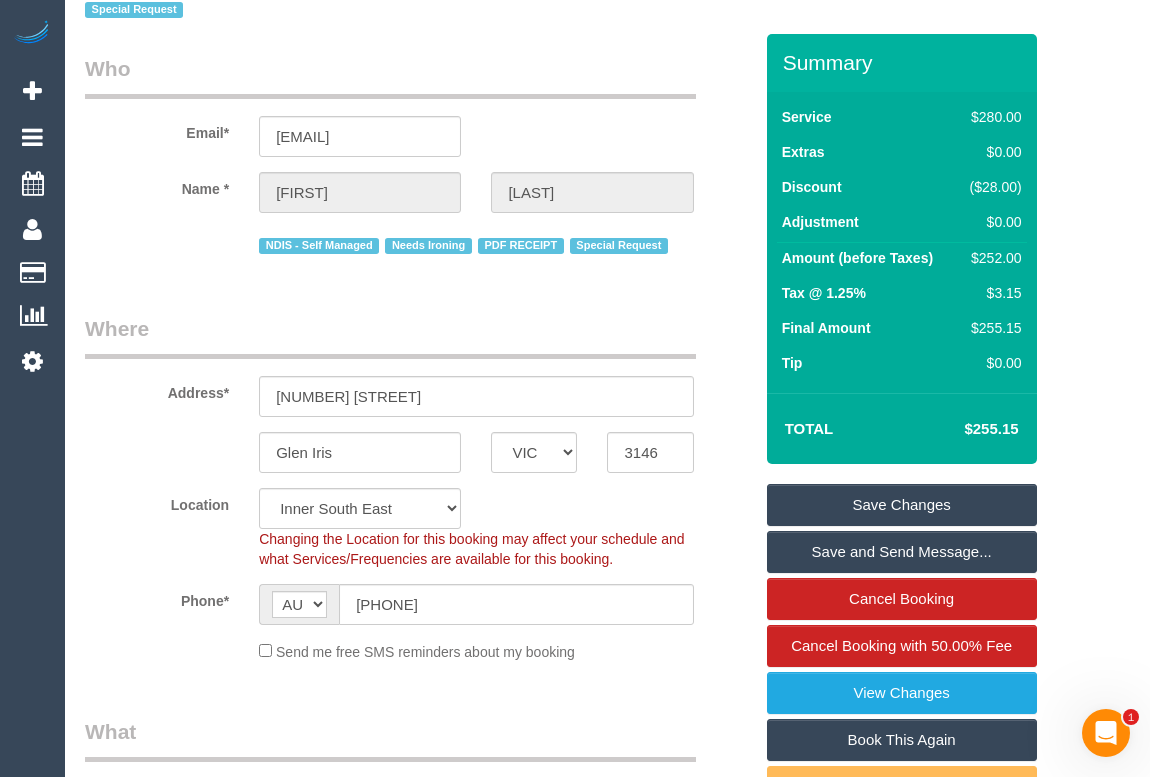 scroll, scrollTop: 0, scrollLeft: 0, axis: both 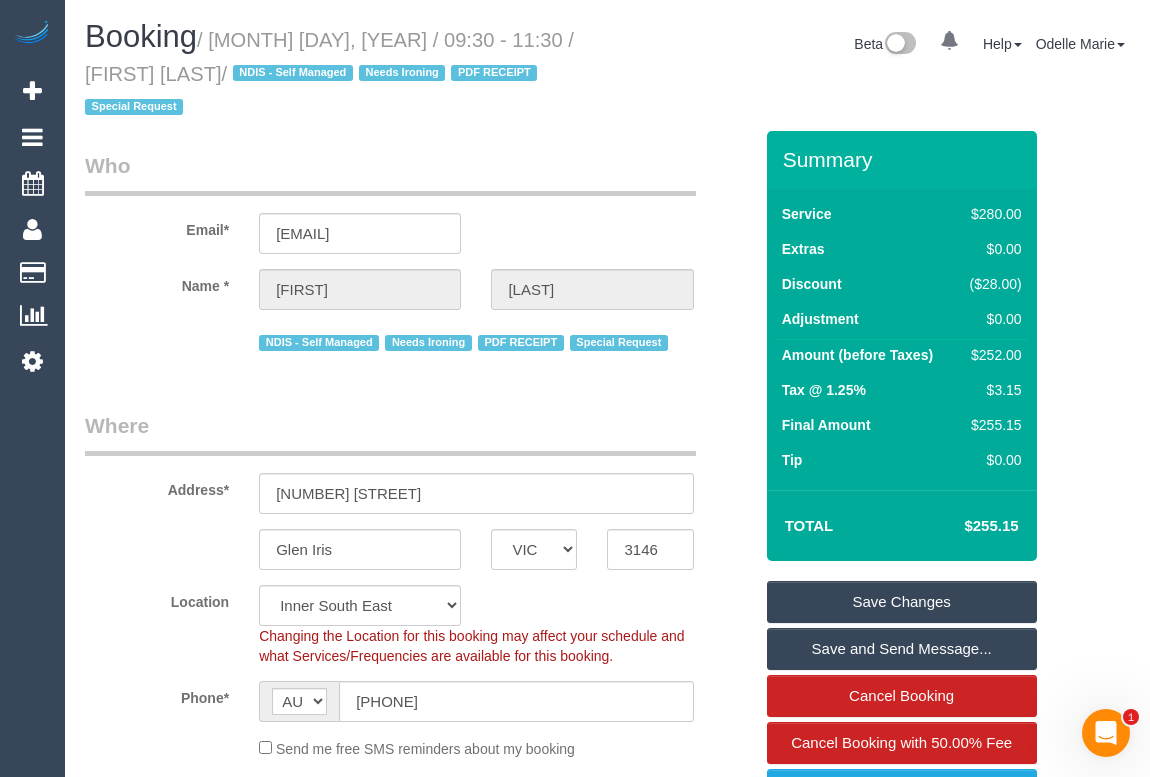 click on "Who
Email*
mgschurm54@hotmail.com
Name *
Mark
Schurmann
NDIS - Self Managed
Needs Ironing
PDF RECEIPT
Special Request
Where
Address*
17 Kardinia Road
Glen Iris
ACT
NSW
NT
QLD
SA
TAS
VIC
WA
3146
Location
Office City East (North) East (South) Inner East Inner North (East) Inner North (West) Inner South East Inner West North (East) North (West) Outer East Outer North (East) Outer North (West) Outer South East Outer West ZG - East" at bounding box center [607, 2537] 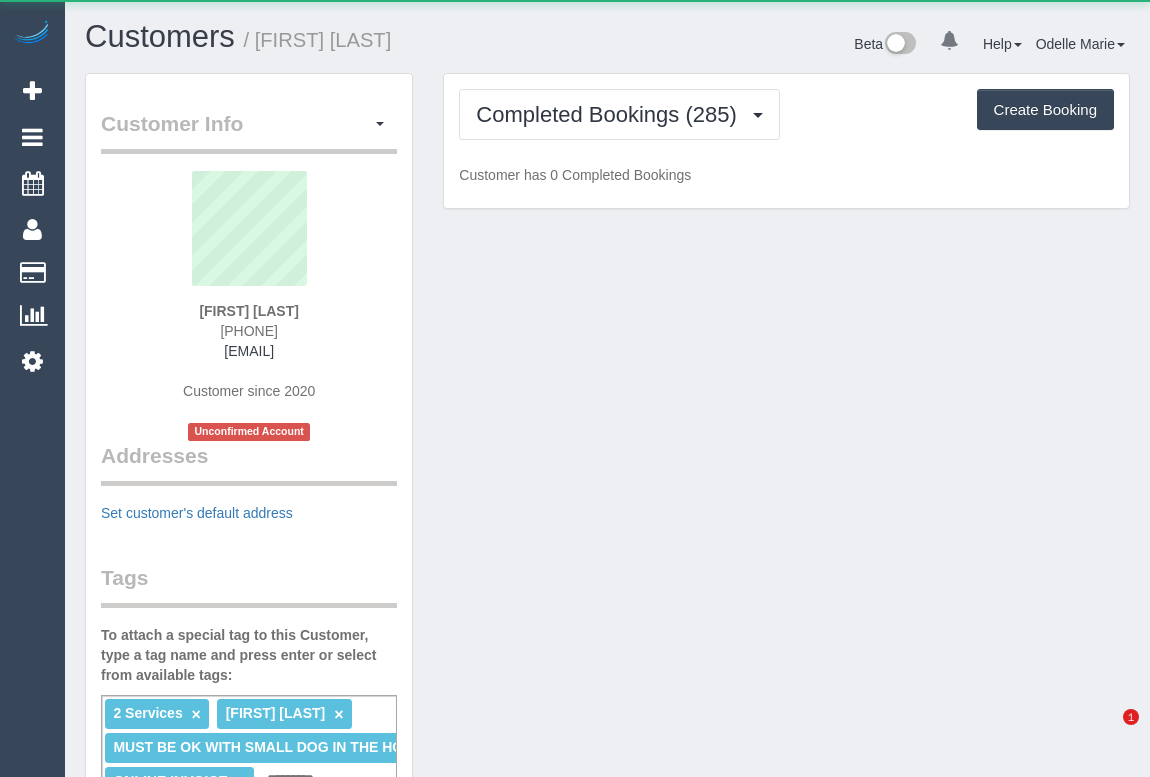 scroll, scrollTop: 0, scrollLeft: 0, axis: both 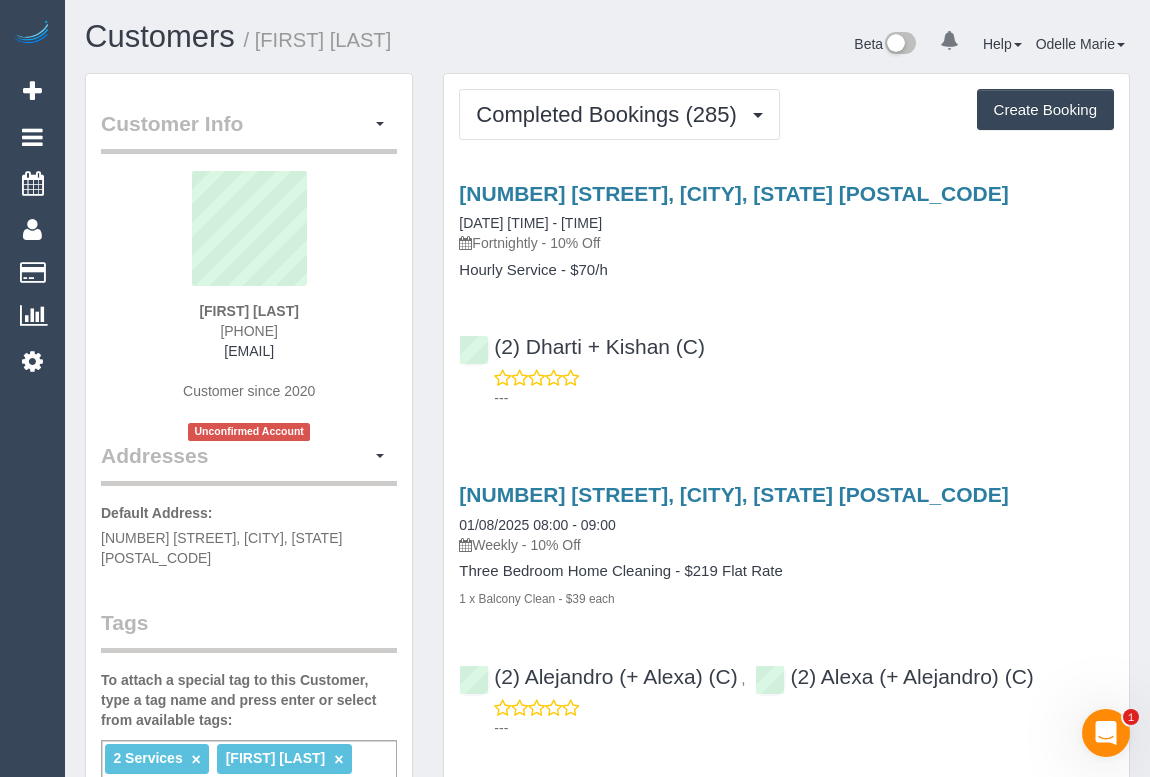 drag, startPoint x: 210, startPoint y: 300, endPoint x: 299, endPoint y: 301, distance: 89.005615 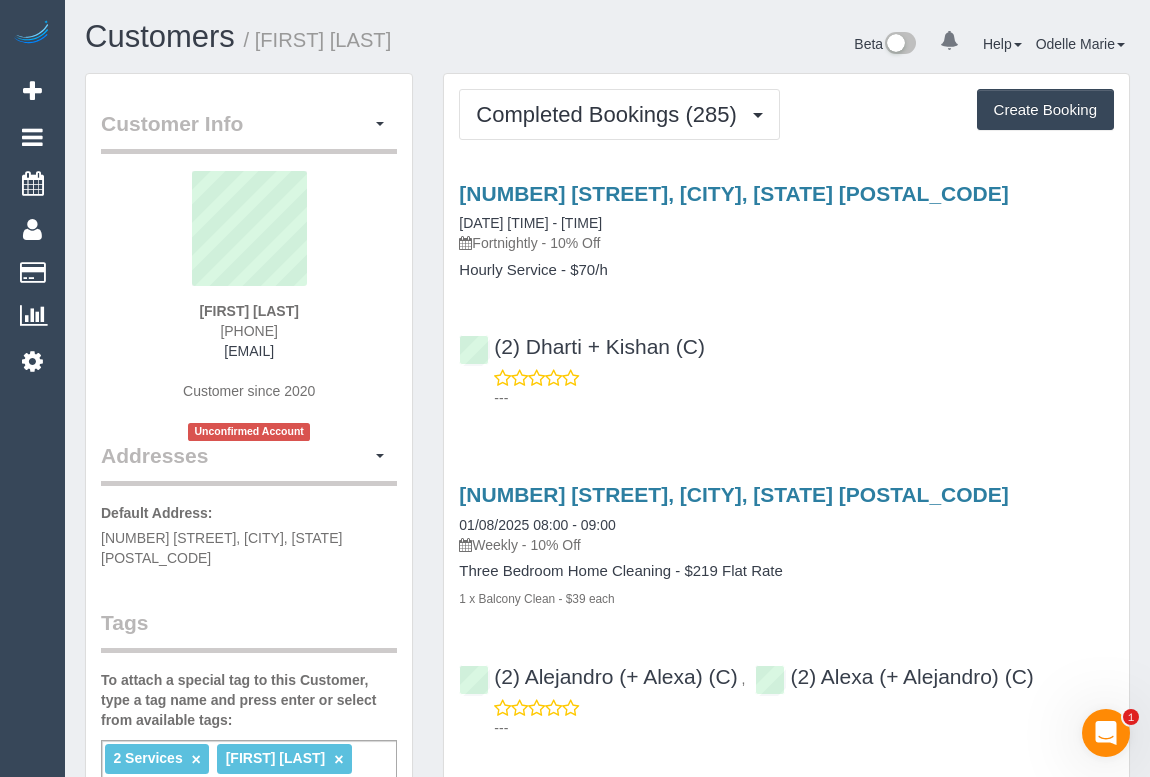 drag, startPoint x: 449, startPoint y: 269, endPoint x: 555, endPoint y: 267, distance: 106.01887 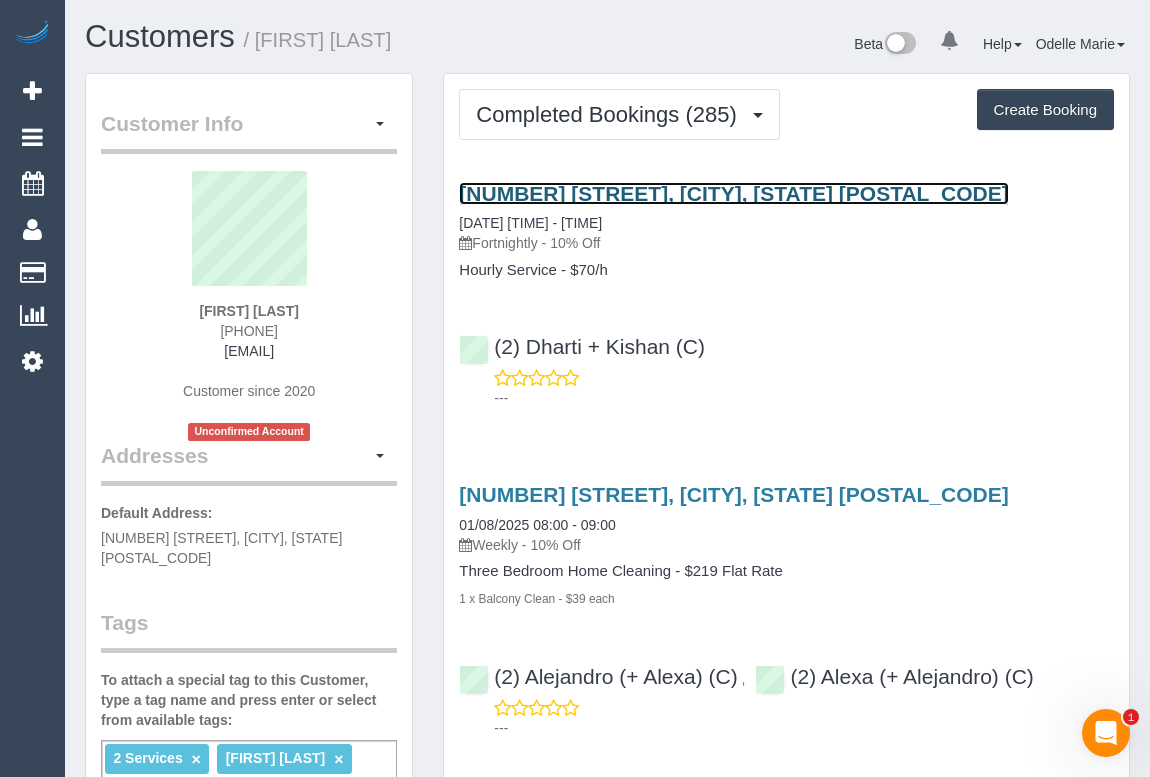click on "[NUMBER] [STREET], [CITY], [STATE] [POSTAL_CODE]" at bounding box center [733, 193] 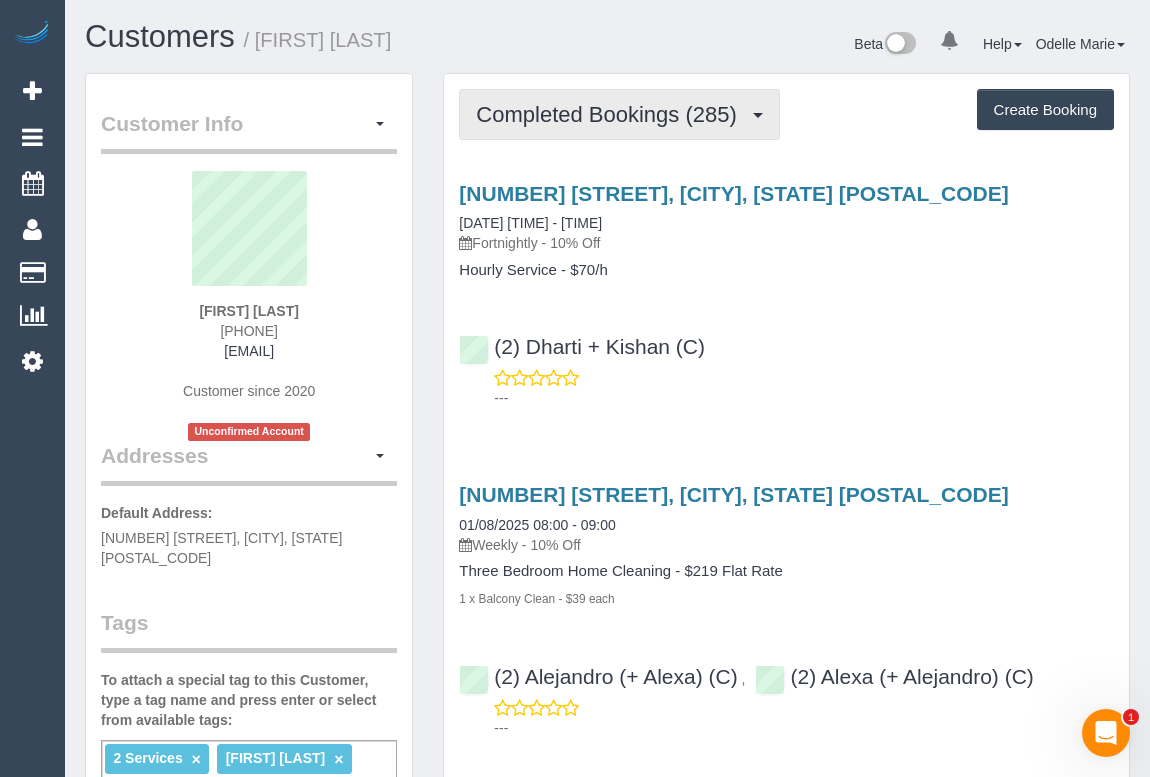 click on "Completed Bookings (285)" at bounding box center [611, 114] 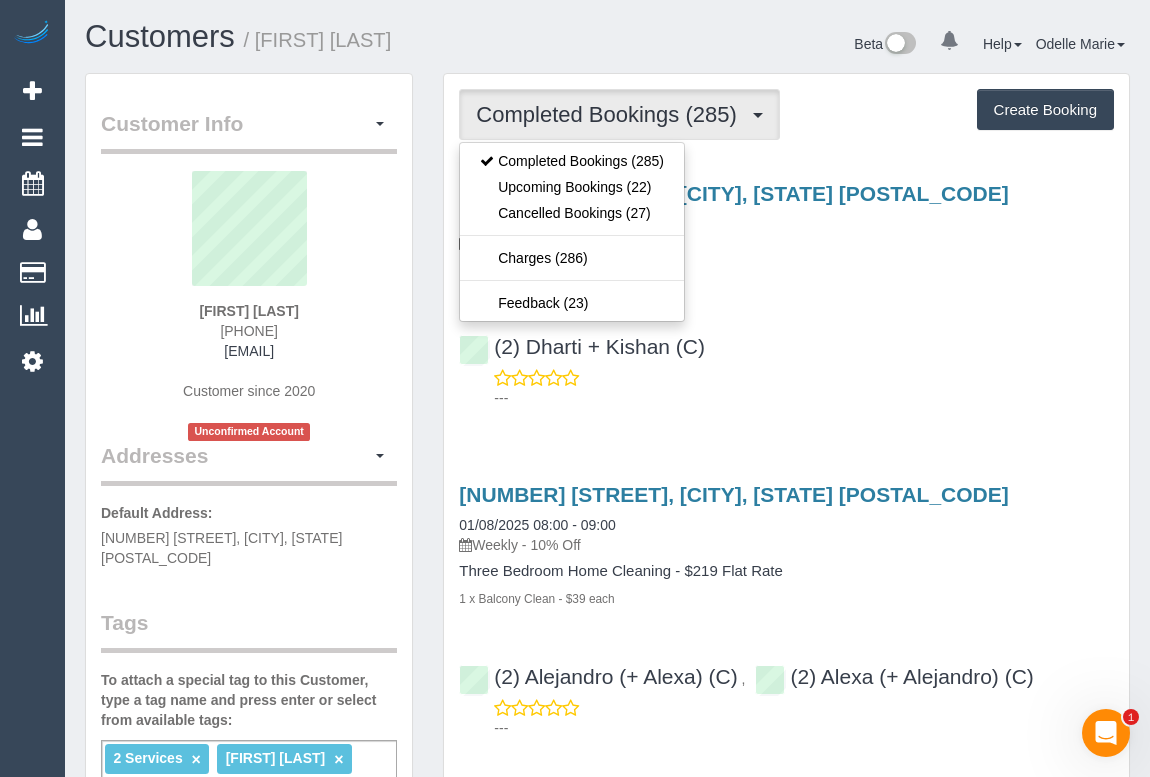 click on "Service
Feedback
[NUMBER] [STREET], [CITY], [STATE] [POSTAL_CODE]
[DATE] [TIME] - [TIME]
Fortnightly - 10% Off
Hourly Service - $70/h
(2) [FIRST] + [FIRST] (C)
---
[NUMBER] [STREET], [CITY], [STATE] [POSTAL_CODE]
[DATE] [TIME] - [TIME]" at bounding box center [786, 4148] 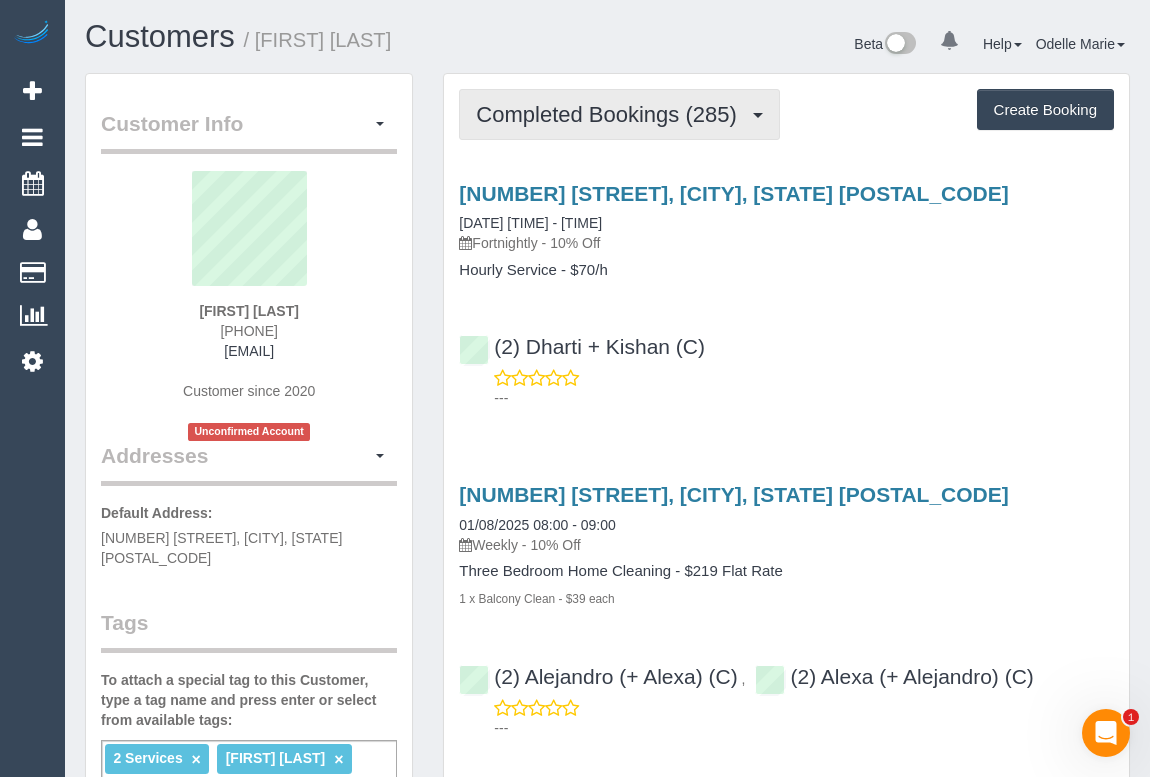 click on "Completed Bookings (285)" at bounding box center (619, 114) 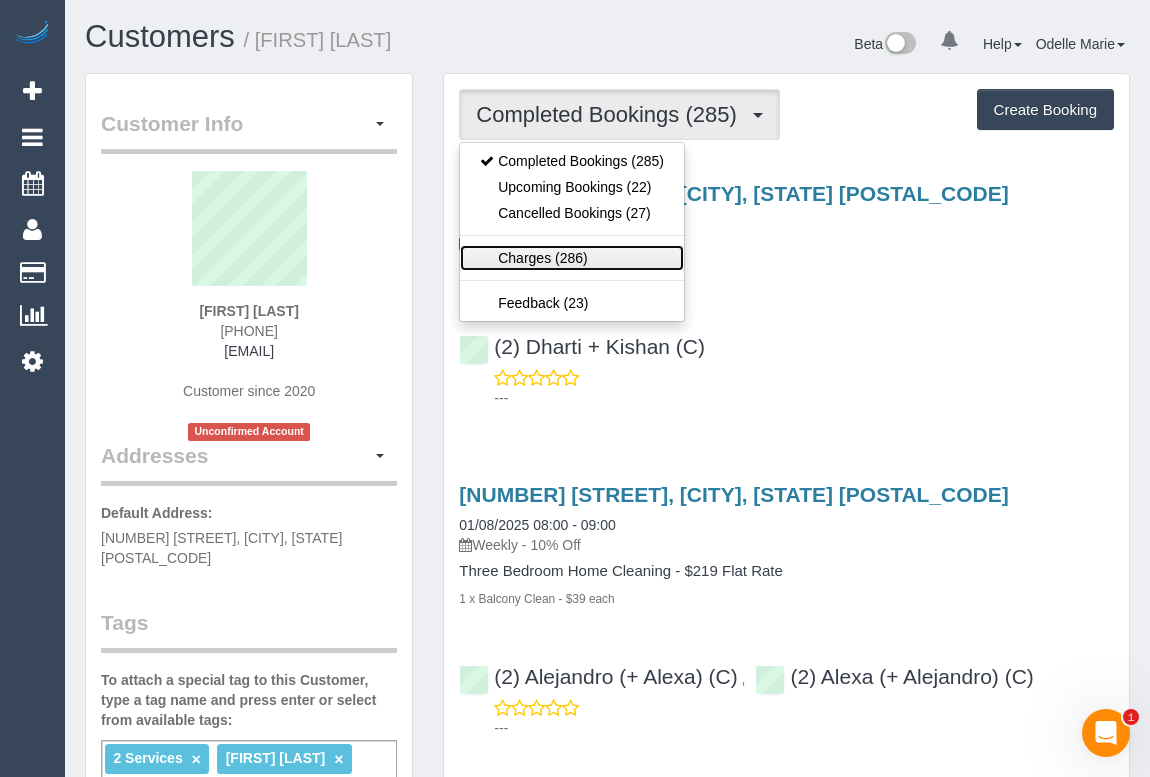 click on "Charges (286)" at bounding box center (572, 258) 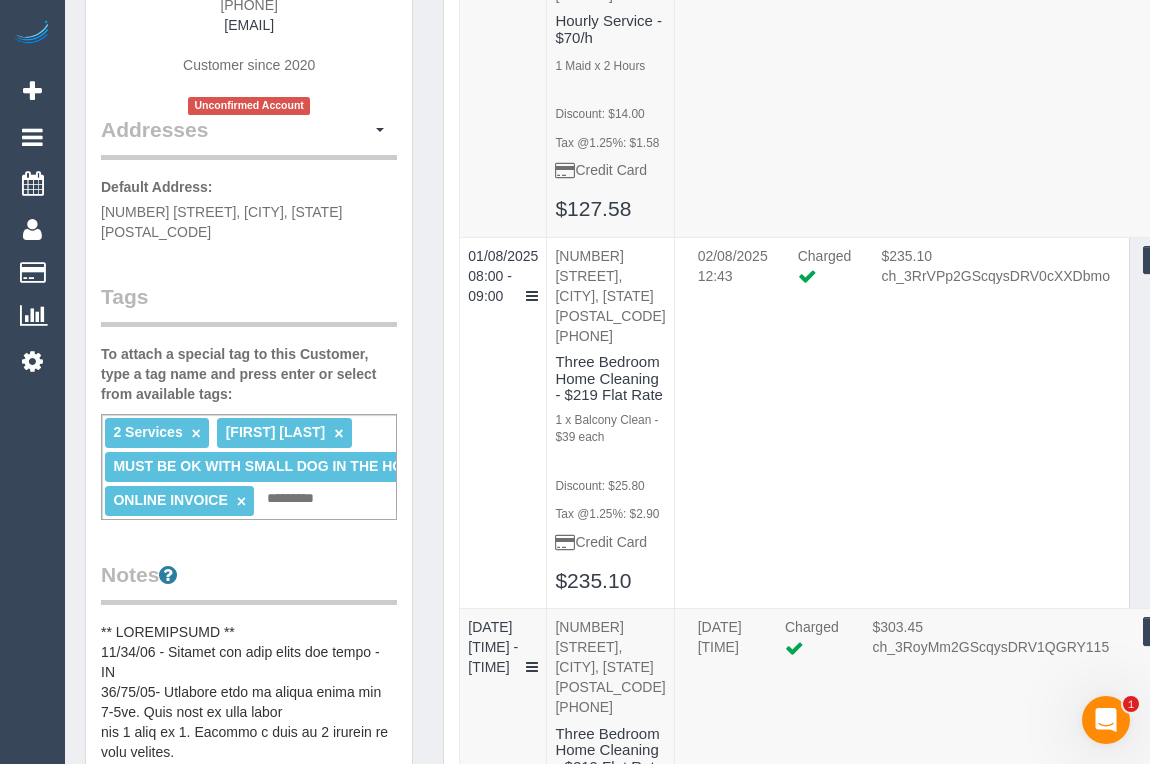 scroll, scrollTop: 363, scrollLeft: 0, axis: vertical 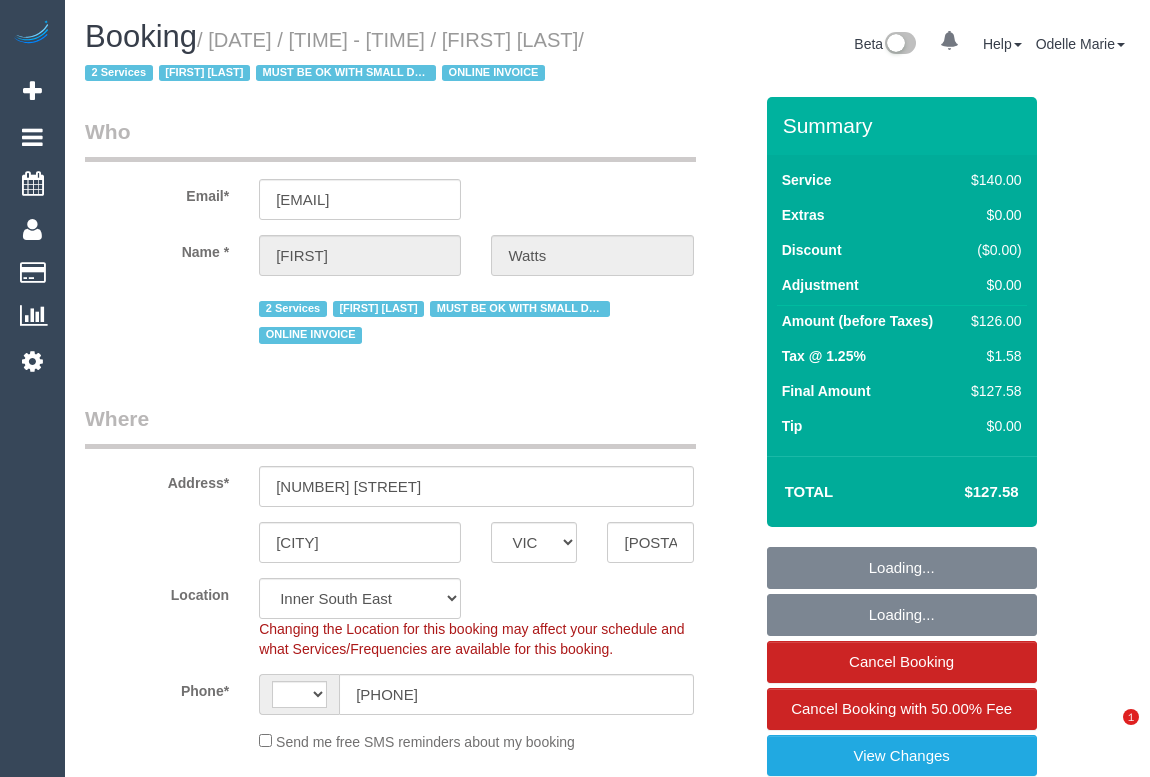 select on "VIC" 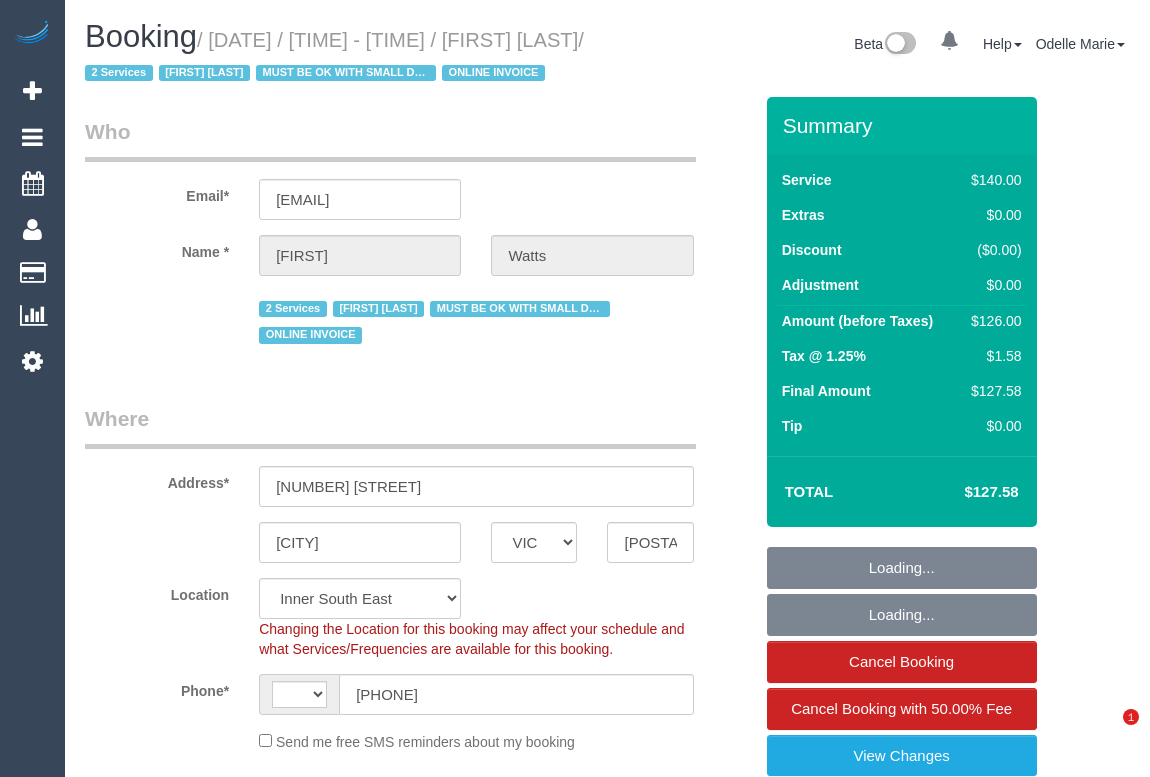 scroll, scrollTop: 0, scrollLeft: 0, axis: both 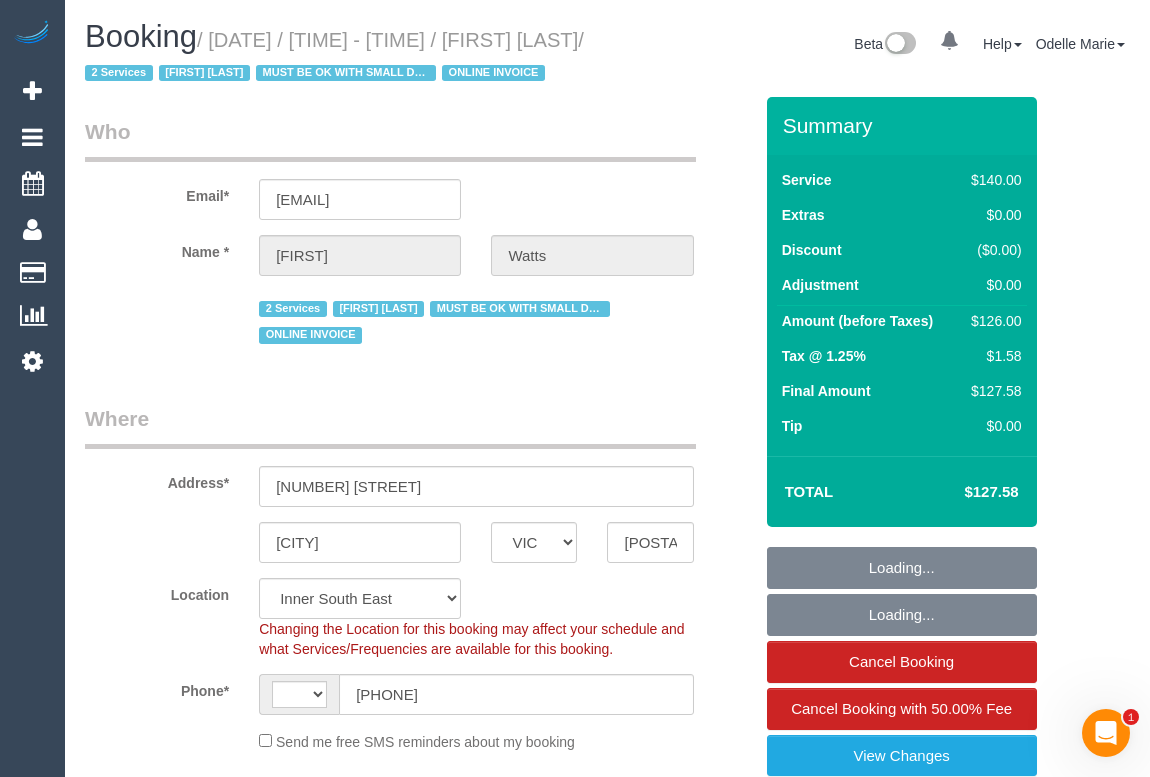 select on "string:AU" 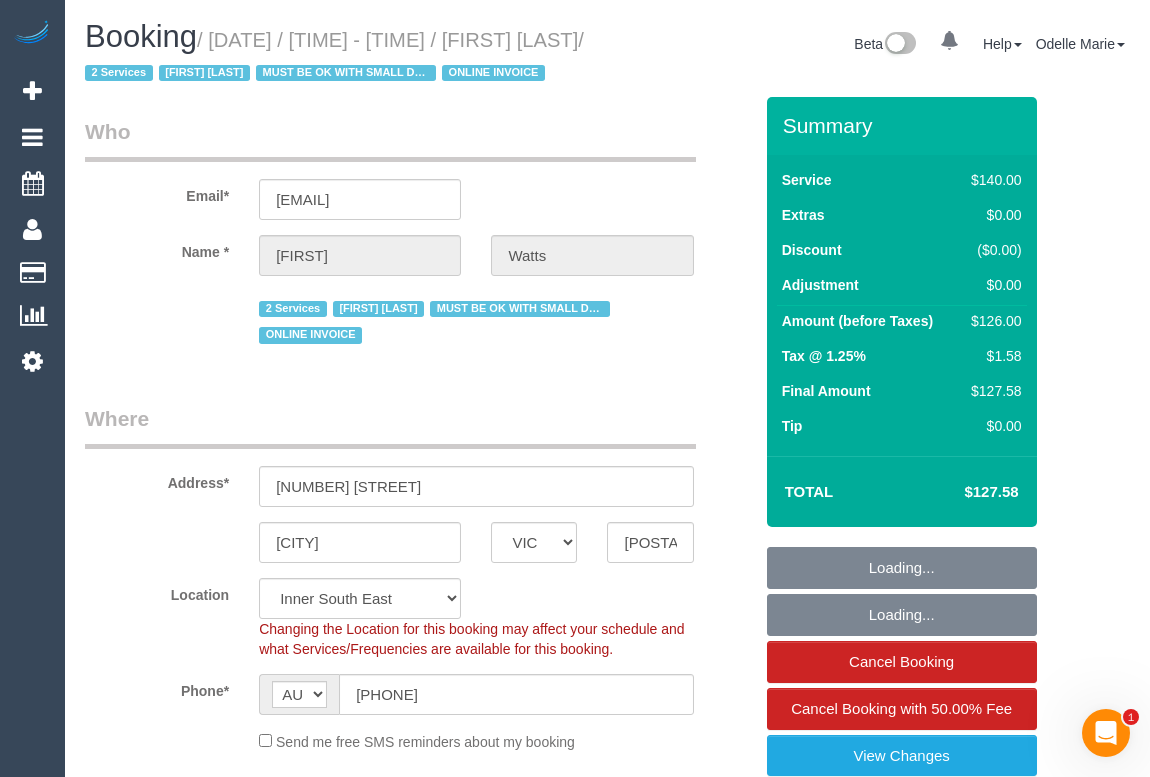 select on "object:1489" 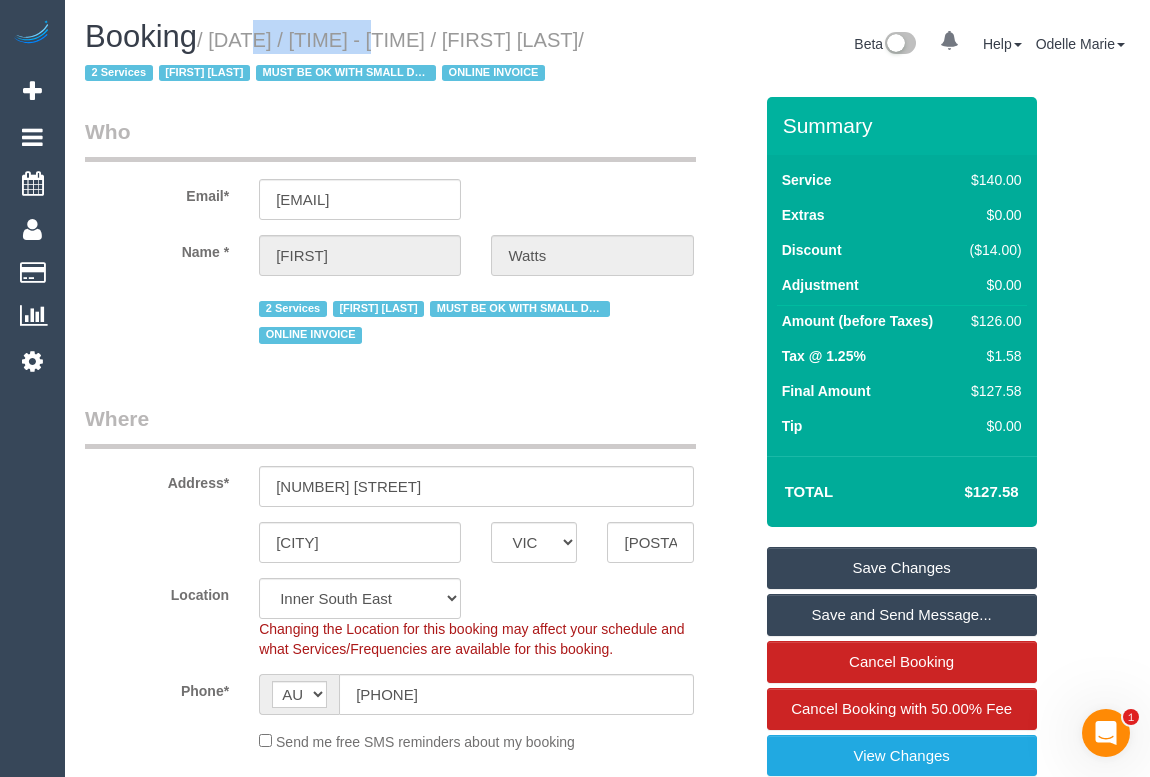 drag, startPoint x: 217, startPoint y: 42, endPoint x: 359, endPoint y: 50, distance: 142.22517 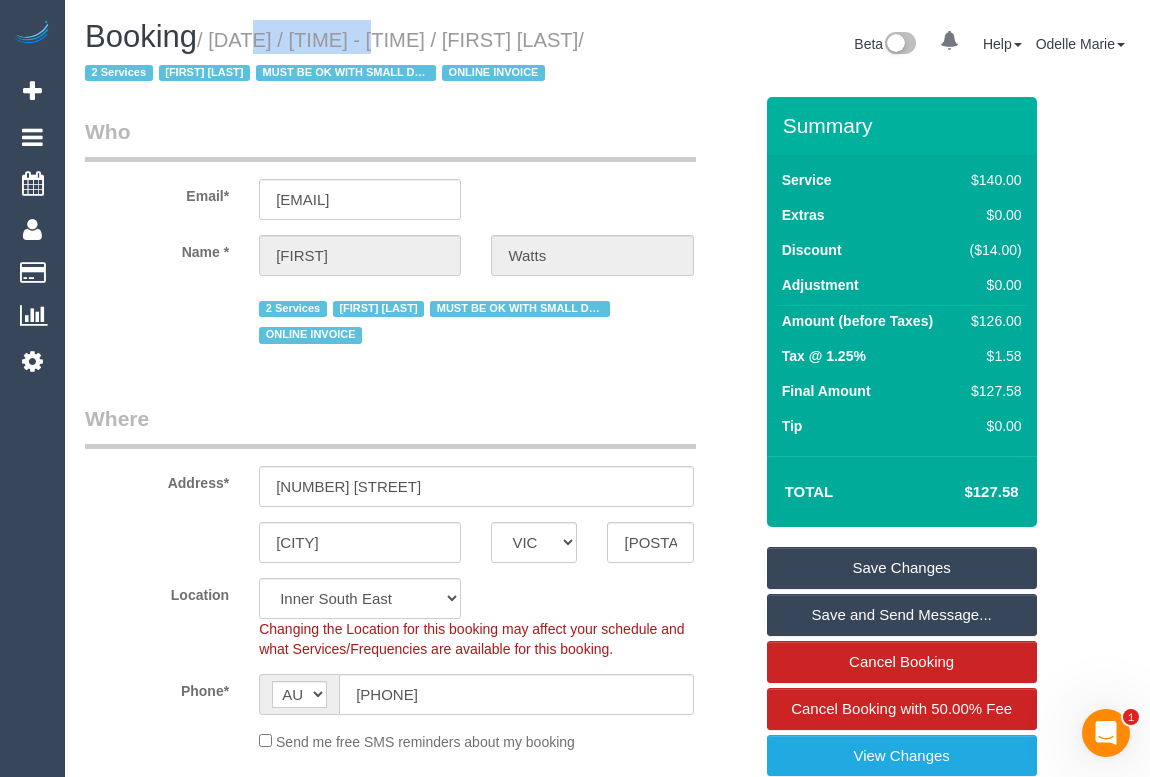 click on "/ August 04, 2025 / 14:30 - 15:30 / Ian Watts
/
2 Services
Ian Watts
MUST BE OK WITH SMALL DOG IN THE HOUSE
ONLINE INVOICE" at bounding box center [334, 57] 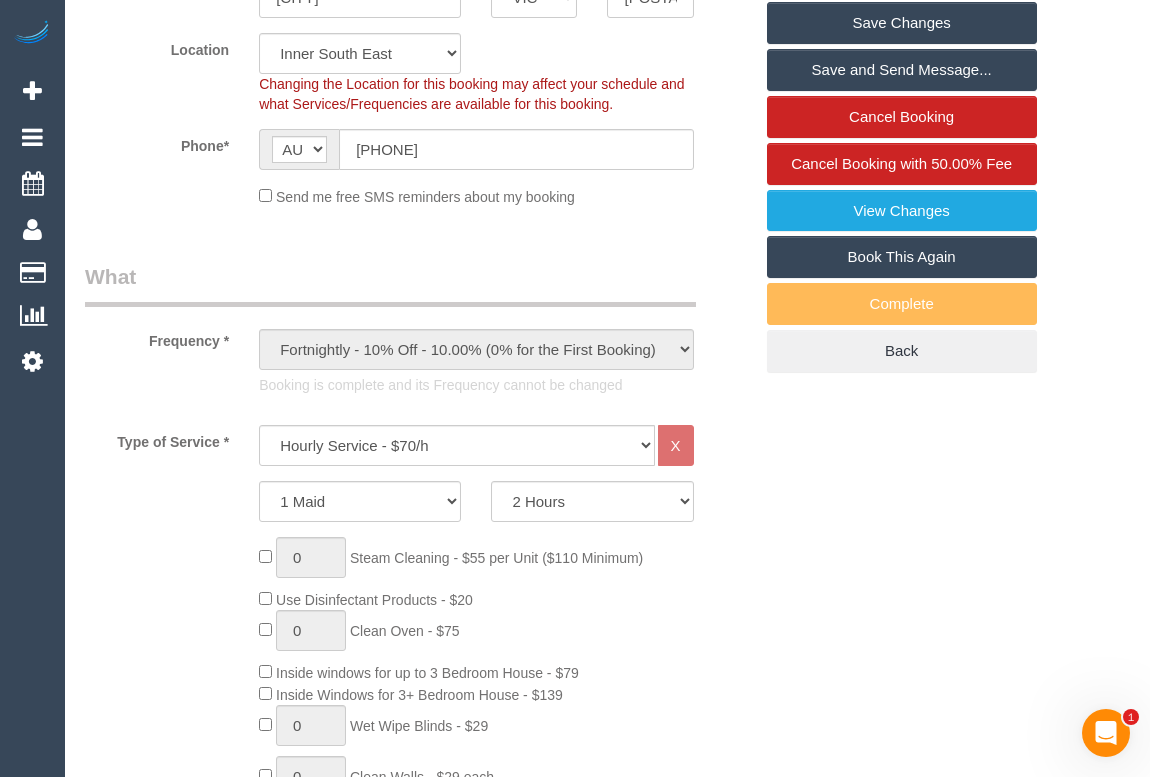scroll, scrollTop: 0, scrollLeft: 0, axis: both 